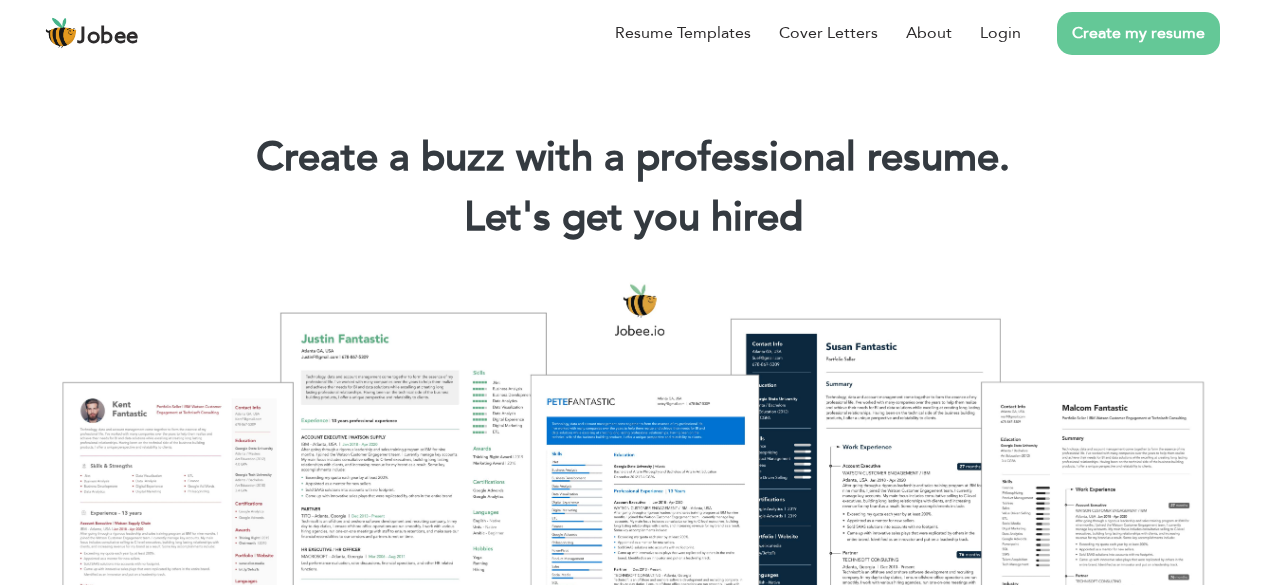 scroll, scrollTop: 0, scrollLeft: 0, axis: both 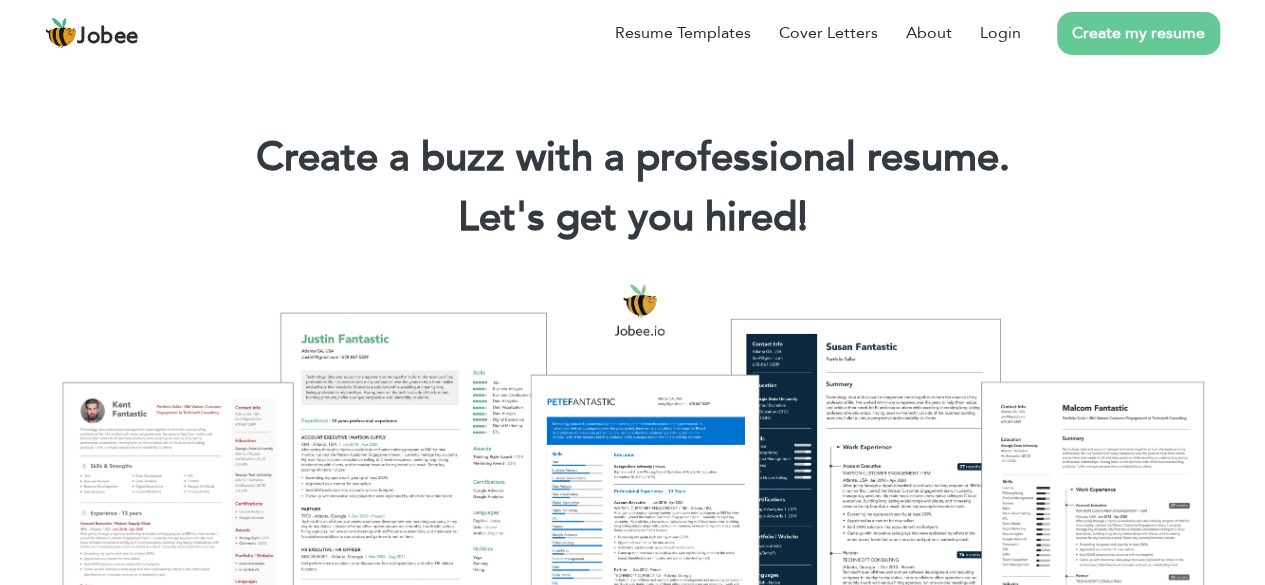 click on "Create my resume" at bounding box center (1138, 33) 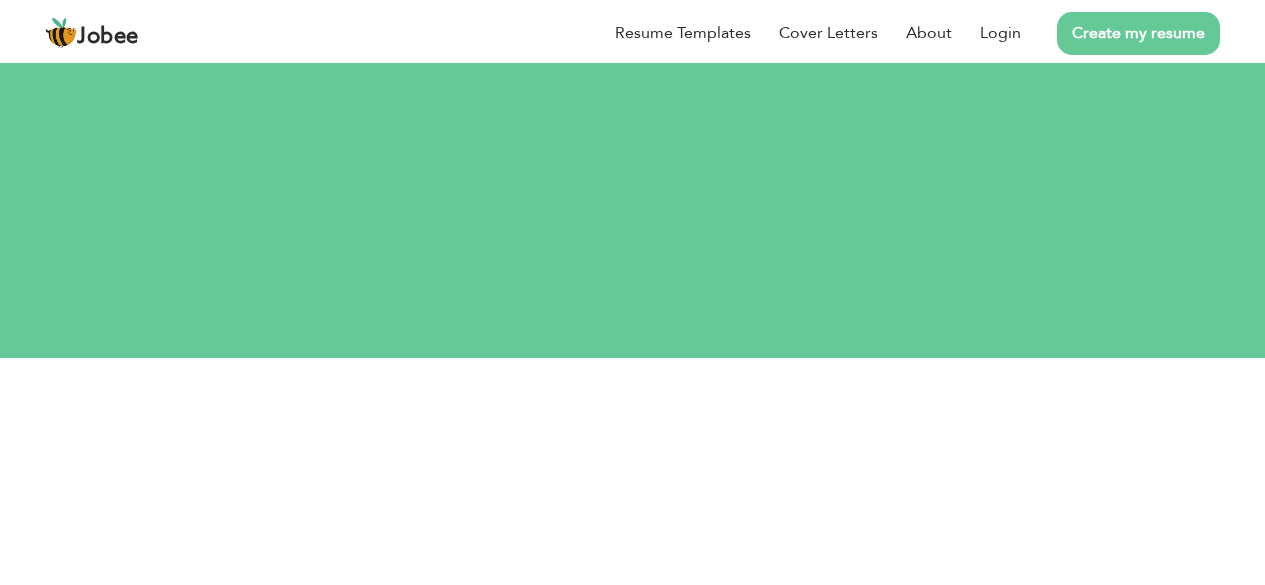 scroll, scrollTop: 0, scrollLeft: 0, axis: both 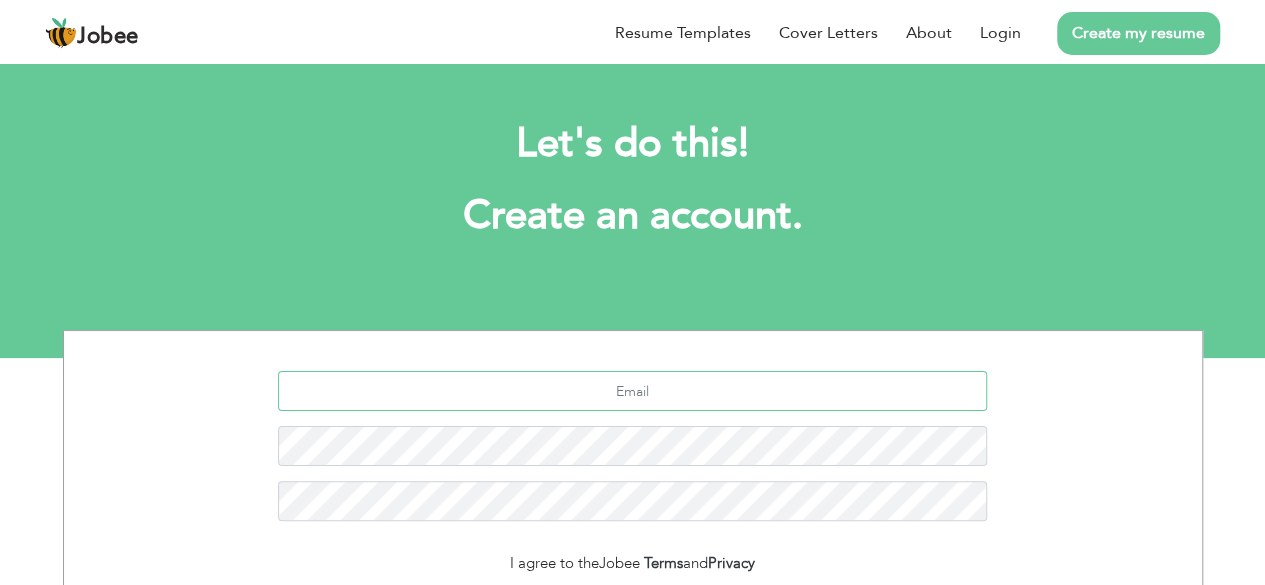 click at bounding box center [632, 391] 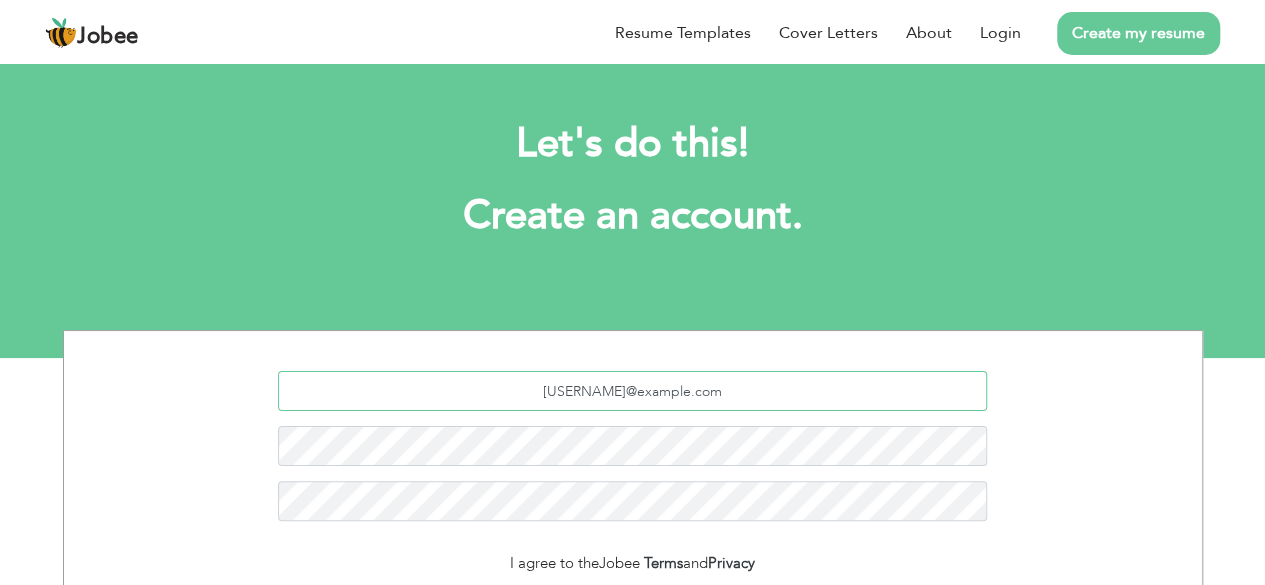 type on "[USERNAME]@example.com" 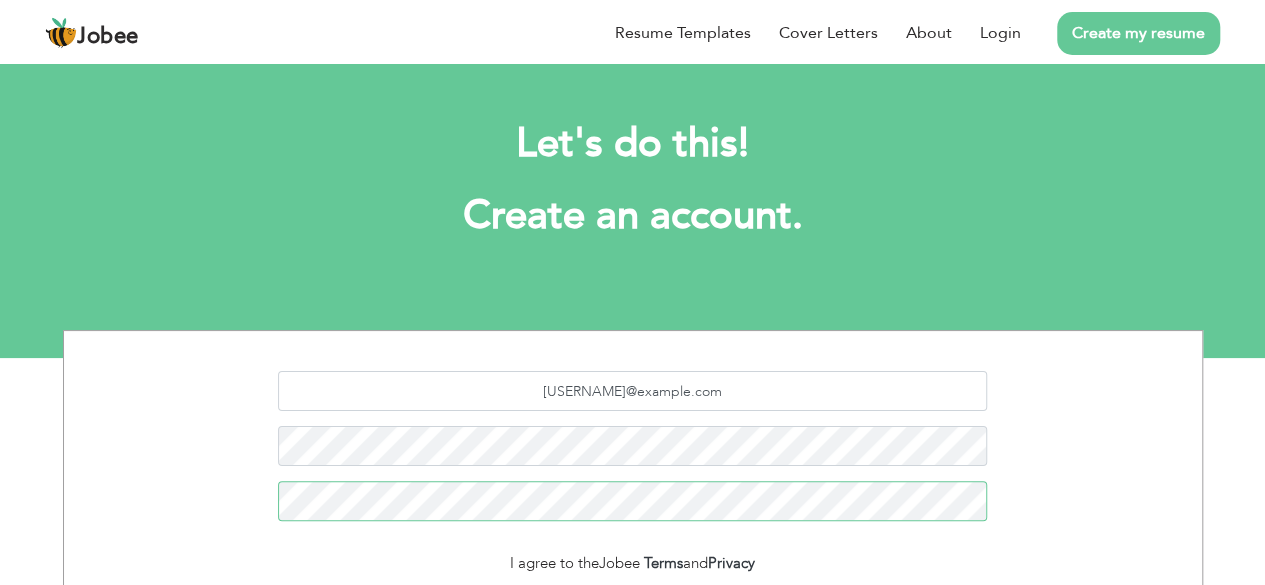 scroll, scrollTop: 244, scrollLeft: 0, axis: vertical 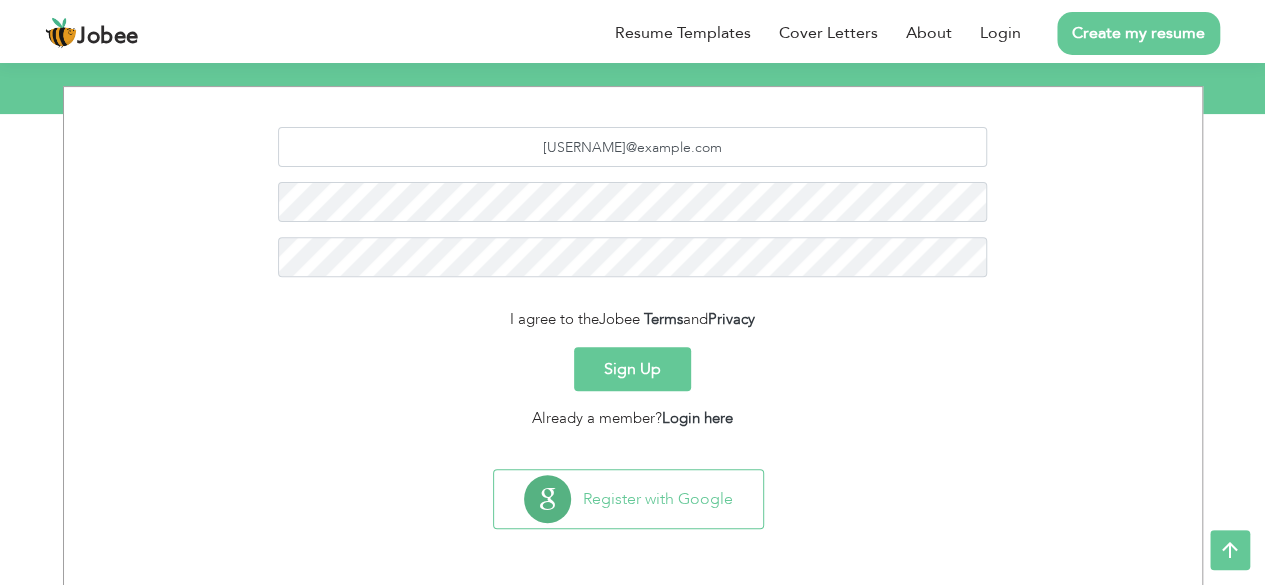 click on "Sign Up" at bounding box center (632, 369) 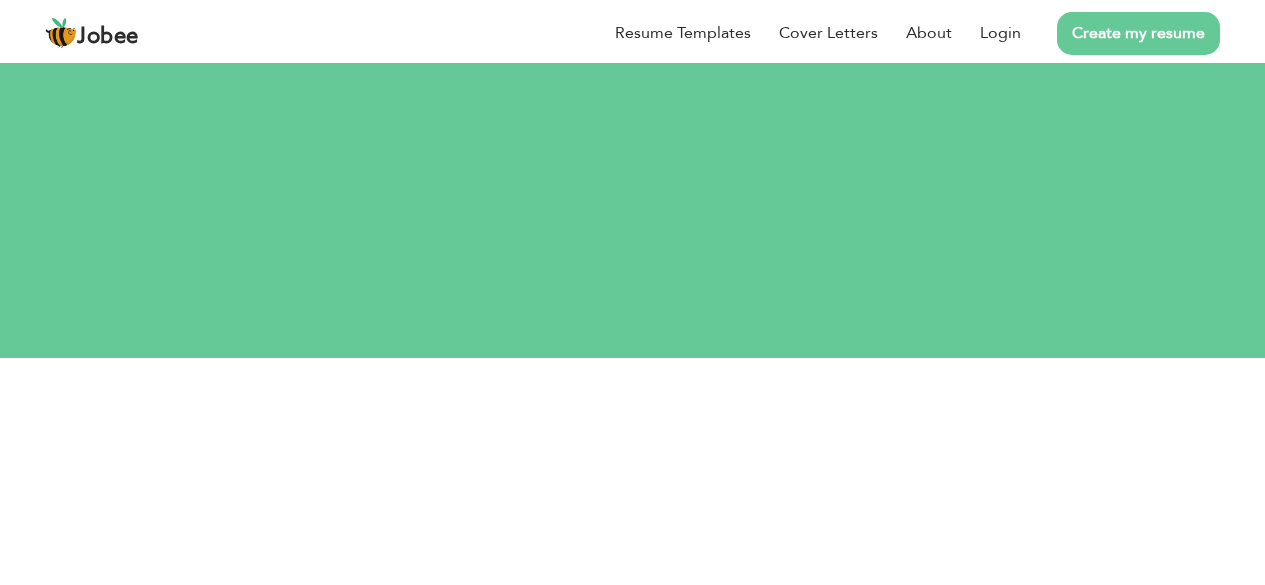 scroll, scrollTop: 0, scrollLeft: 0, axis: both 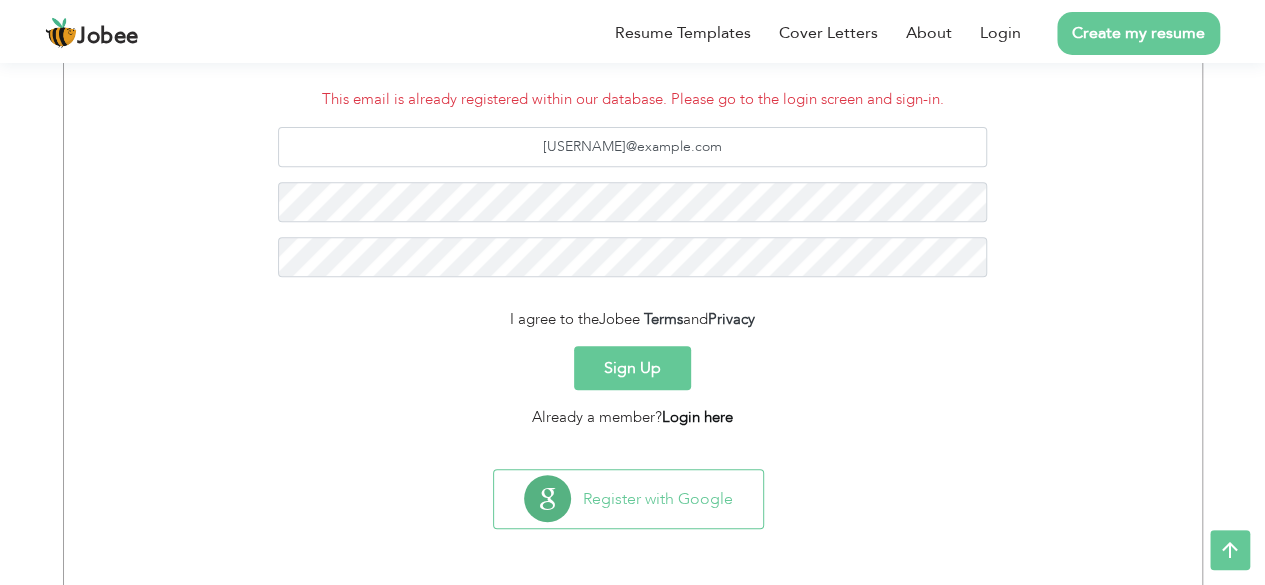 click on "Login here" at bounding box center (697, 417) 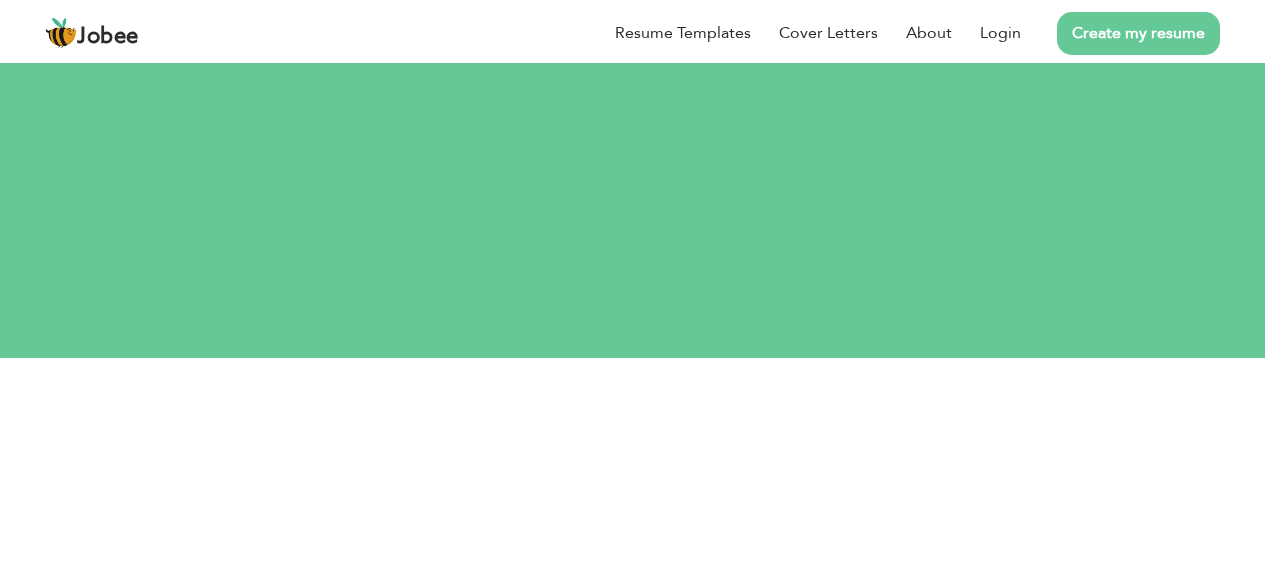 scroll, scrollTop: 0, scrollLeft: 0, axis: both 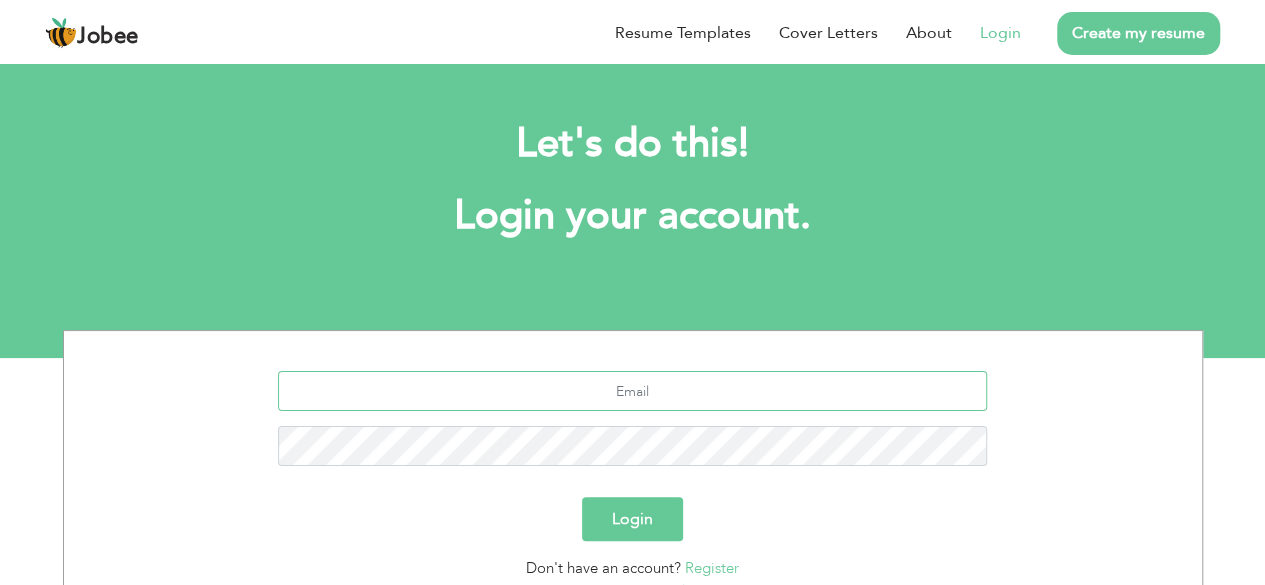 click at bounding box center [632, 391] 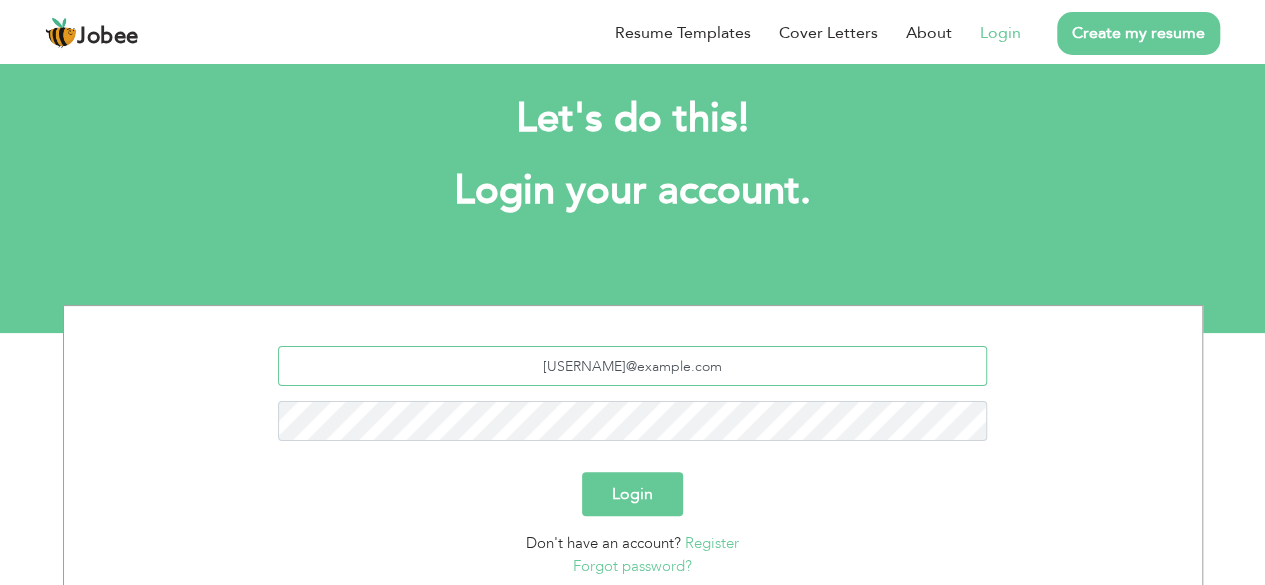 scroll, scrollTop: 174, scrollLeft: 0, axis: vertical 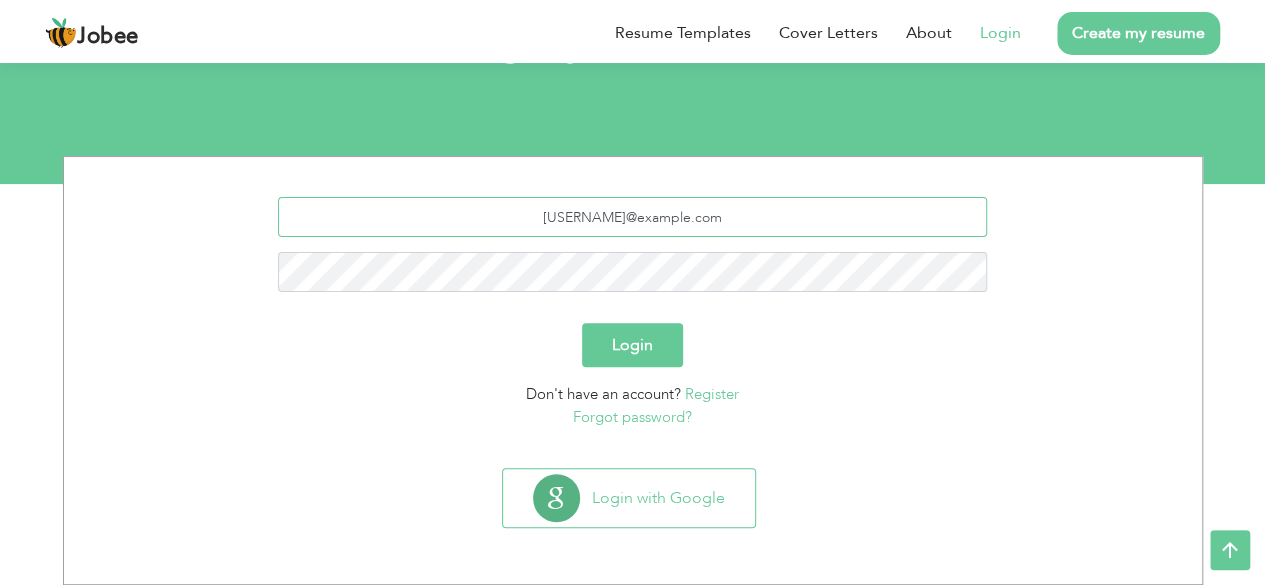 type on "[USERNAME]@example.com" 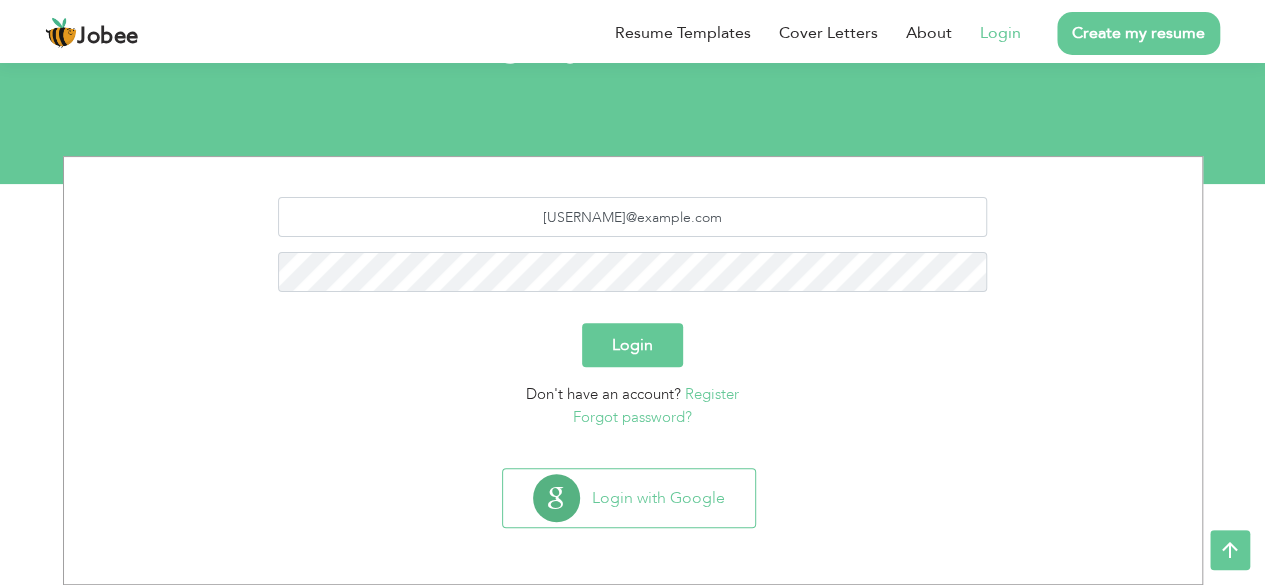 click on "Forgot password?" at bounding box center (632, 417) 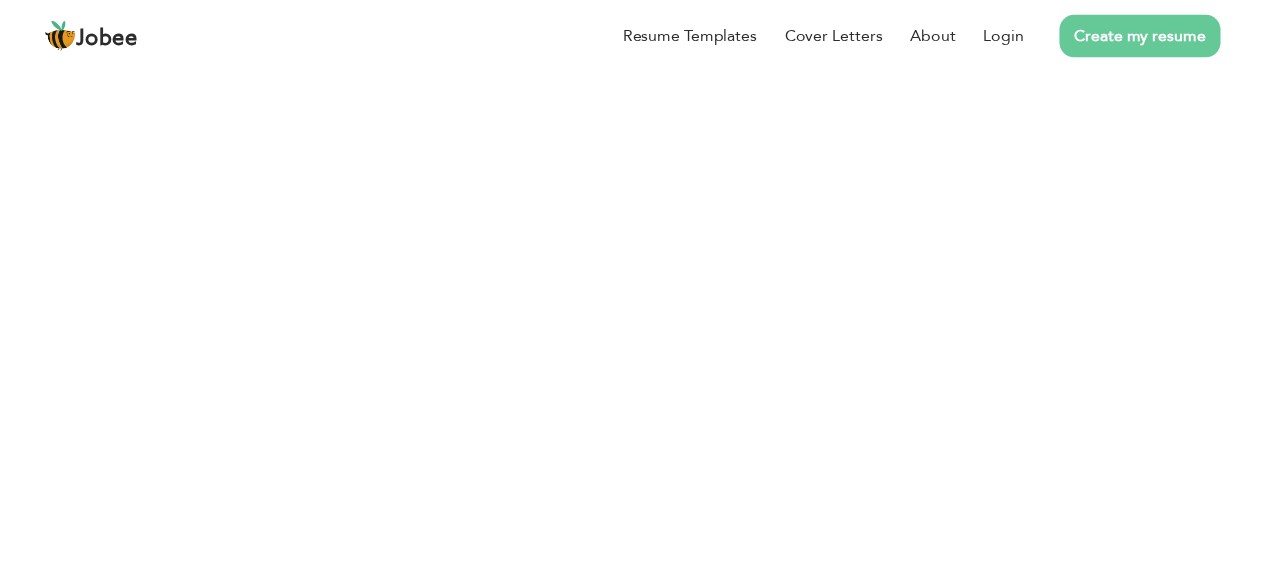 scroll, scrollTop: 0, scrollLeft: 0, axis: both 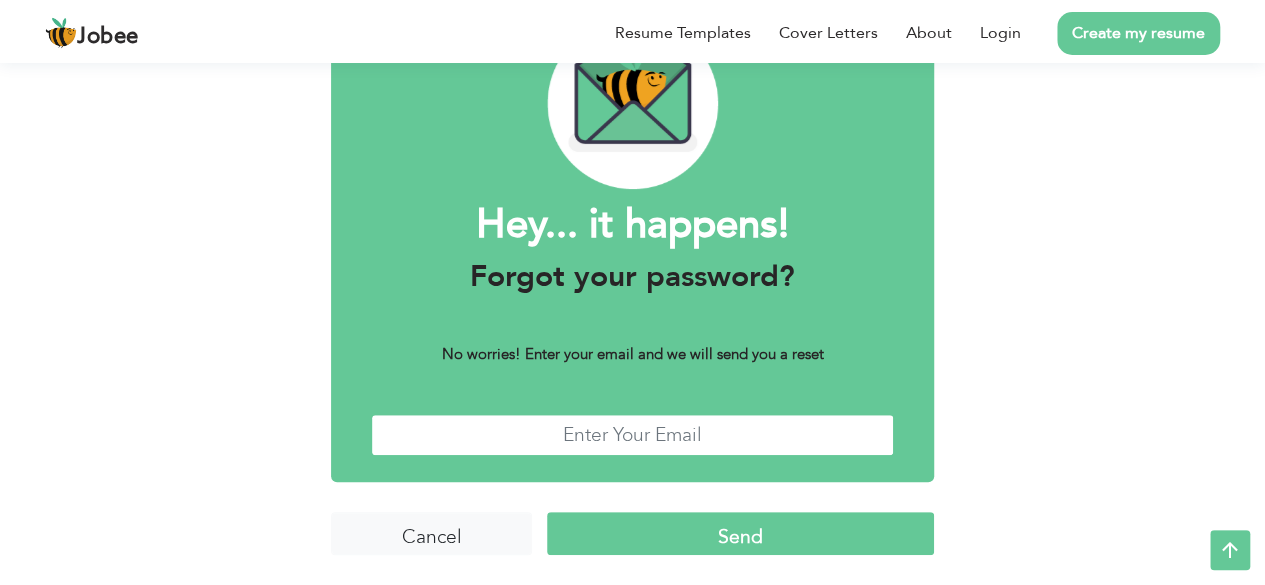 click at bounding box center (632, 435) 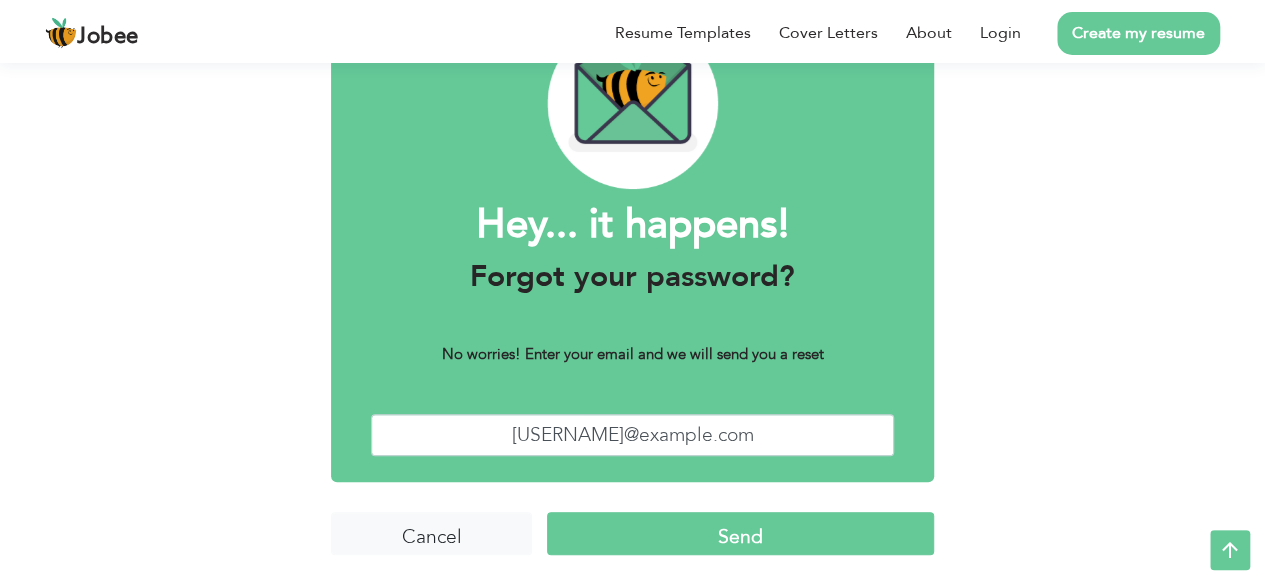 click on "Send" at bounding box center (740, 533) 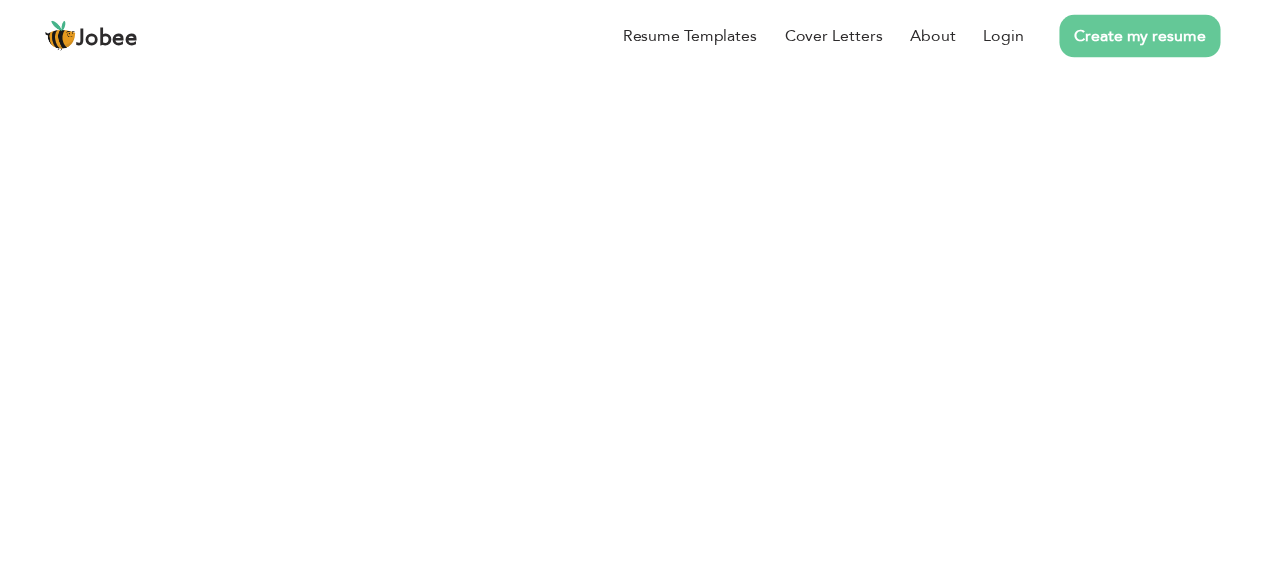 scroll, scrollTop: 0, scrollLeft: 0, axis: both 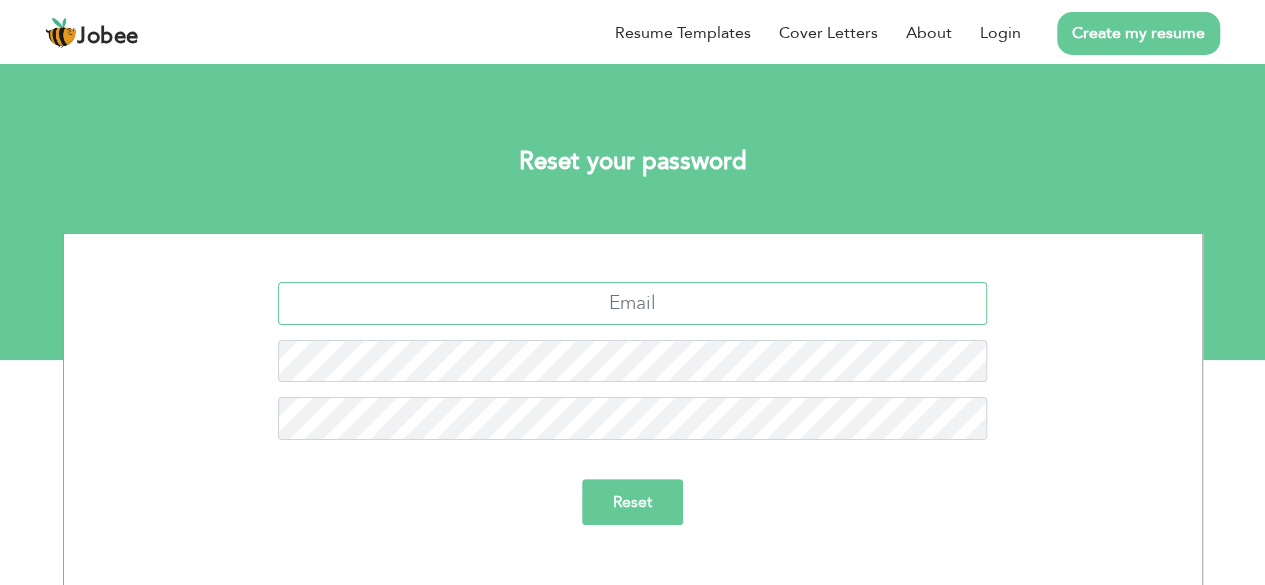 click at bounding box center [632, 303] 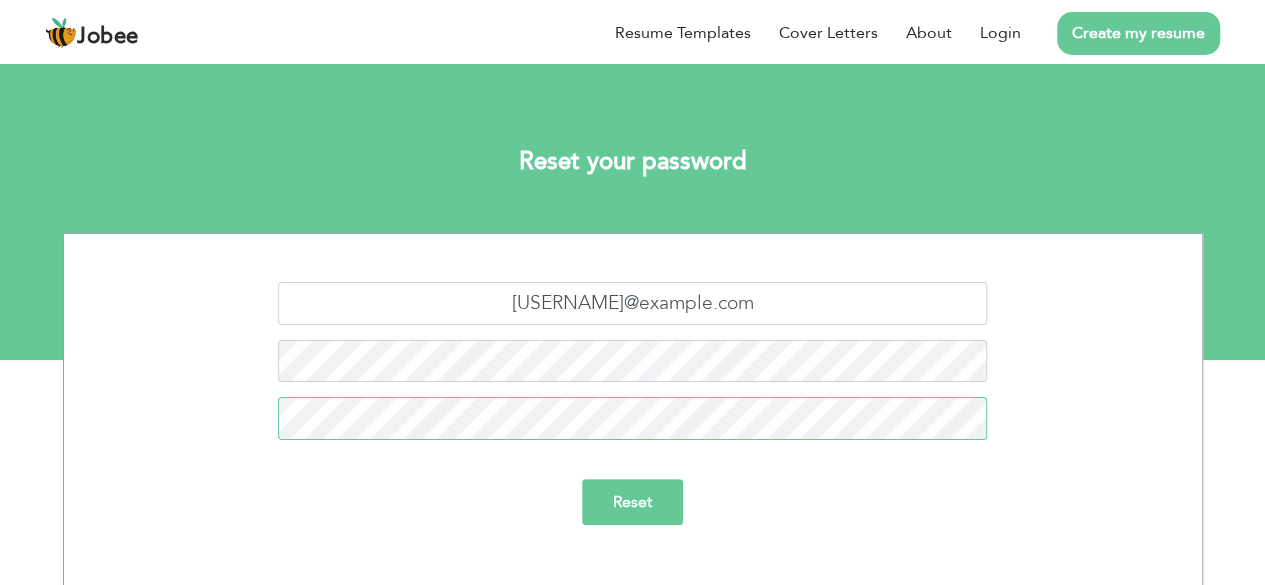 click on "Reset" at bounding box center (632, 502) 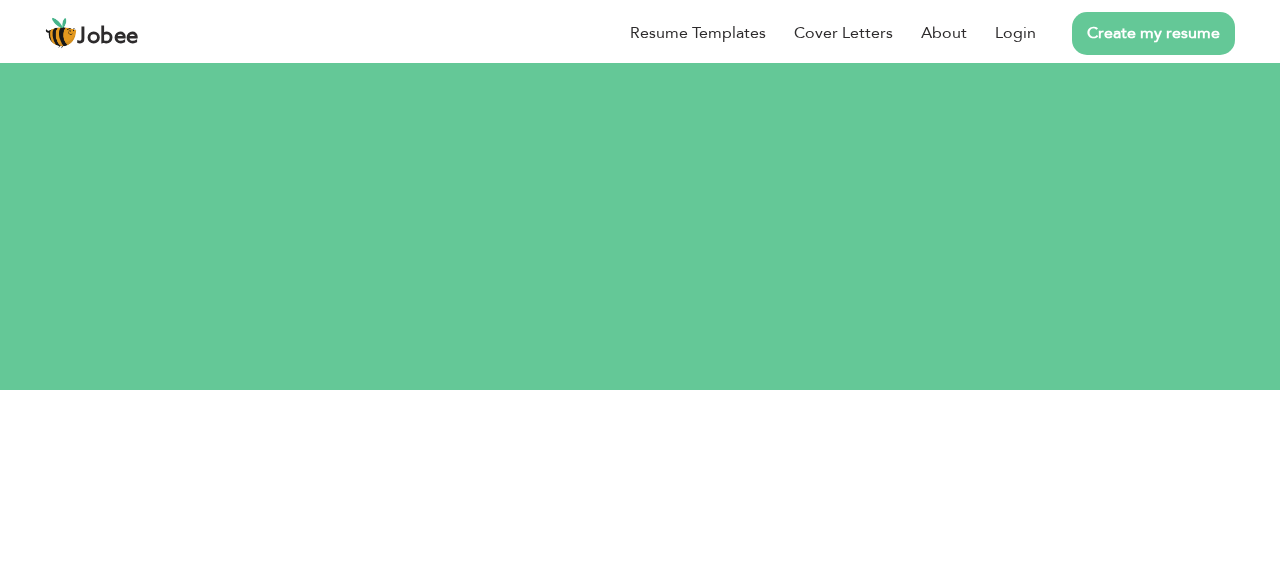 scroll, scrollTop: 0, scrollLeft: 0, axis: both 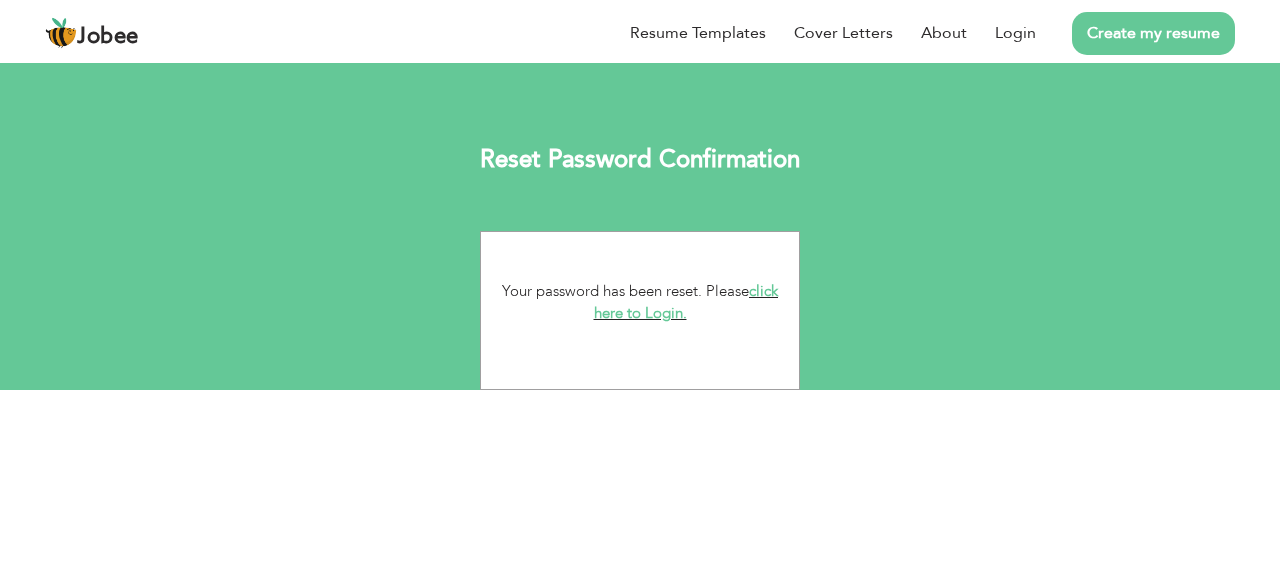 click on "click here to Login." at bounding box center (686, 302) 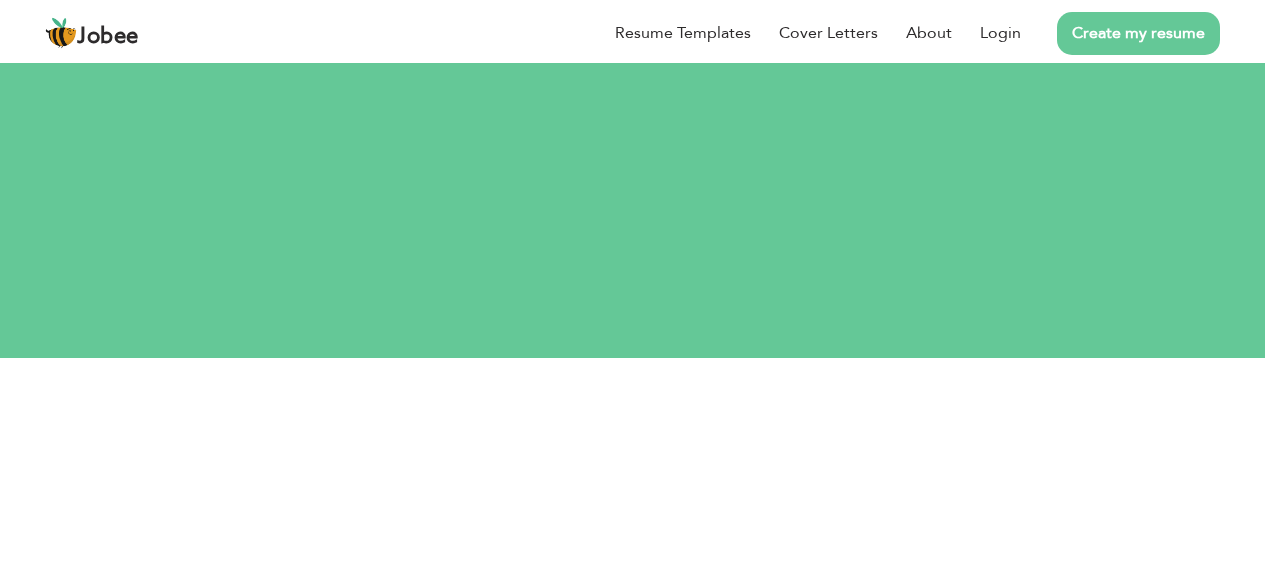 scroll, scrollTop: 0, scrollLeft: 0, axis: both 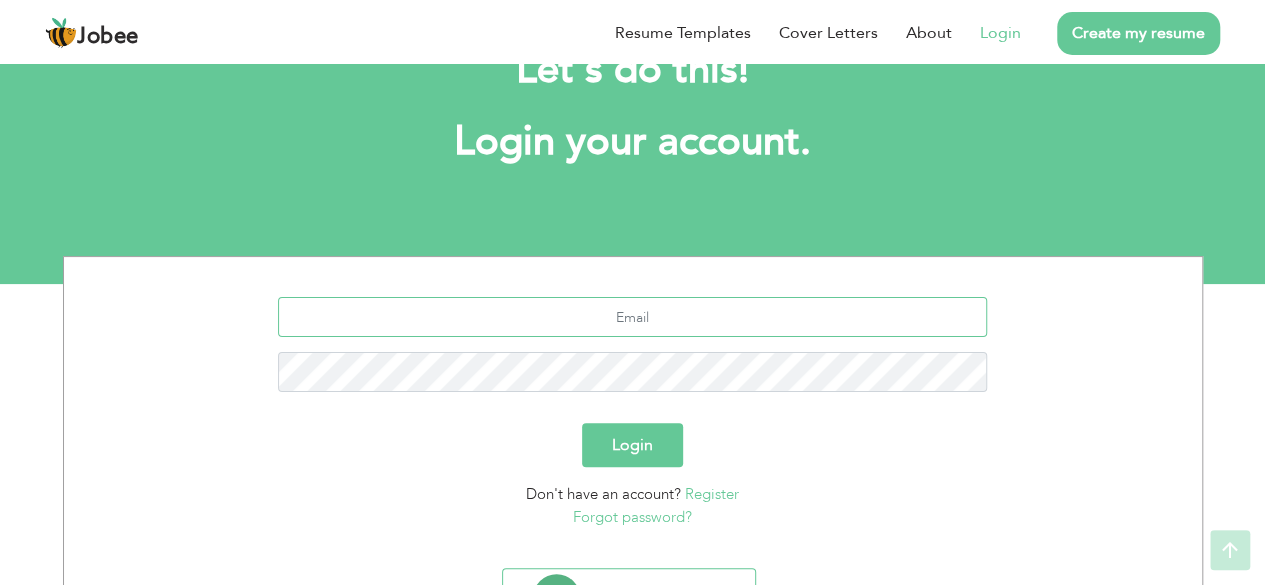 click at bounding box center [632, 317] 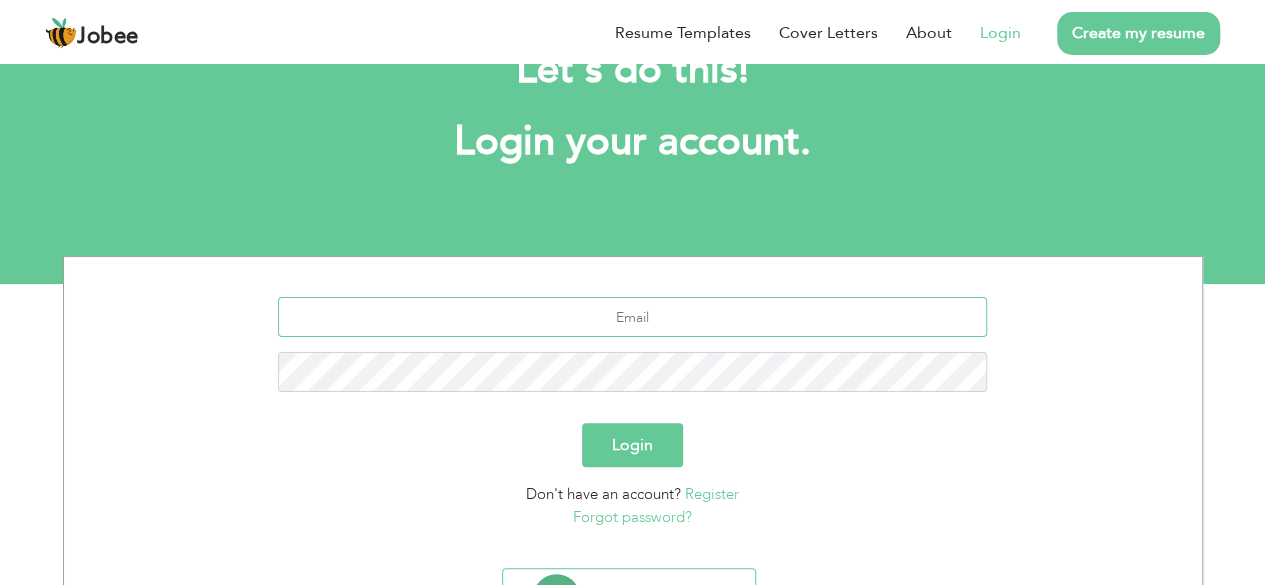 type on "[USERNAME]@example.com" 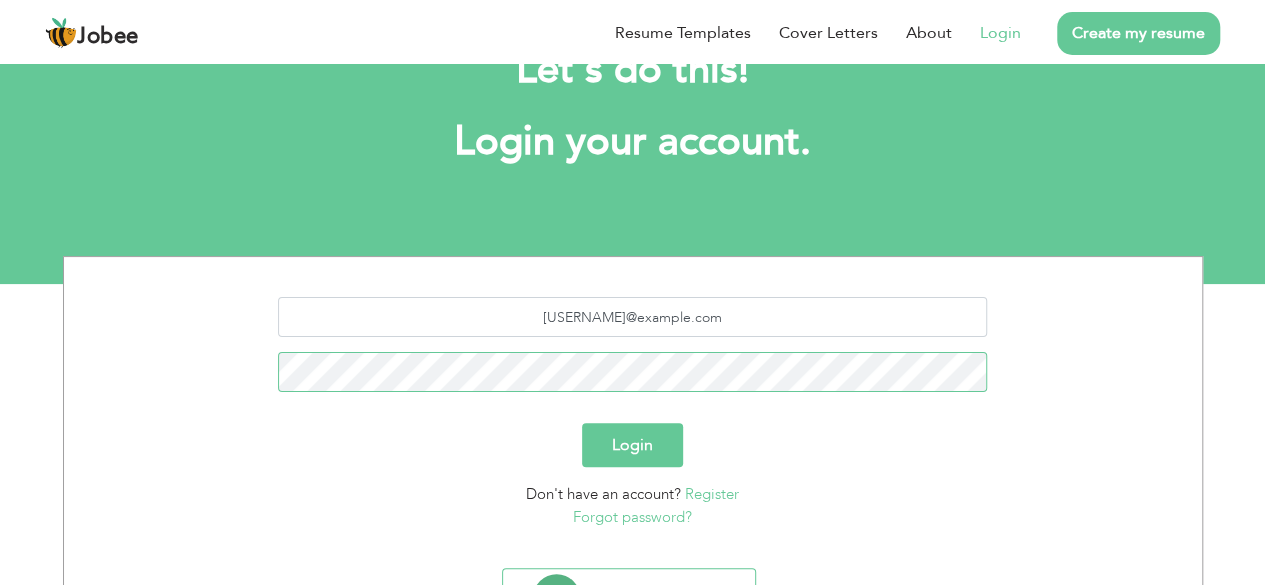 click on "Login" at bounding box center (632, 445) 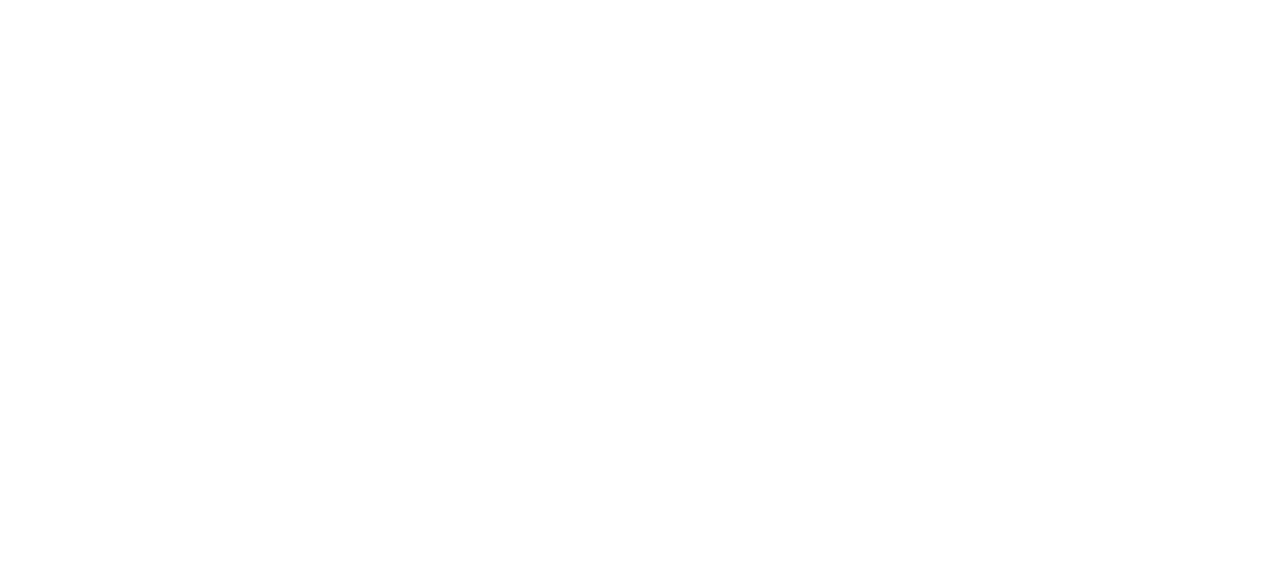 scroll, scrollTop: 0, scrollLeft: 0, axis: both 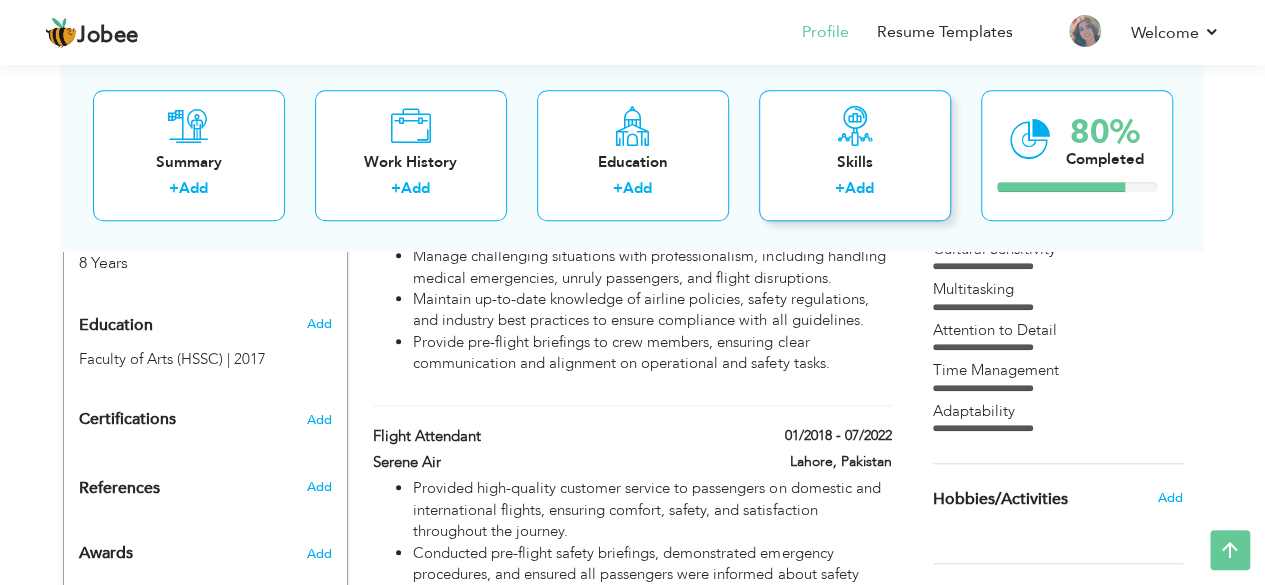 click on "Skills
+  Add" at bounding box center [855, 155] 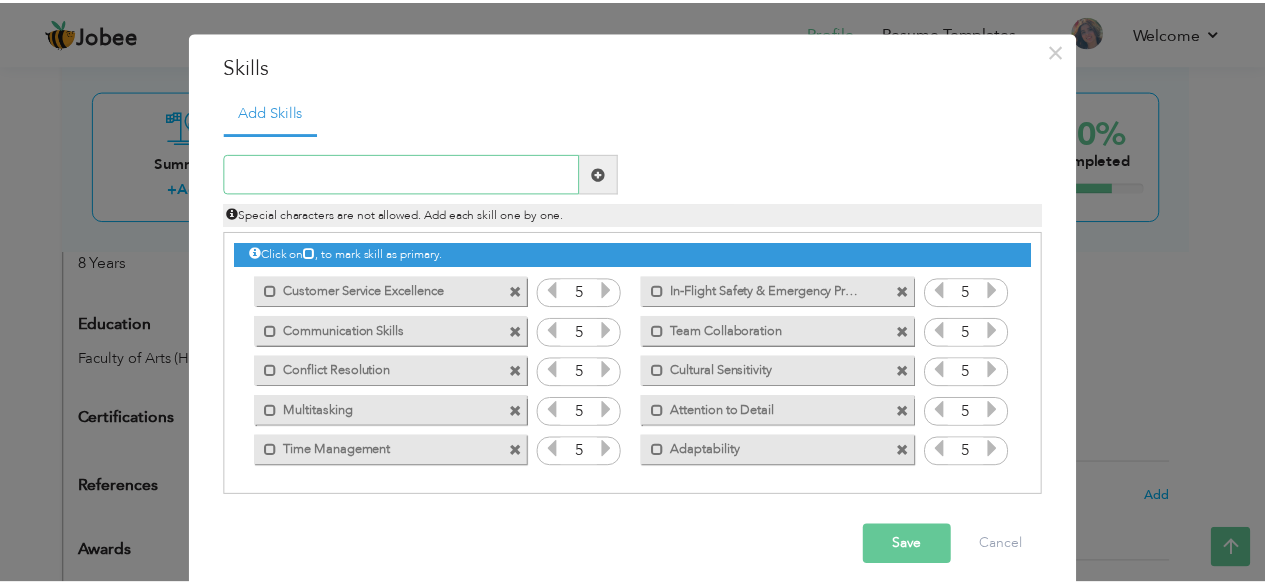 scroll, scrollTop: 44, scrollLeft: 0, axis: vertical 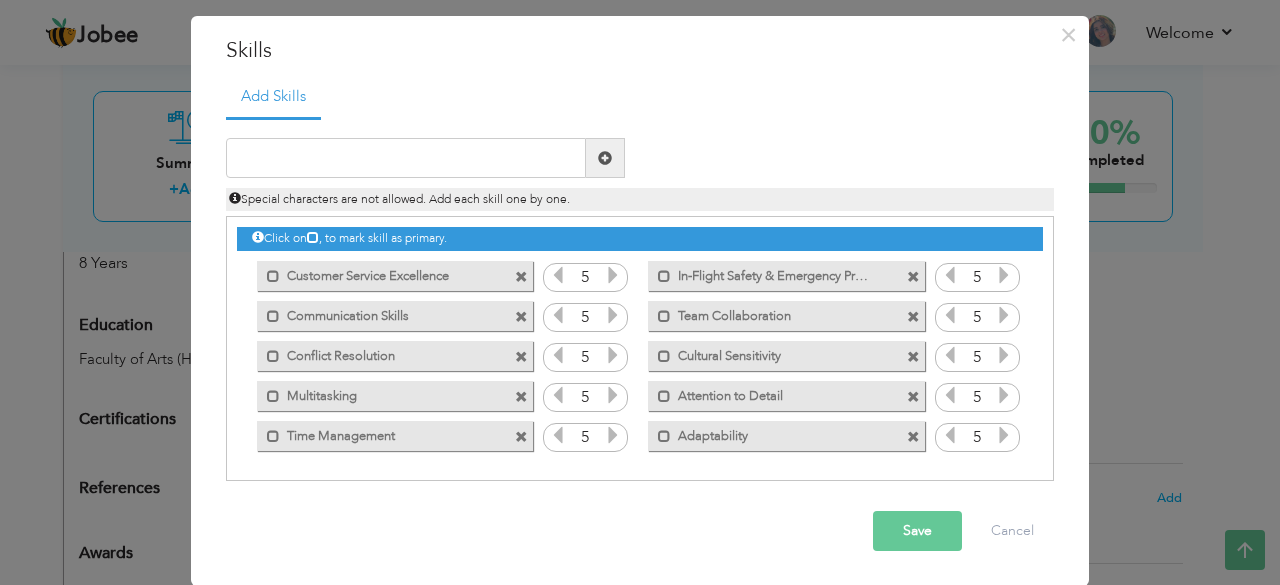 click at bounding box center [913, 317] 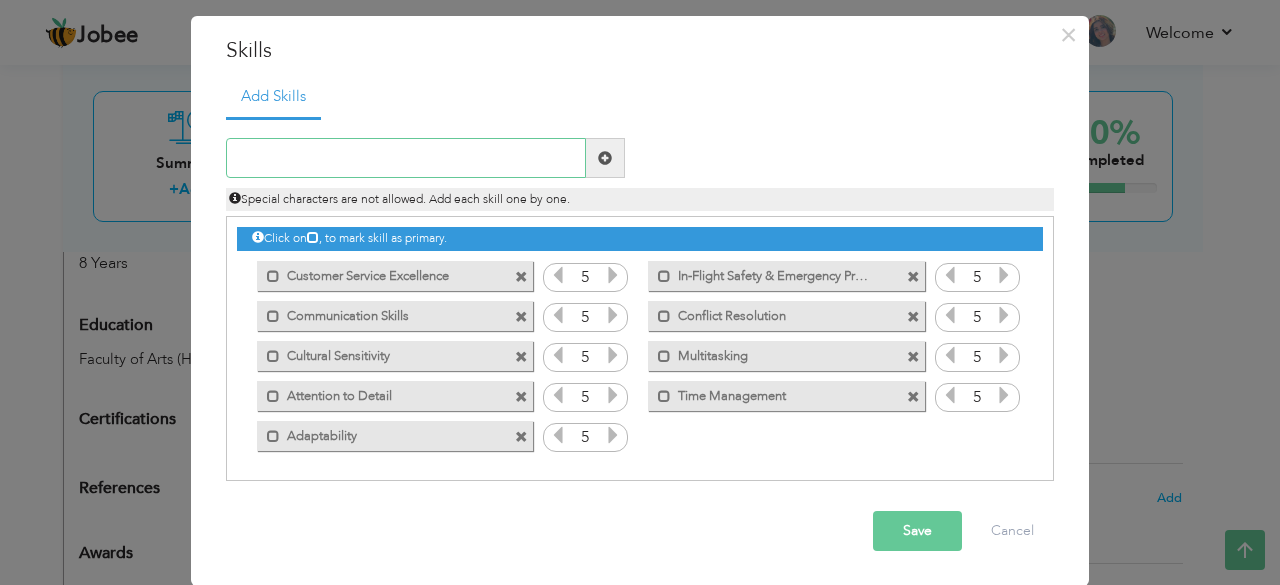 click at bounding box center [406, 158] 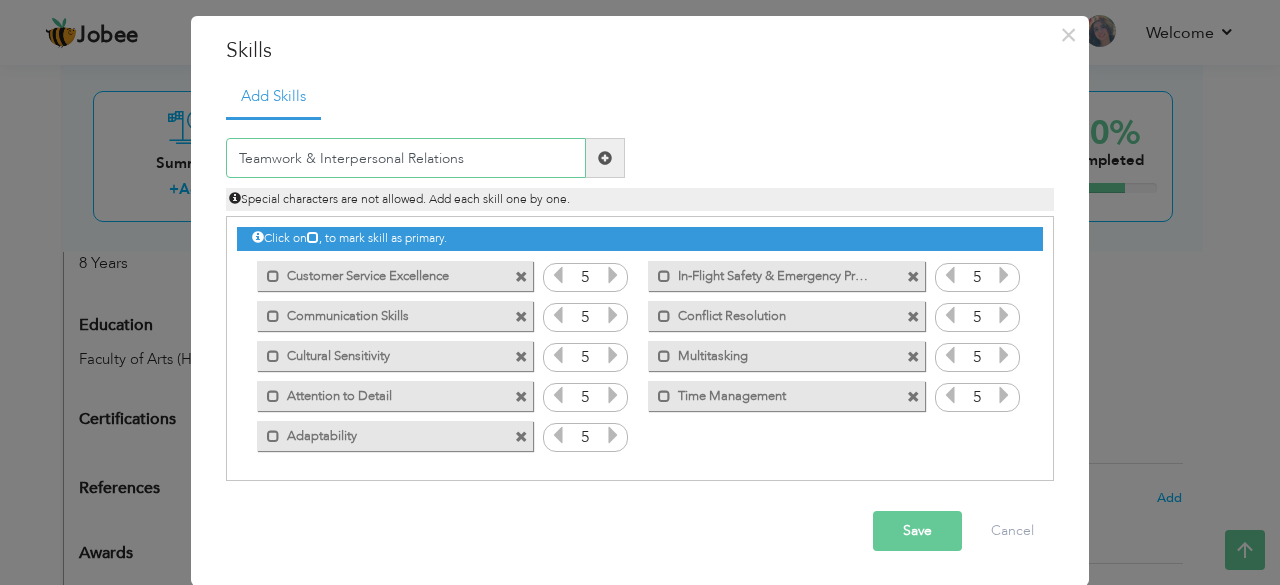 type on "Teamwork & Interpersonal Relations" 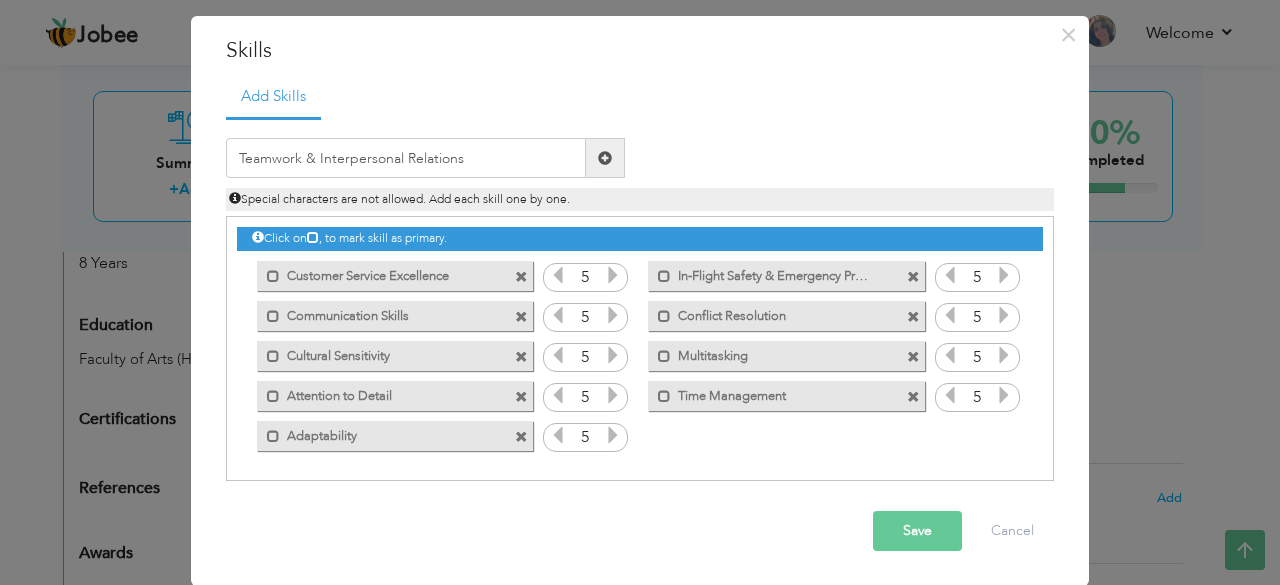click at bounding box center (605, 158) 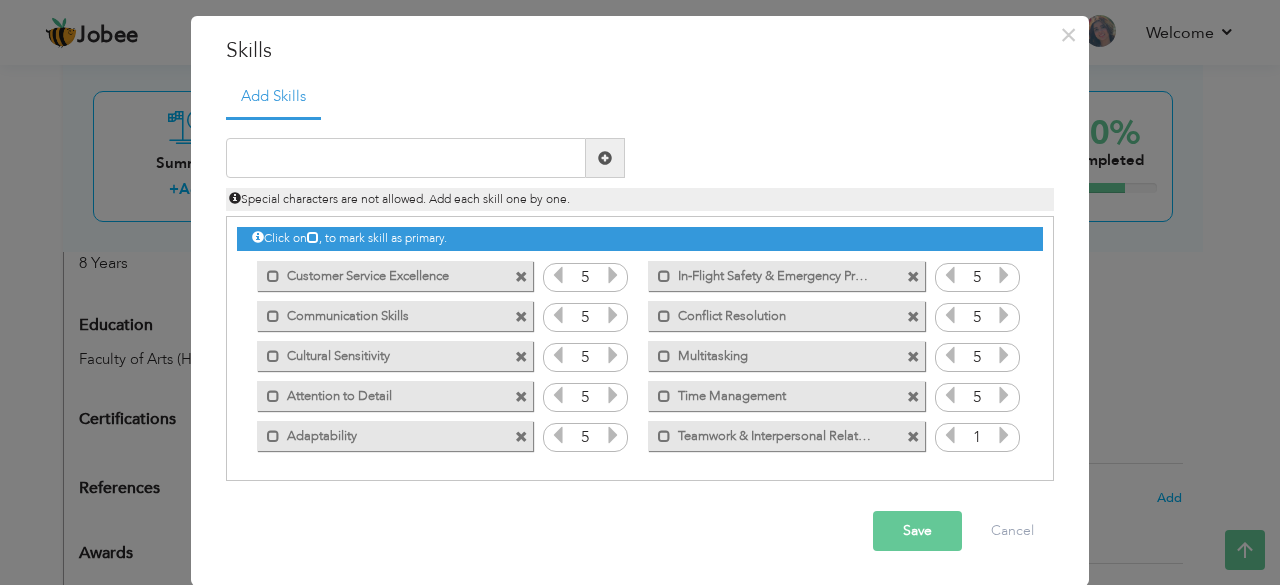 click at bounding box center (950, 435) 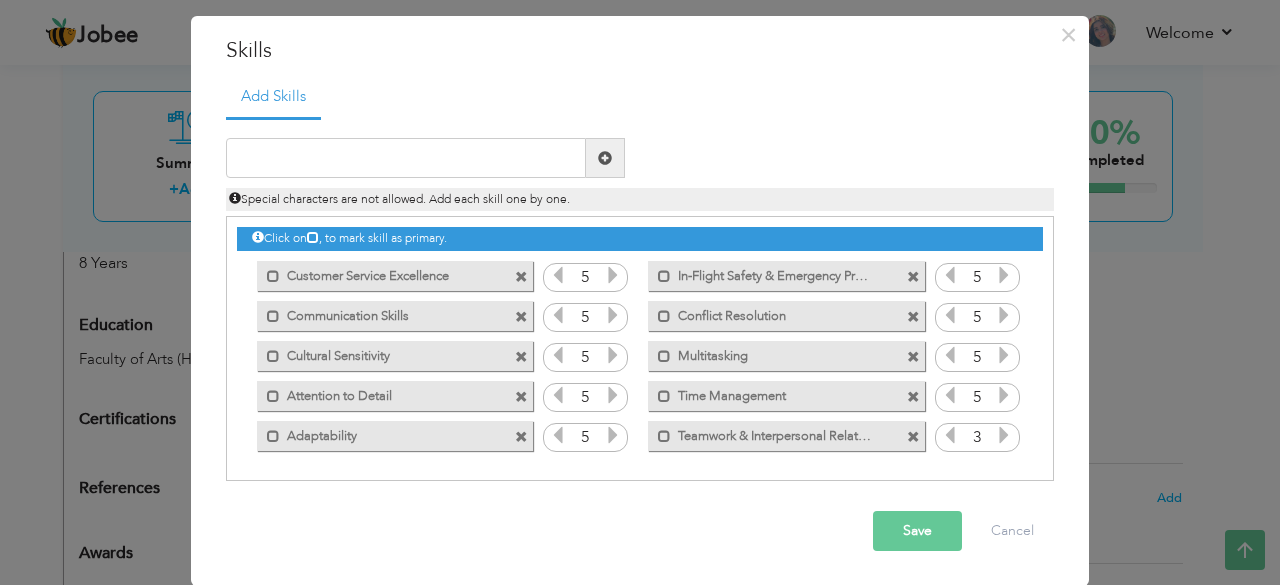 click at bounding box center (1004, 435) 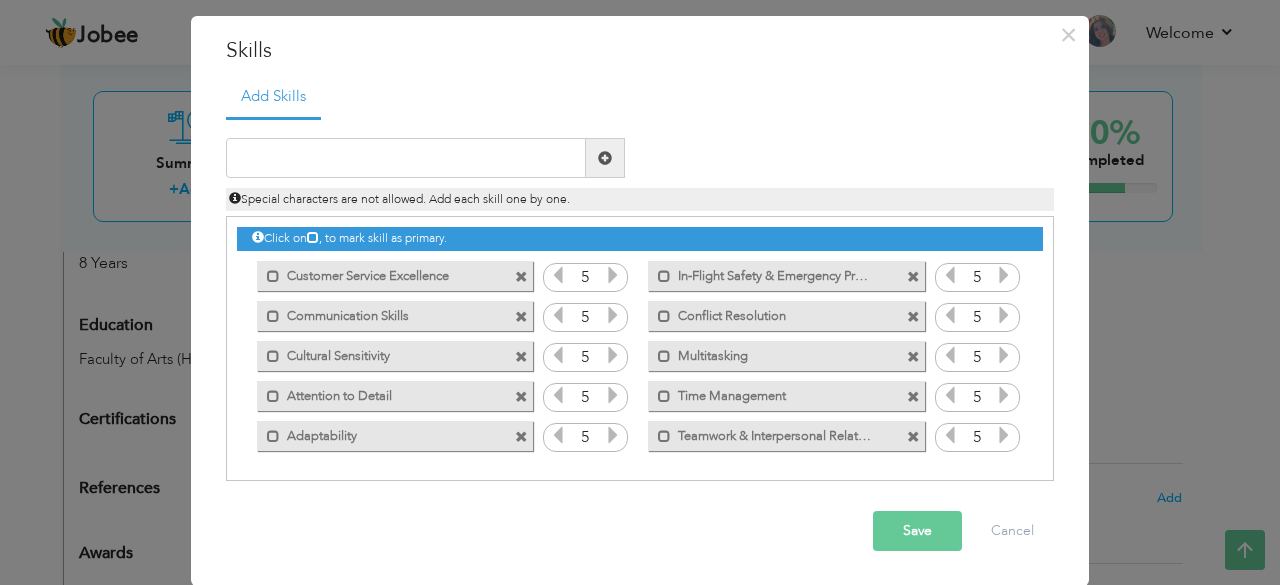 click at bounding box center [1004, 435] 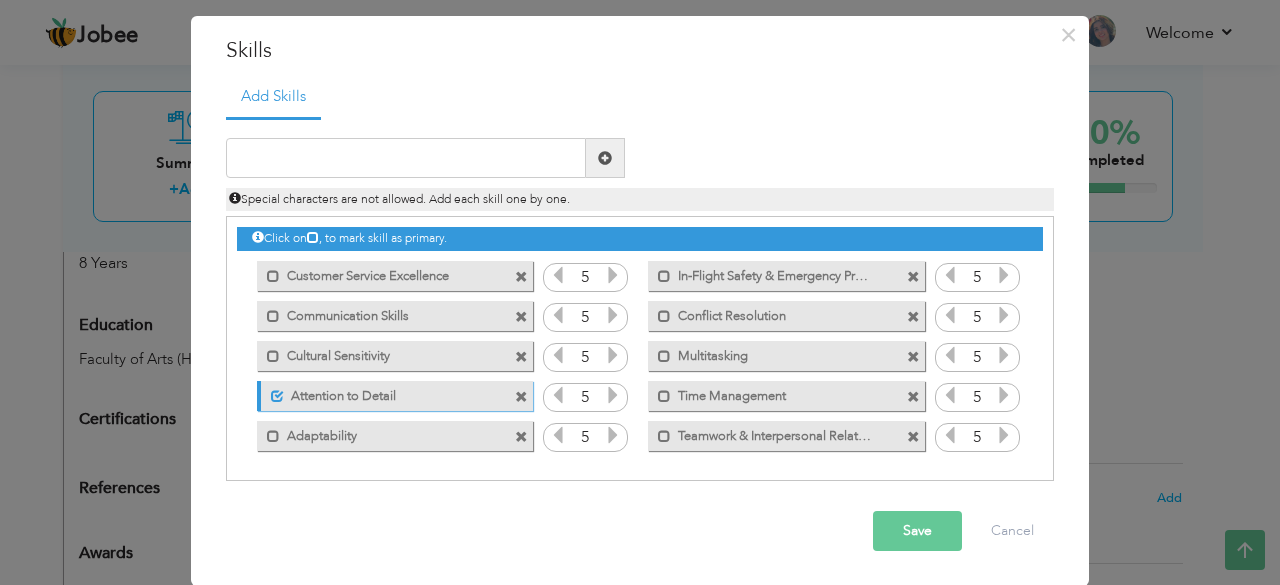 click on "Unmark as primary skill.
Attention to Detail" at bounding box center (395, 396) 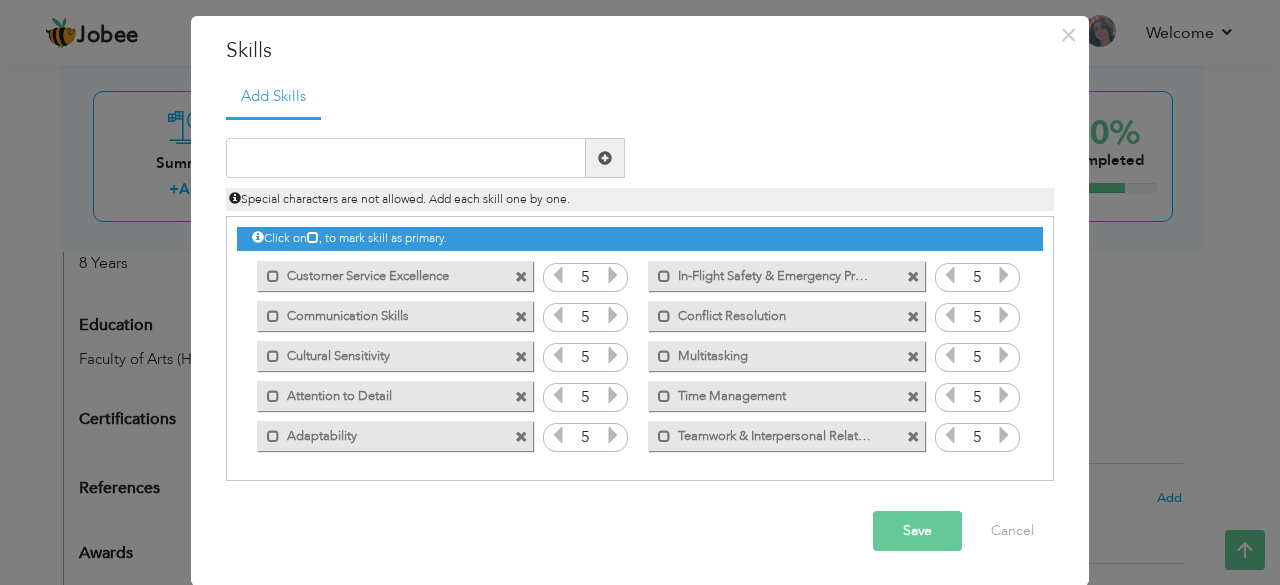 click at bounding box center [521, 397] 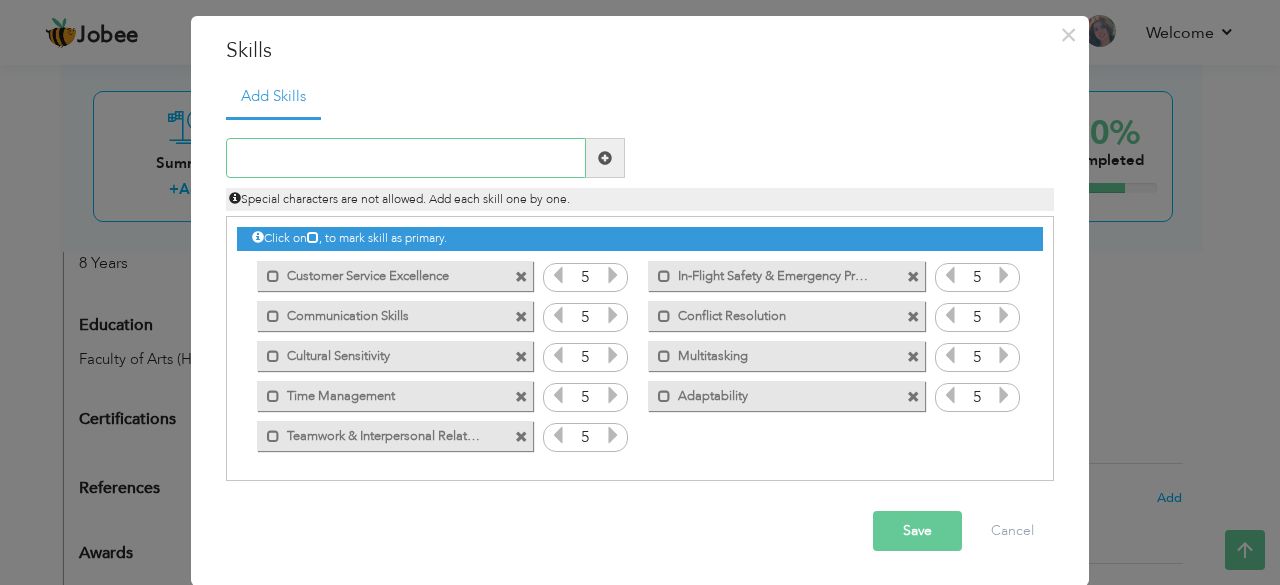 click at bounding box center (406, 158) 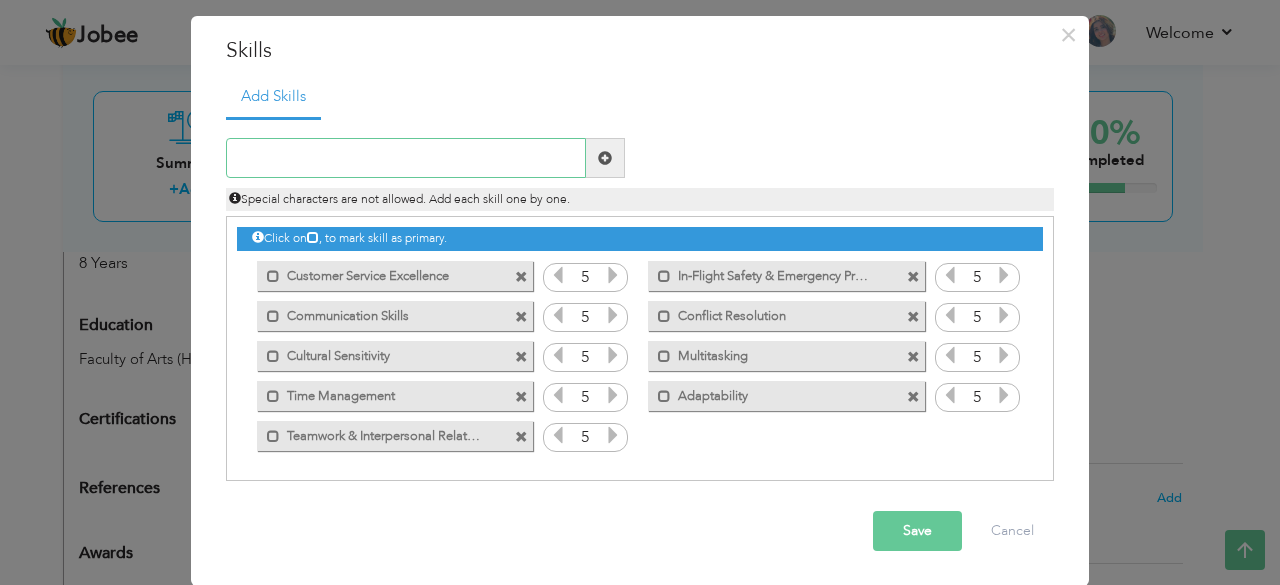 paste on "Attention to Detail & Service Accuracy" 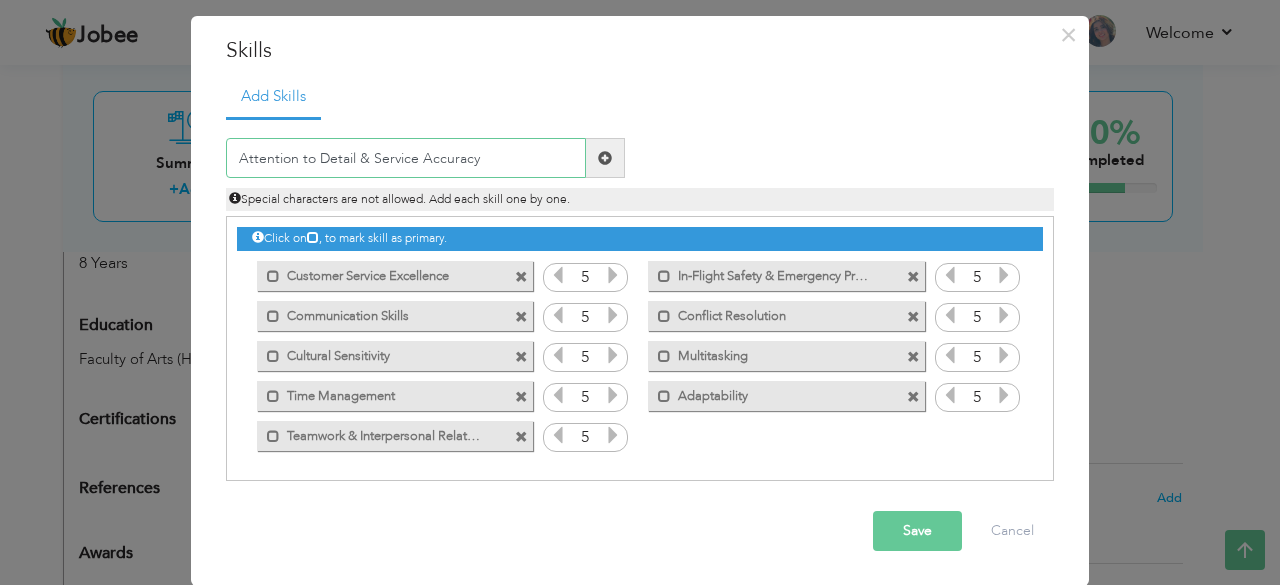 type on "Attention to Detail & Service Accuracy" 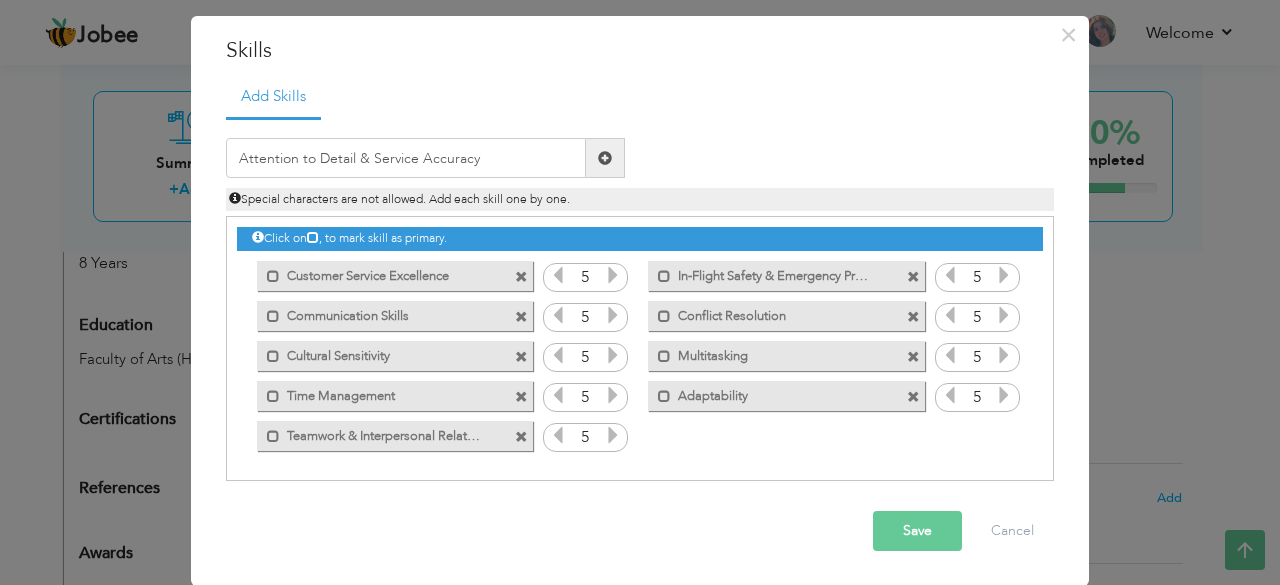 click on "Save" at bounding box center [917, 531] 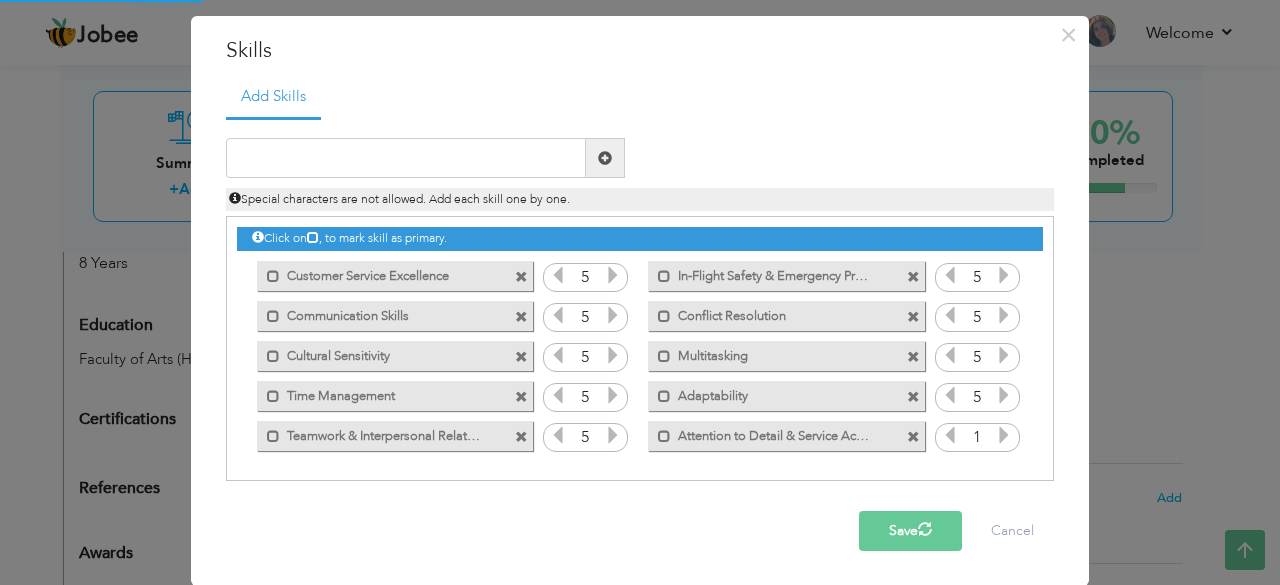 click at bounding box center [1004, 435] 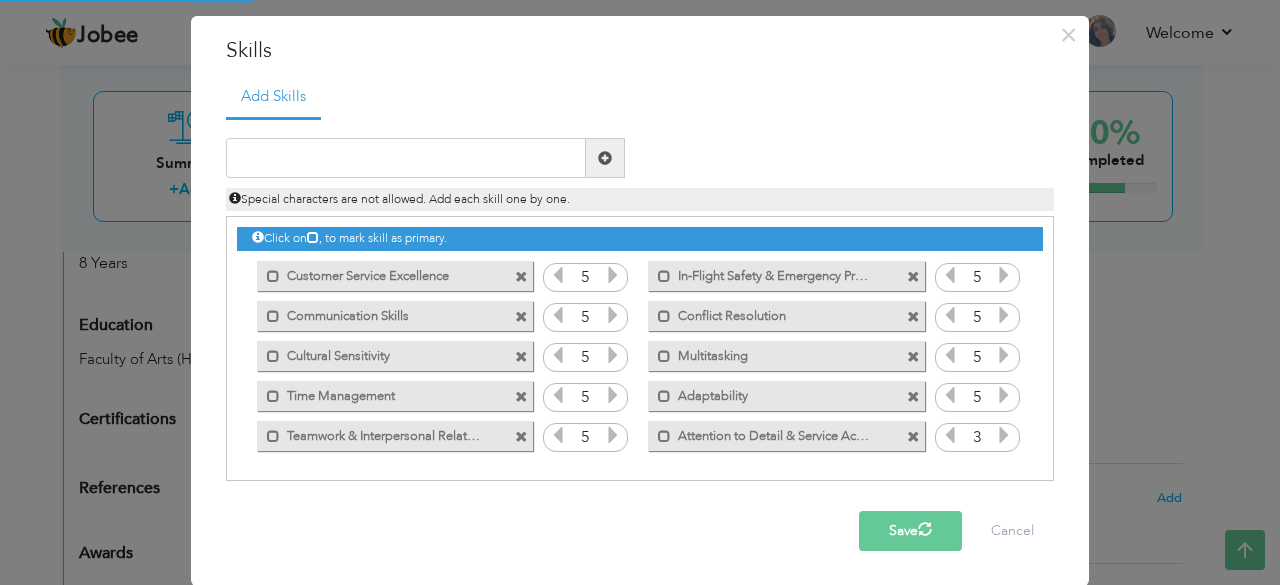 click at bounding box center (1004, 435) 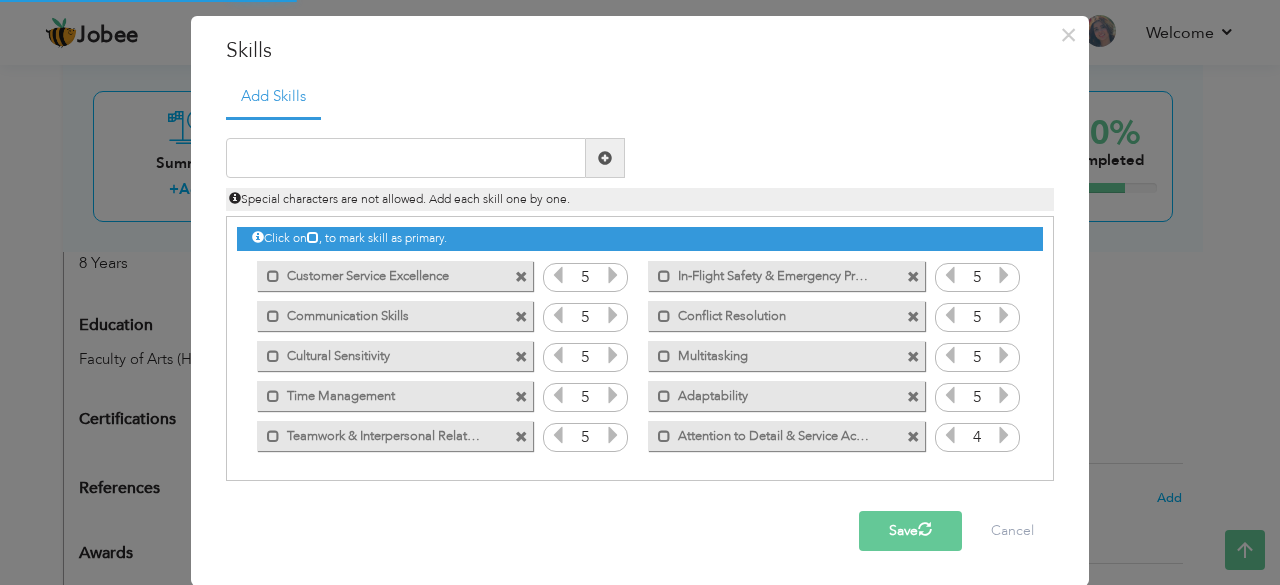 click at bounding box center [1004, 435] 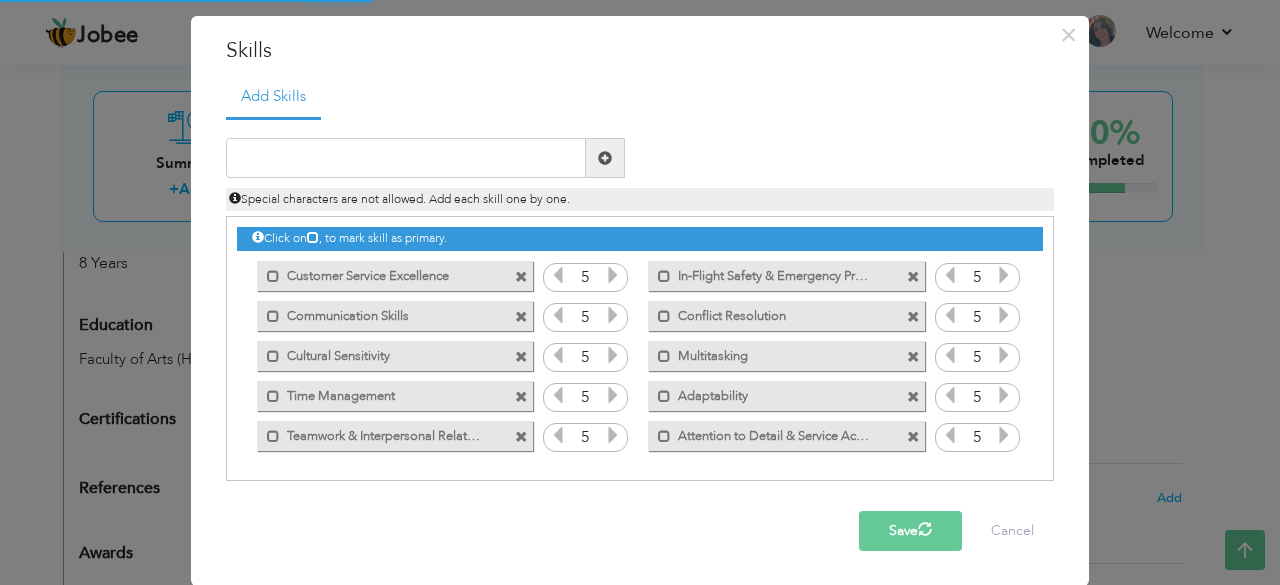 click at bounding box center (1004, 435) 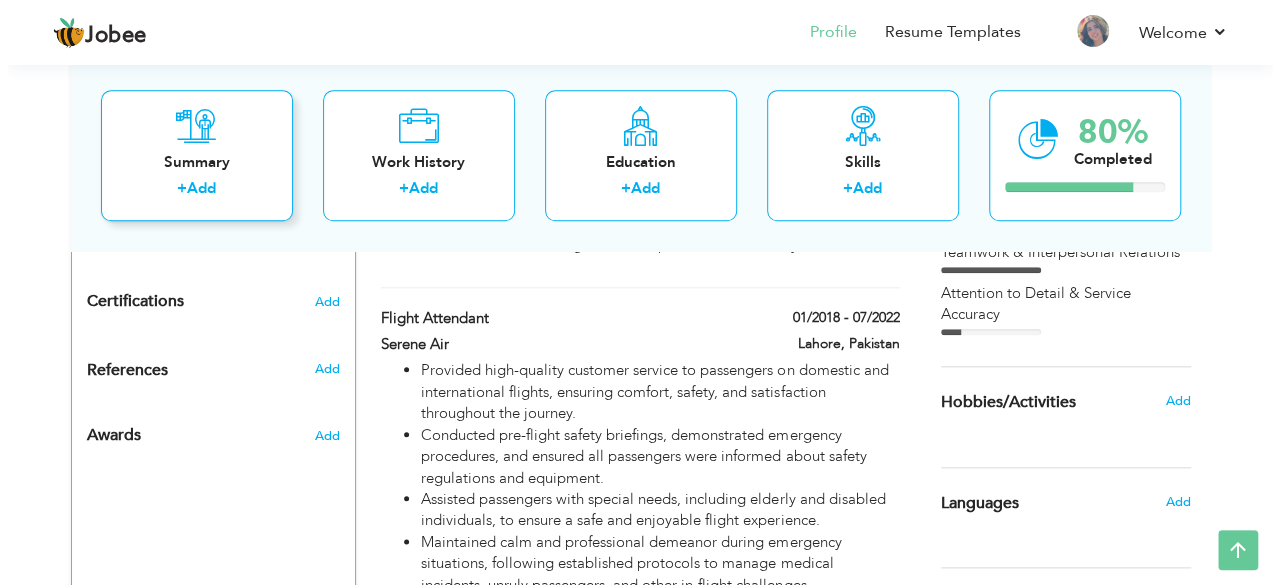 scroll, scrollTop: 898, scrollLeft: 0, axis: vertical 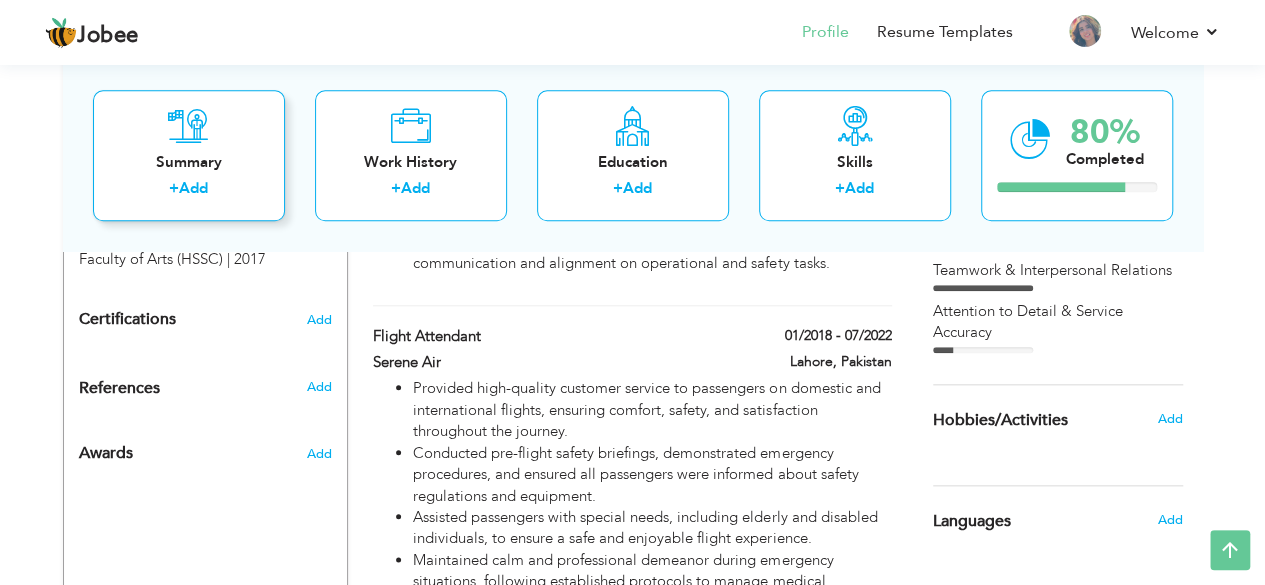 click on "Summary
+  Add" at bounding box center [189, 155] 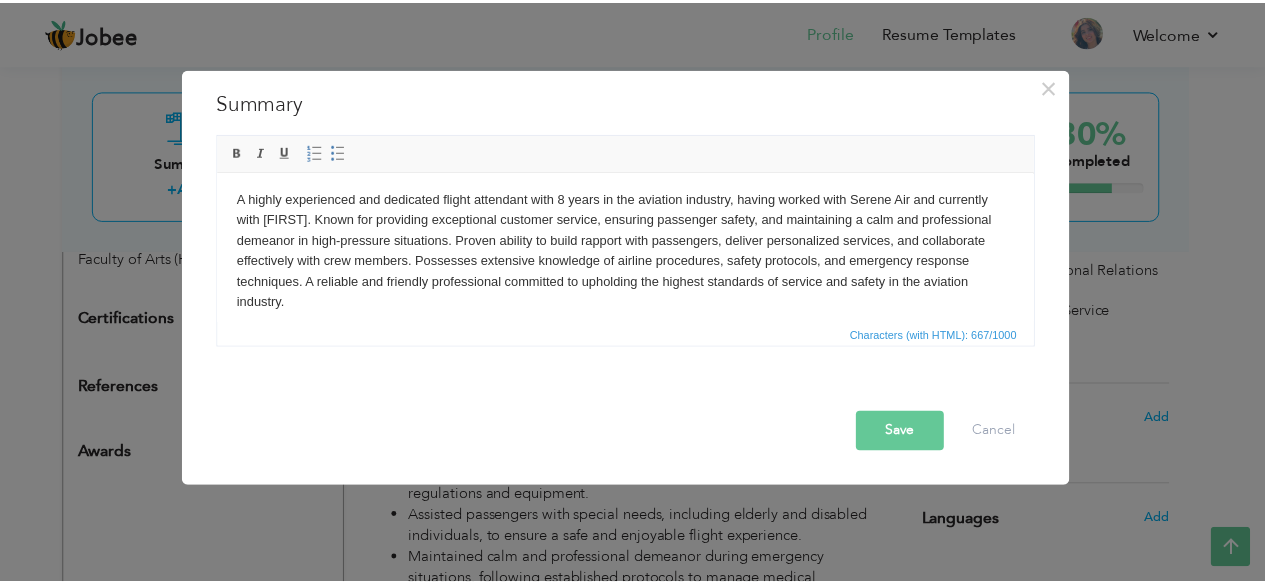 scroll, scrollTop: 0, scrollLeft: 0, axis: both 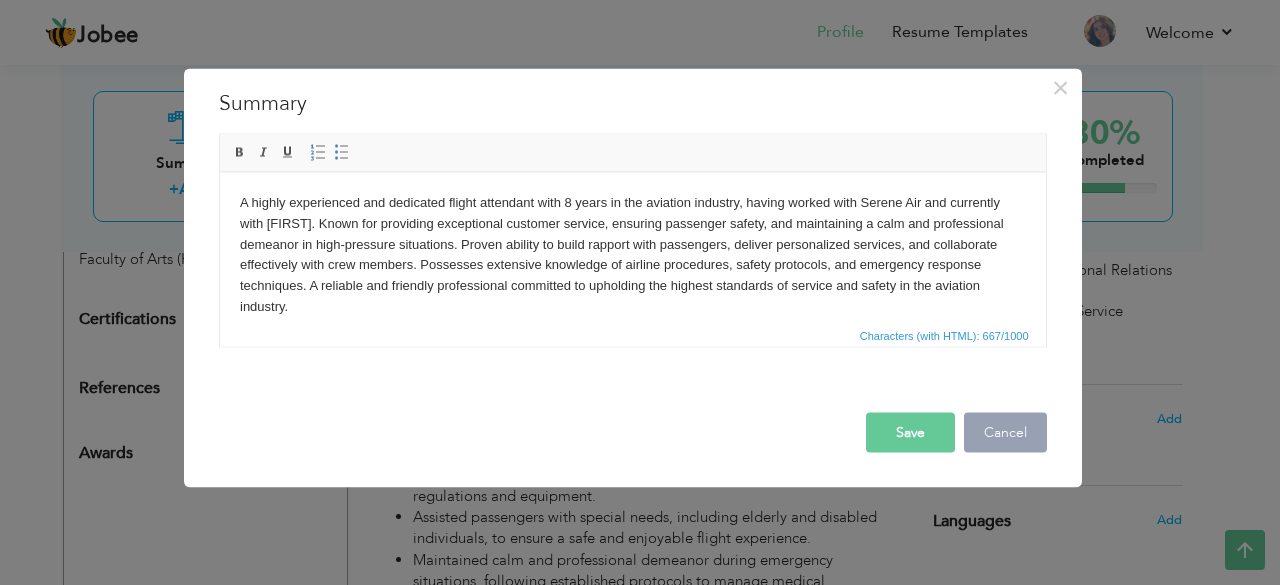 click on "Cancel" at bounding box center (1005, 432) 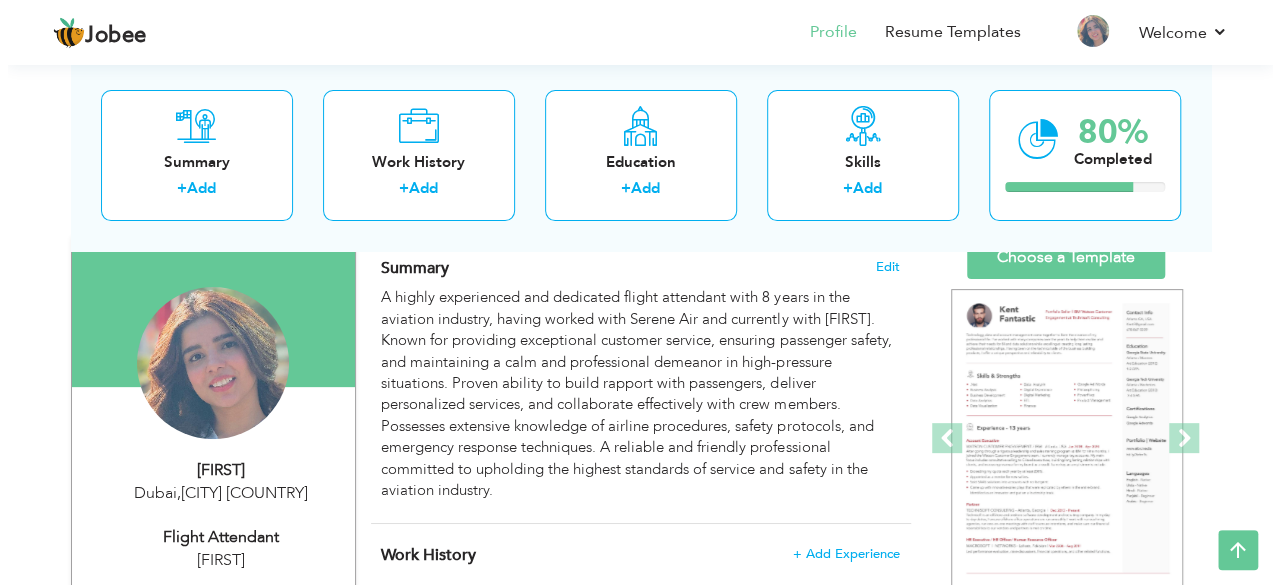 scroll, scrollTop: 0, scrollLeft: 0, axis: both 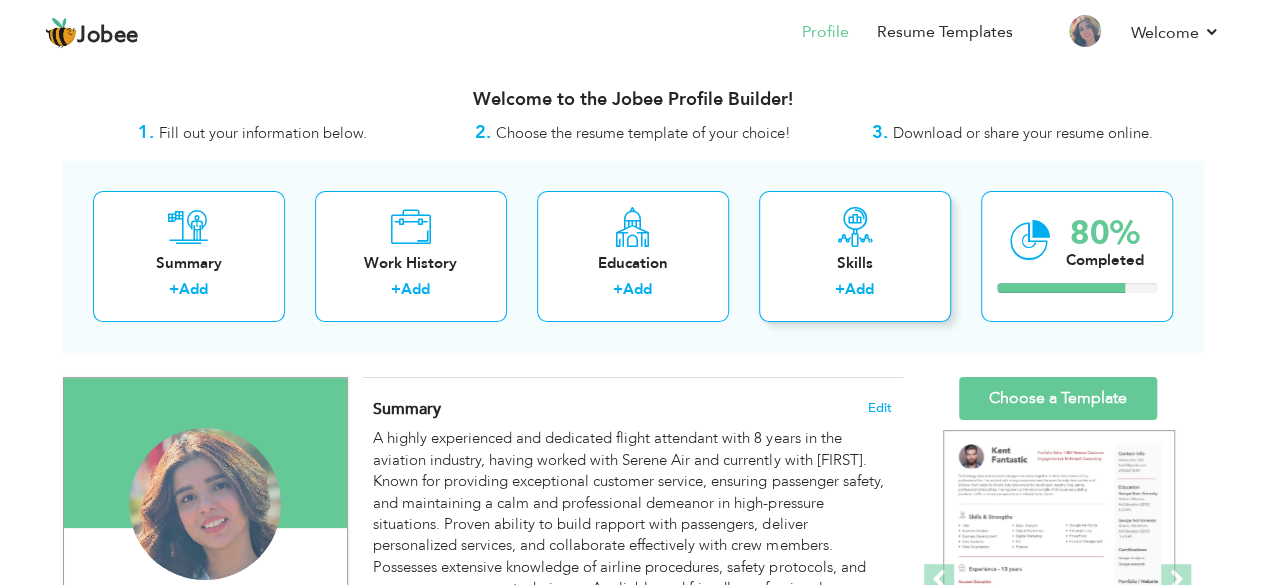 click on "Skills" at bounding box center [855, 263] 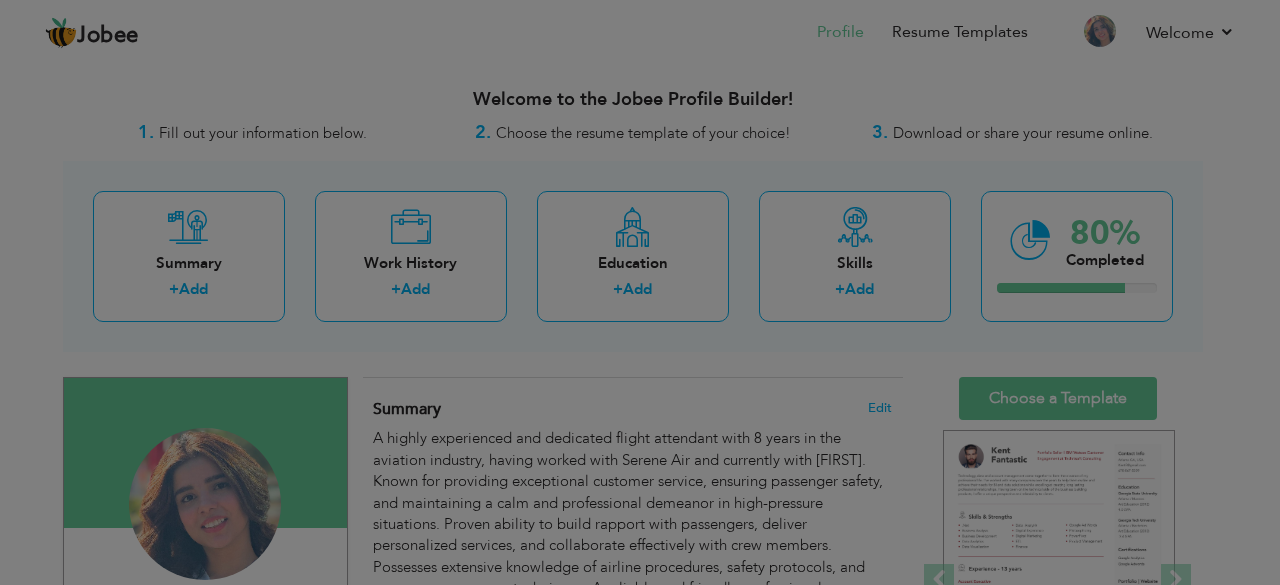 scroll, scrollTop: 0, scrollLeft: 0, axis: both 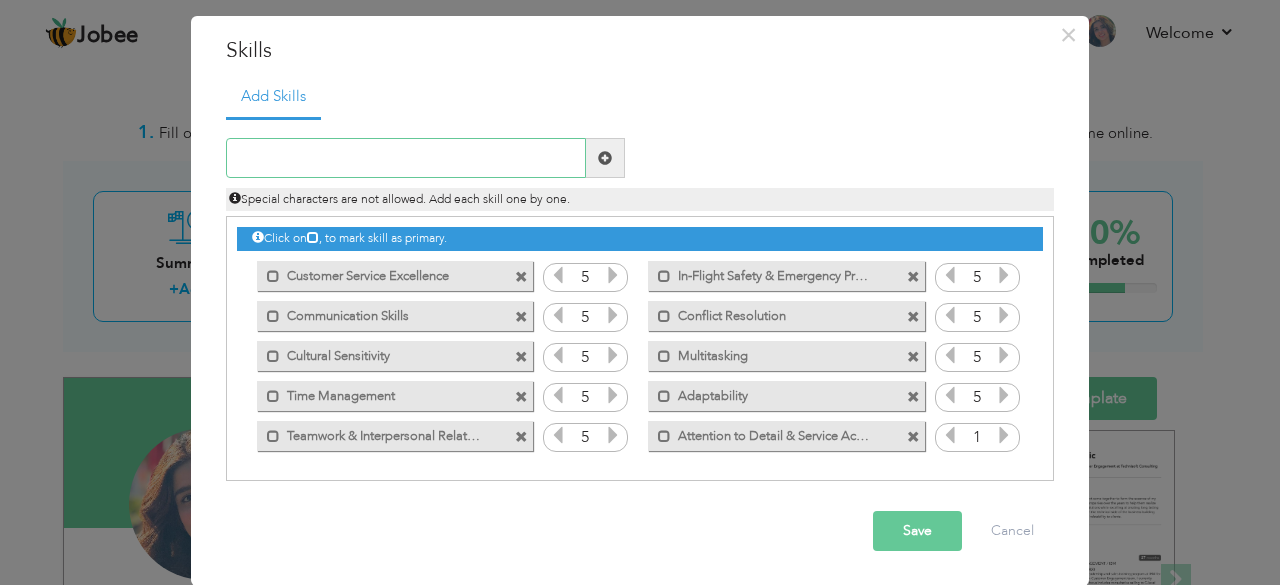 click at bounding box center (406, 158) 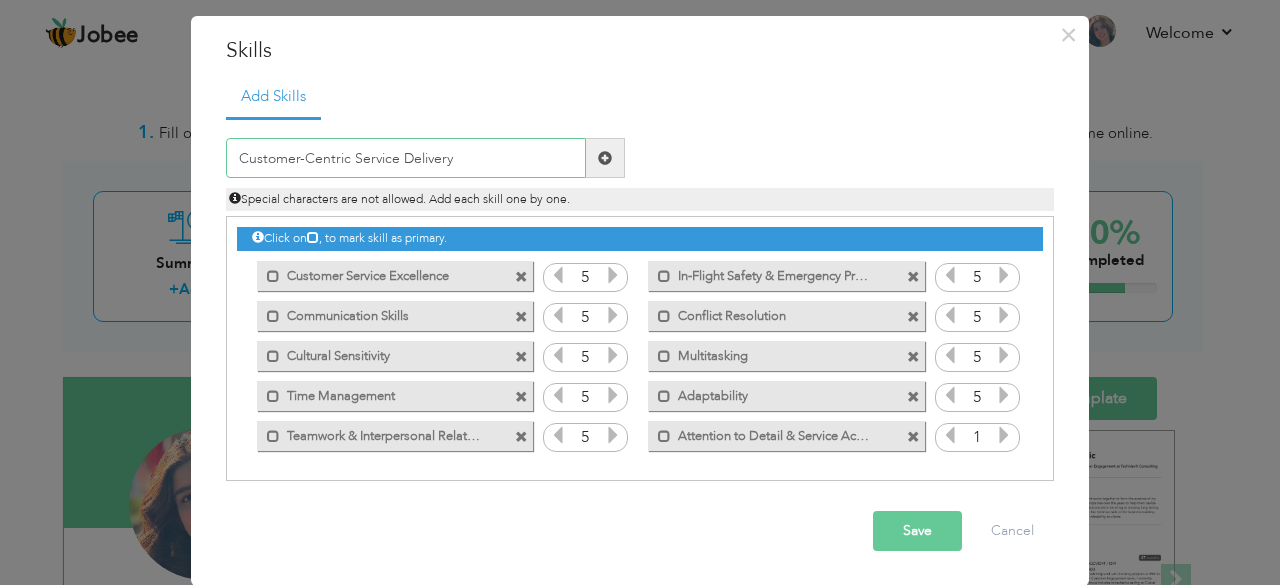 type on "Customer-Centric Service Delivery" 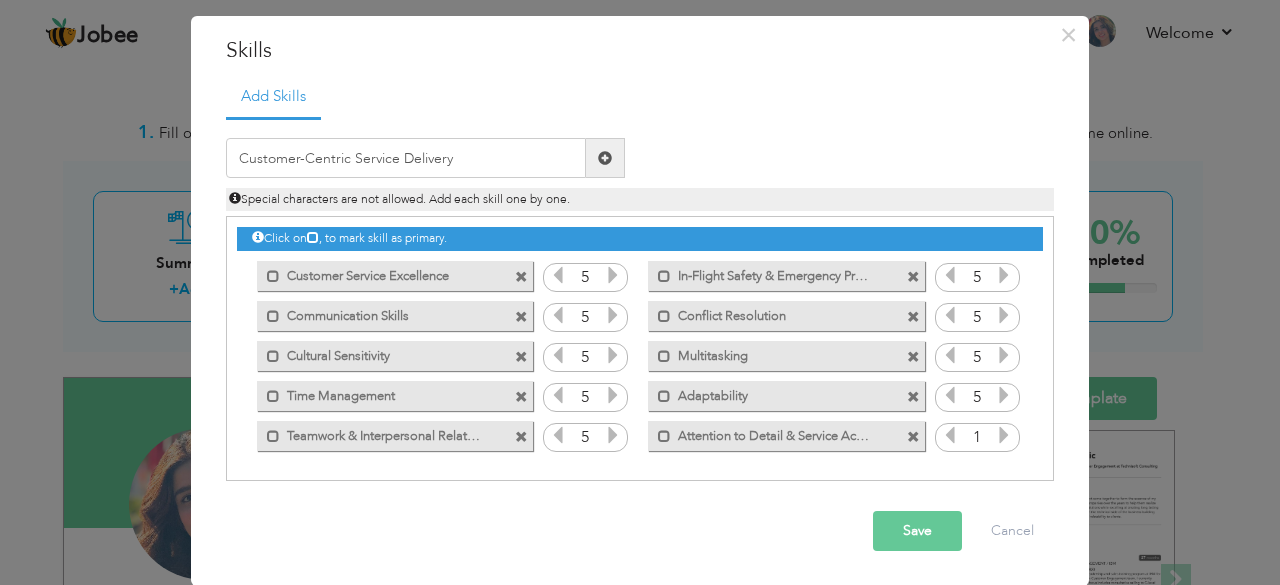click at bounding box center (605, 158) 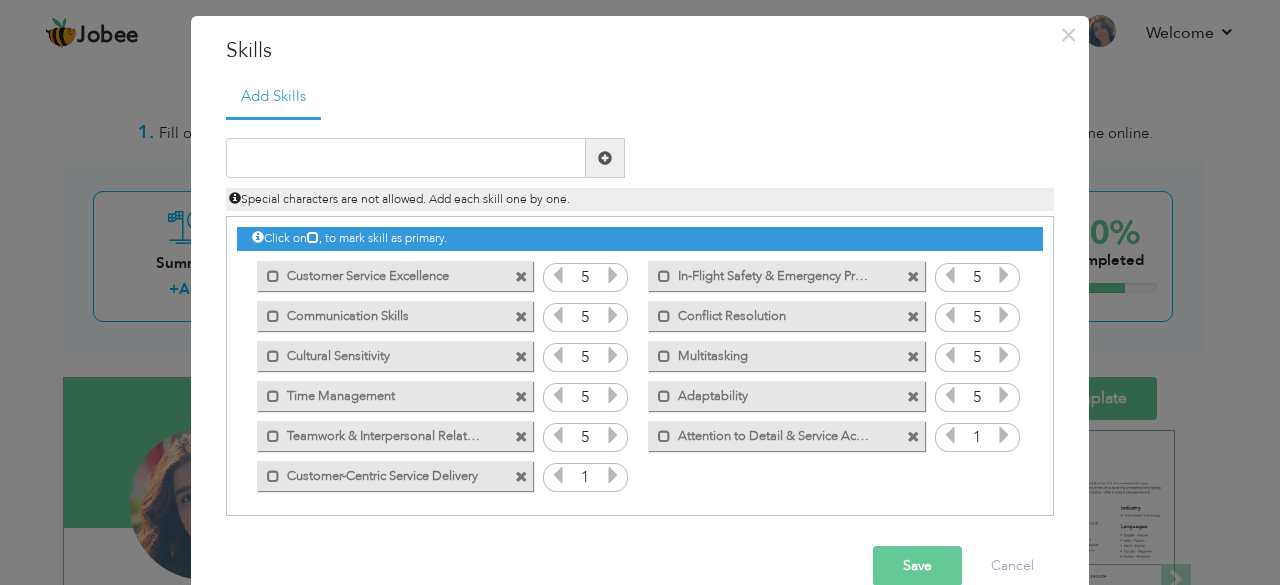 click at bounding box center [613, 478] 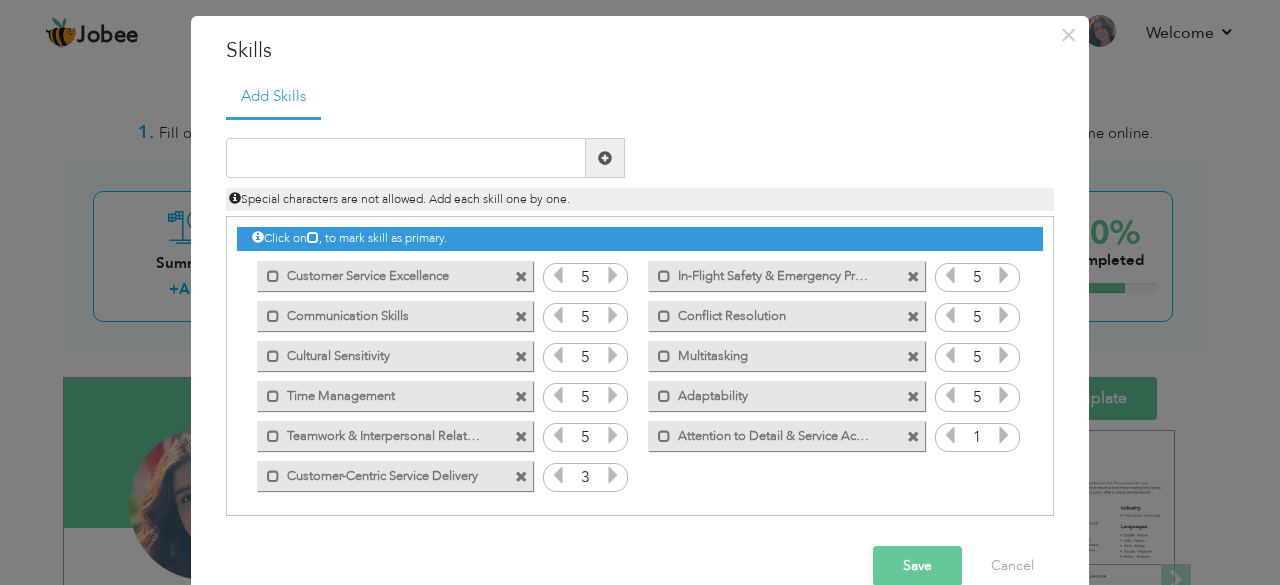 click at bounding box center [613, 478] 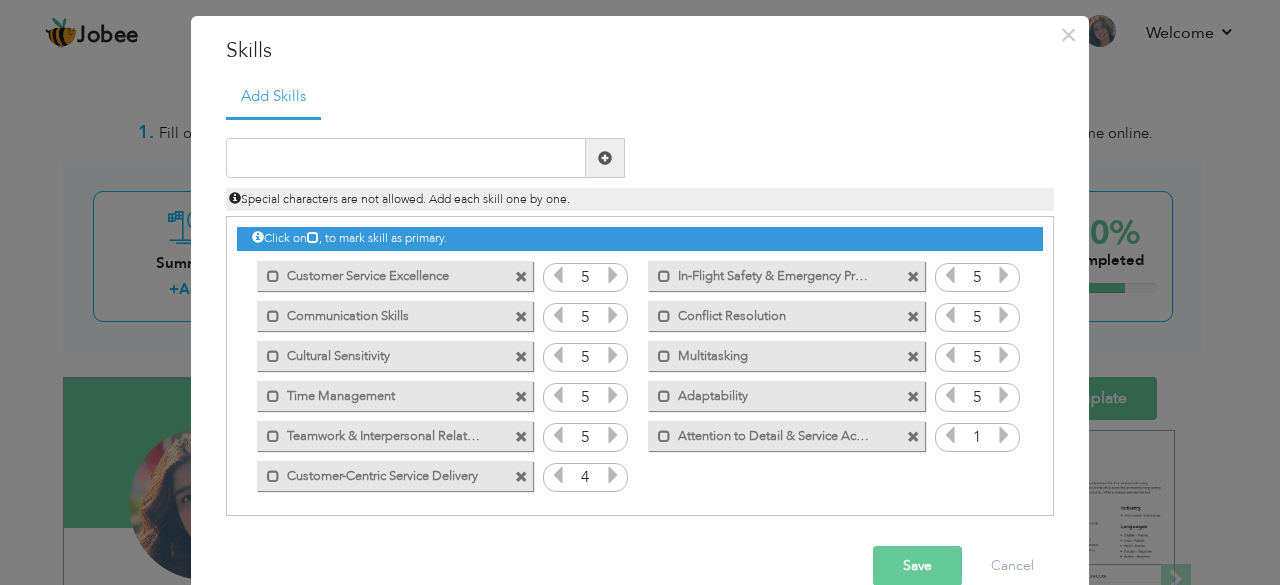 click at bounding box center (613, 478) 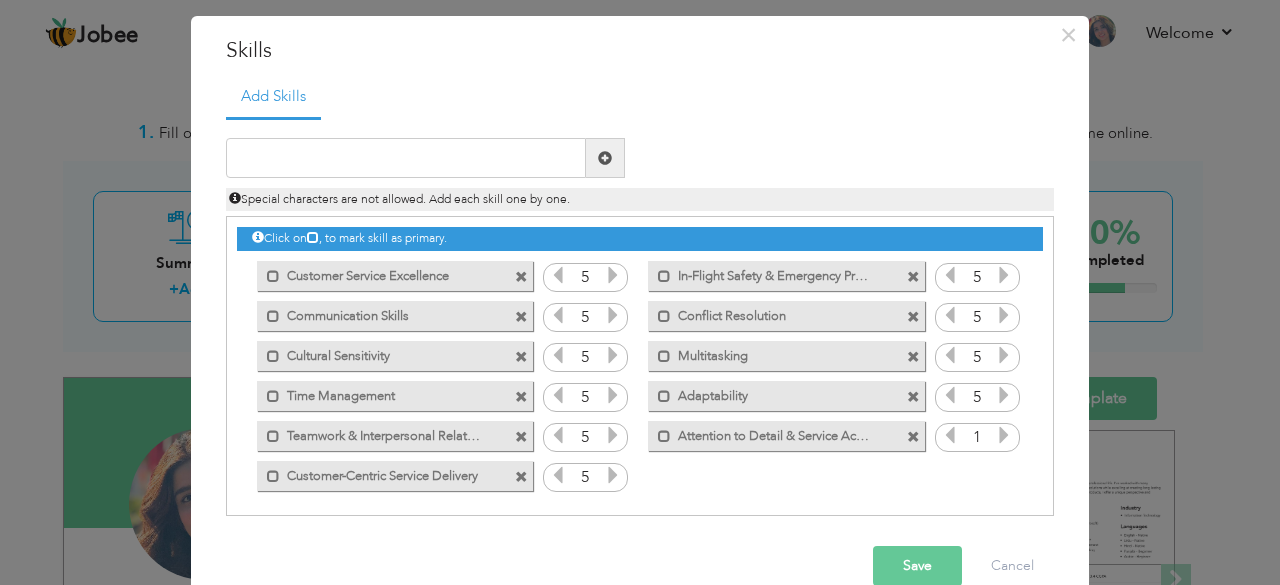 click at bounding box center [613, 478] 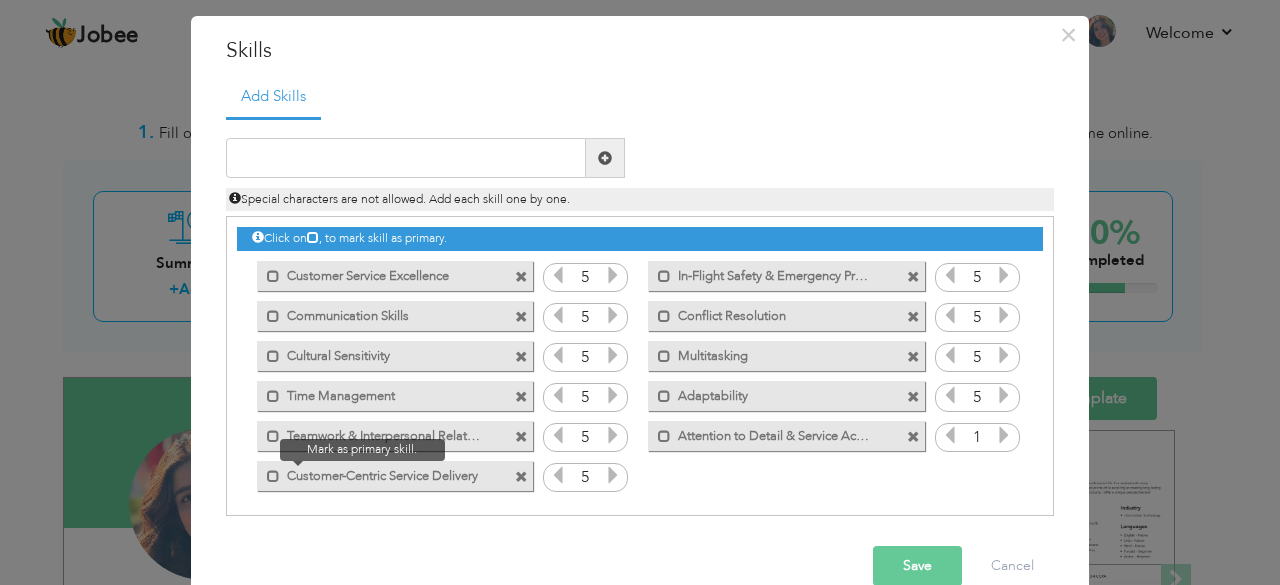 click at bounding box center [268, 471] 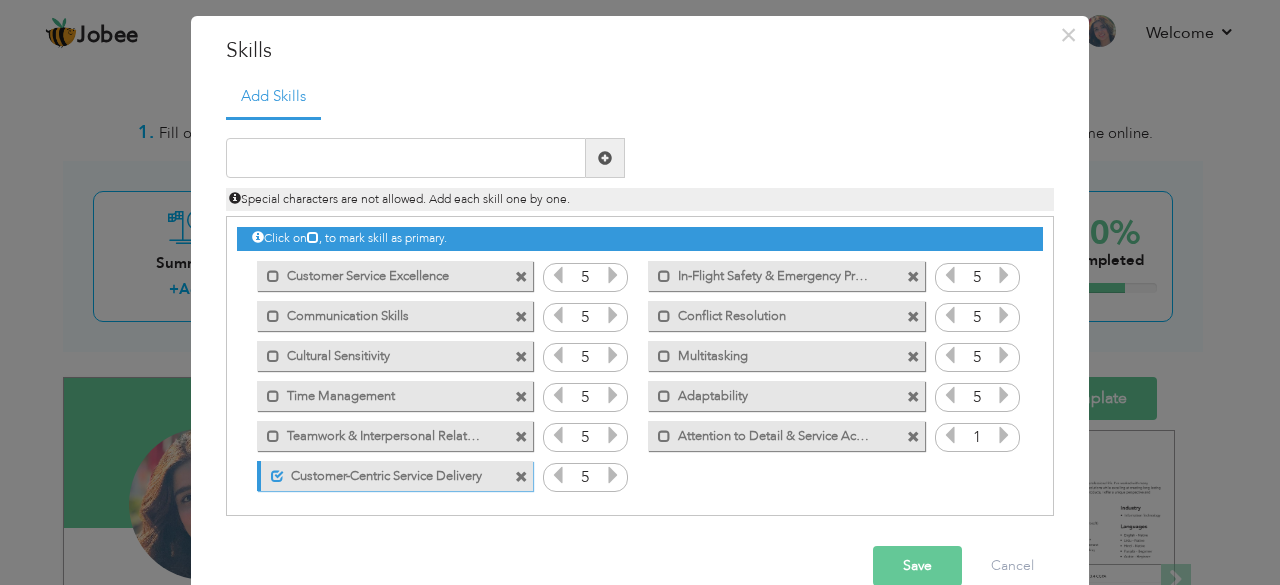 scroll, scrollTop: 0, scrollLeft: 0, axis: both 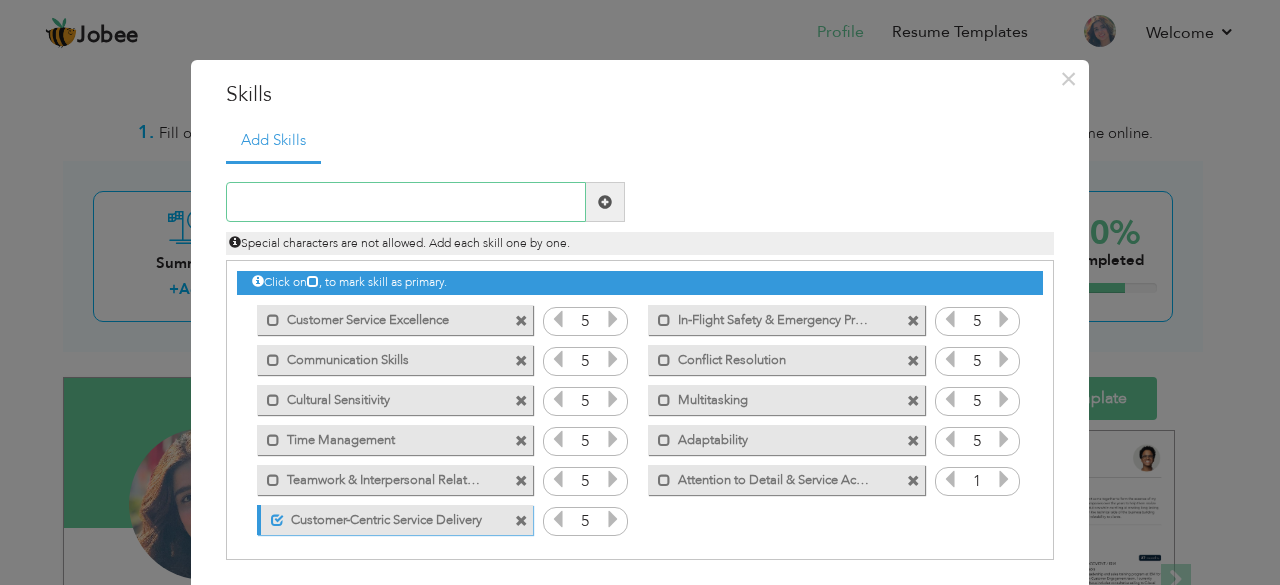 click at bounding box center [406, 202] 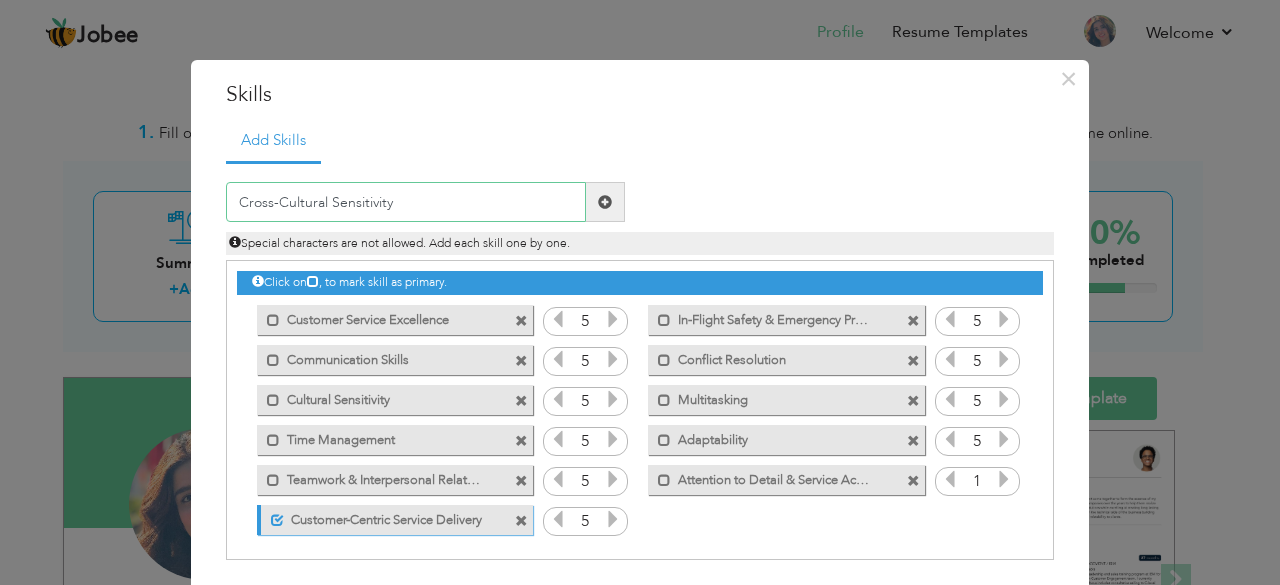 type on "Cross-Cultural Sensitivity" 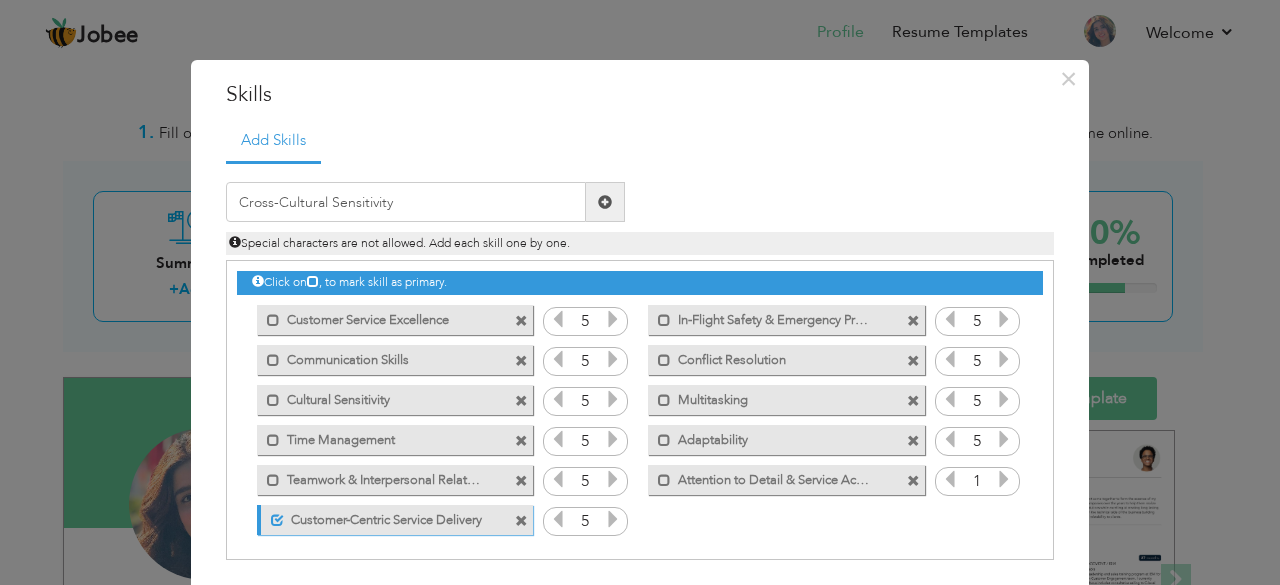 click at bounding box center [605, 202] 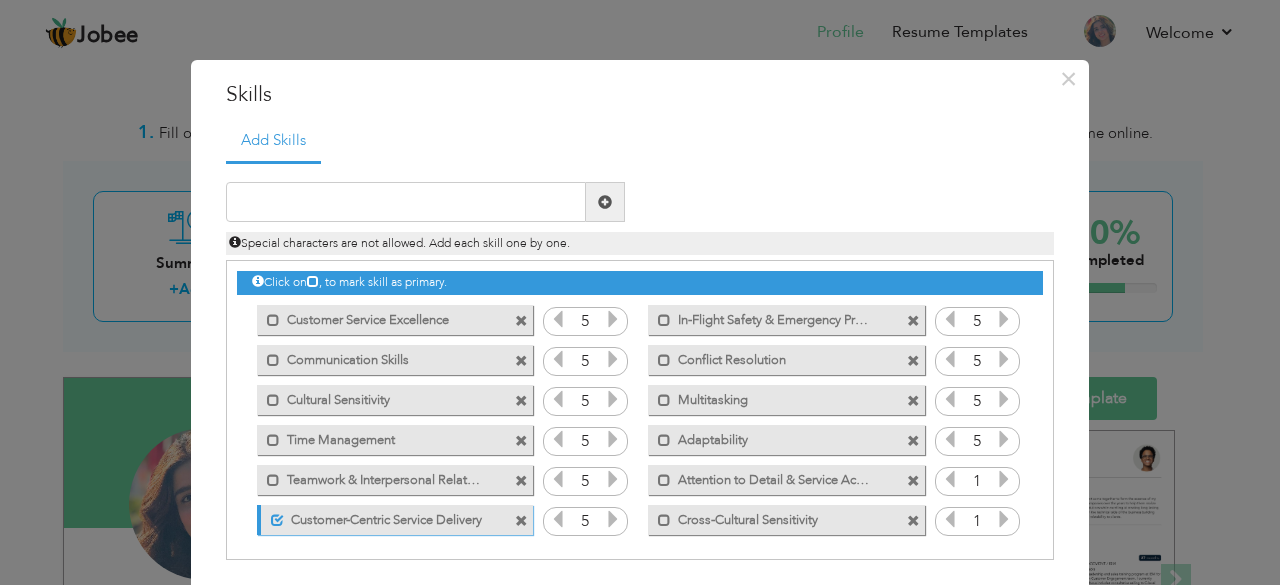 click at bounding box center [1004, 519] 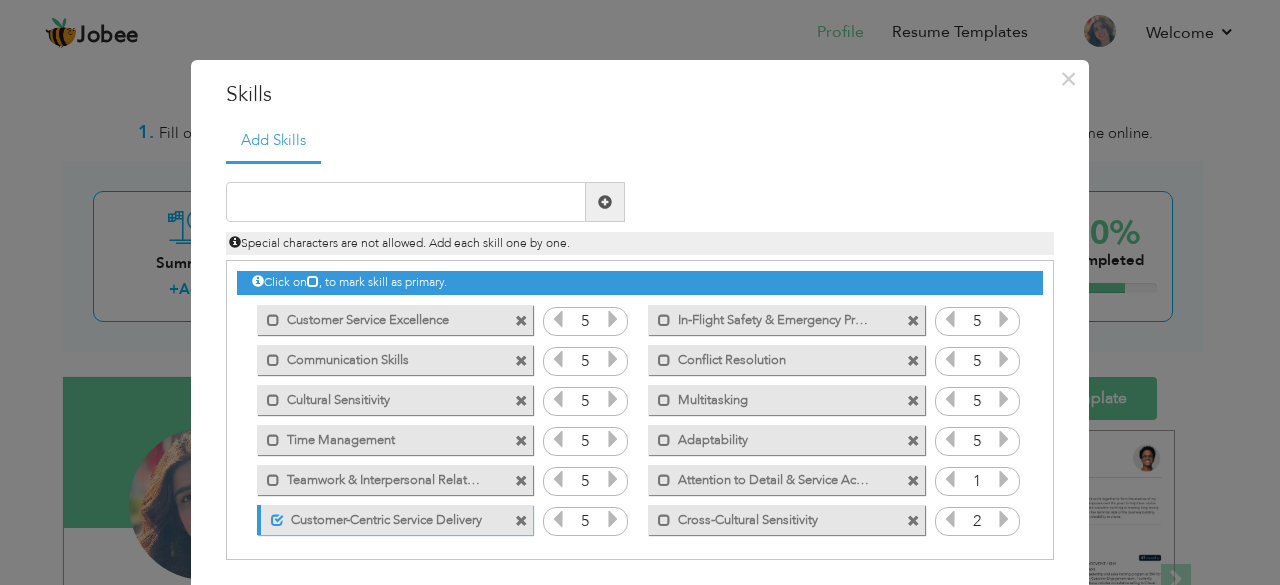 click at bounding box center [1004, 519] 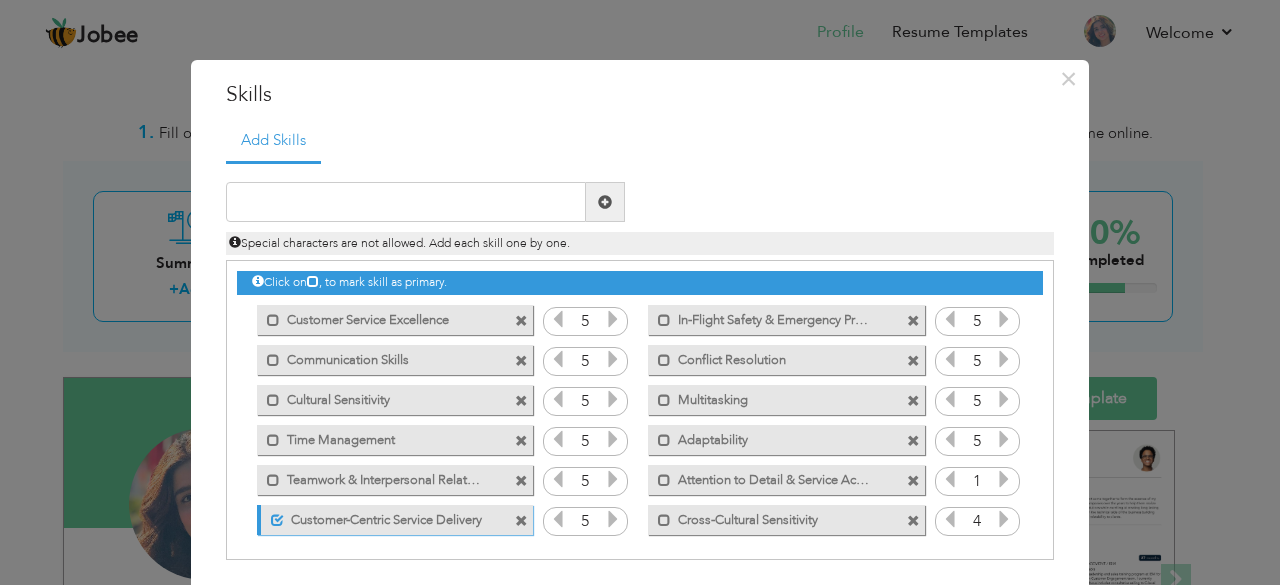 click at bounding box center (1004, 519) 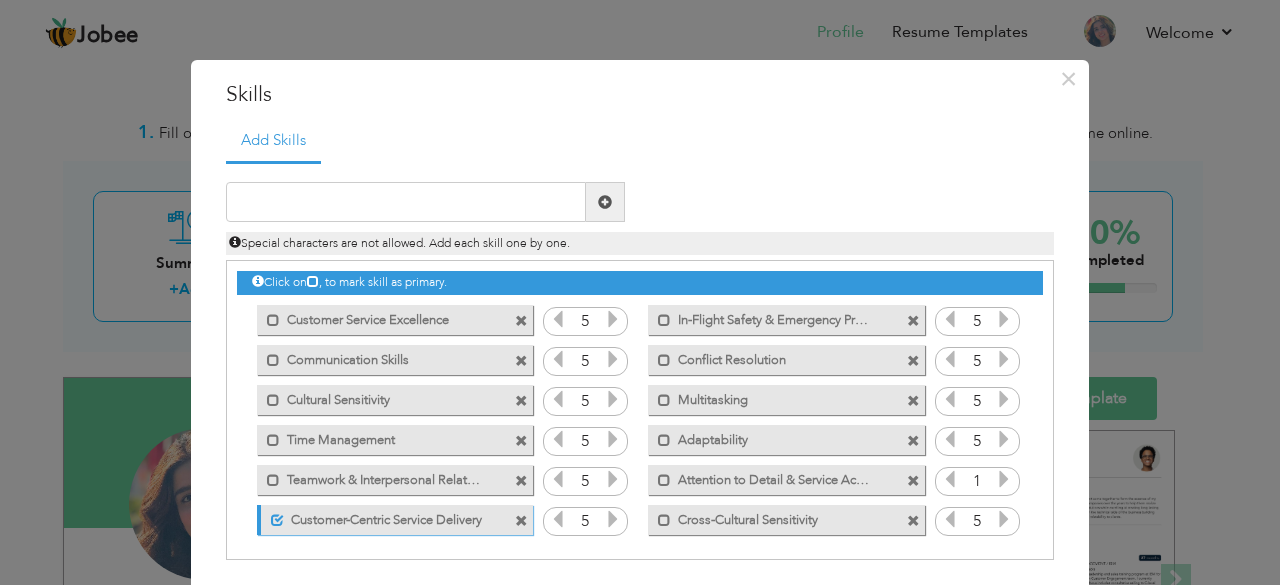 click at bounding box center (1004, 519) 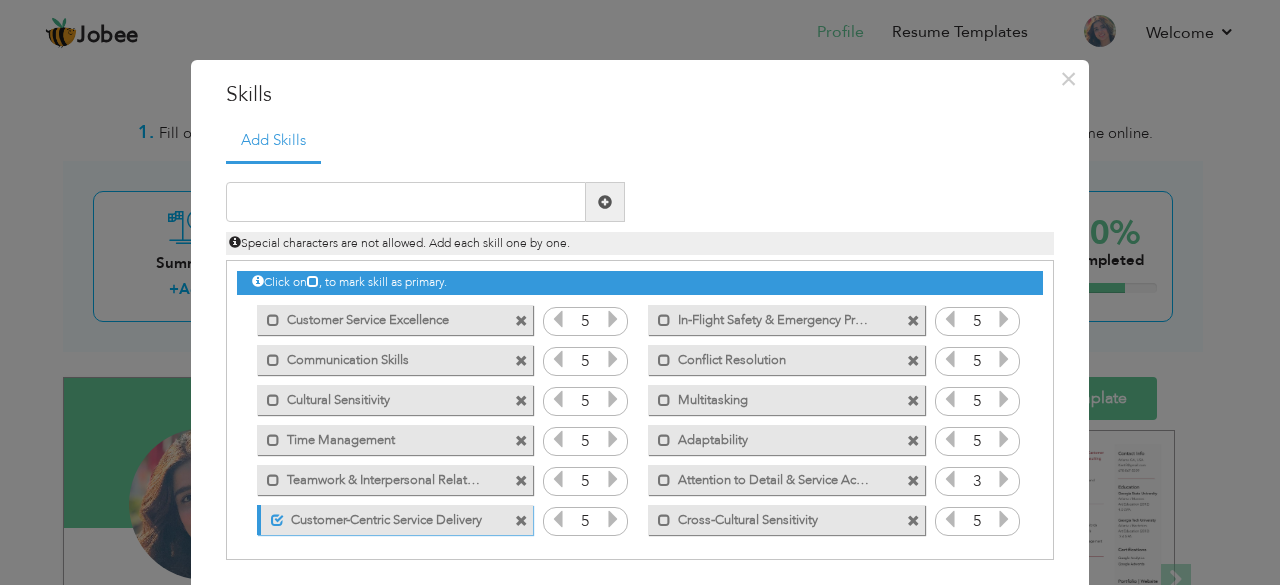 click at bounding box center [1004, 479] 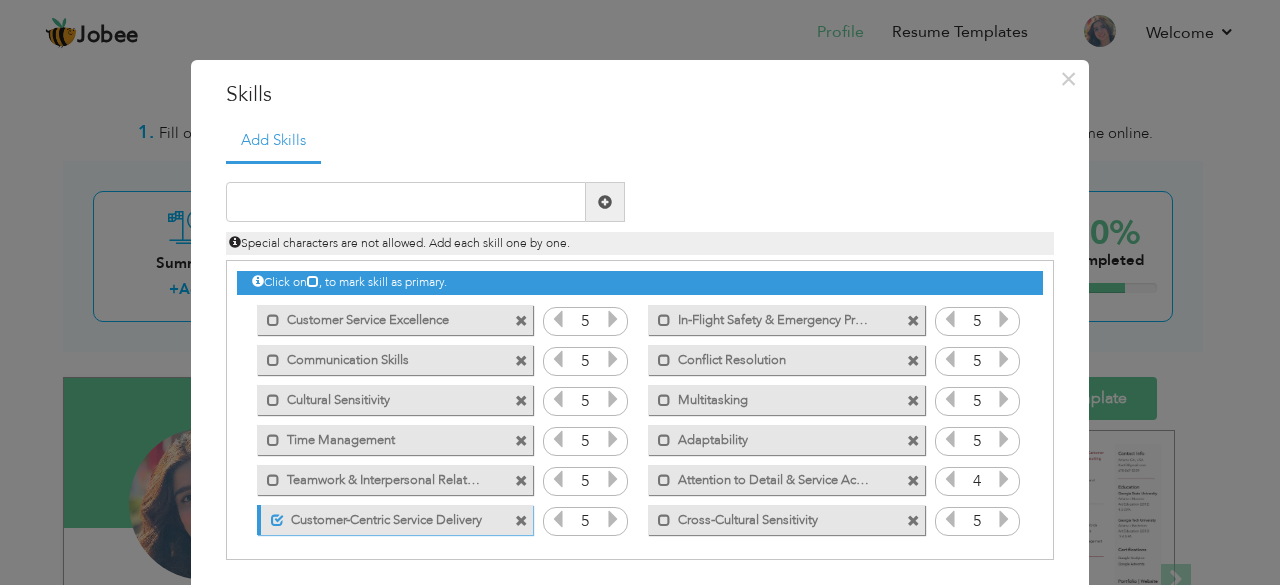 click at bounding box center [1004, 479] 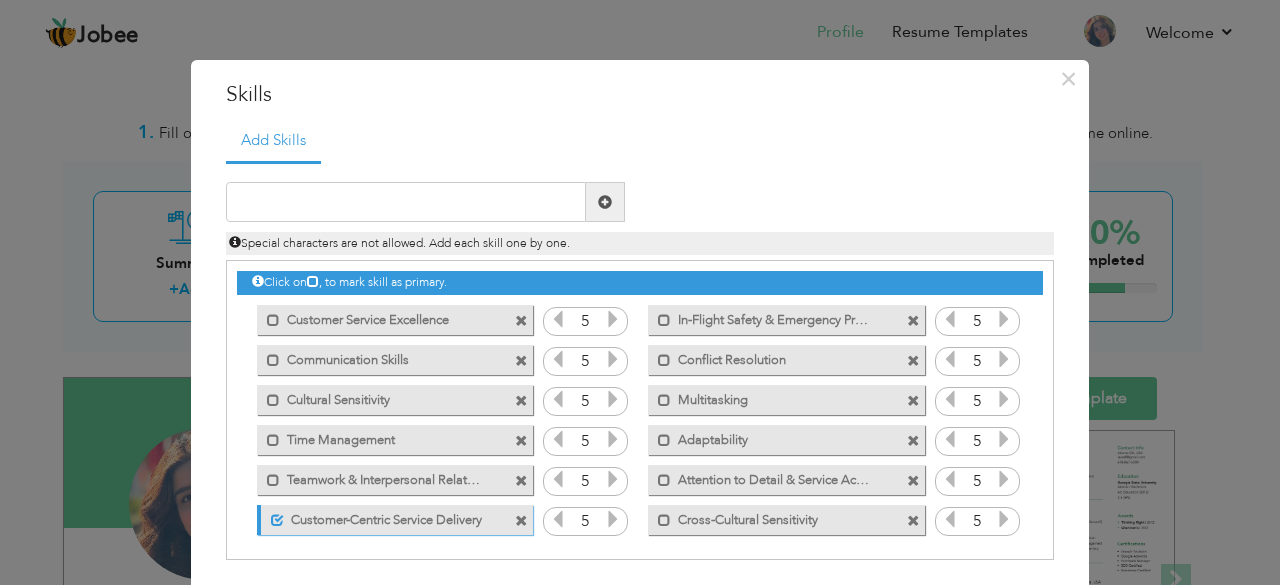 click at bounding box center (913, 441) 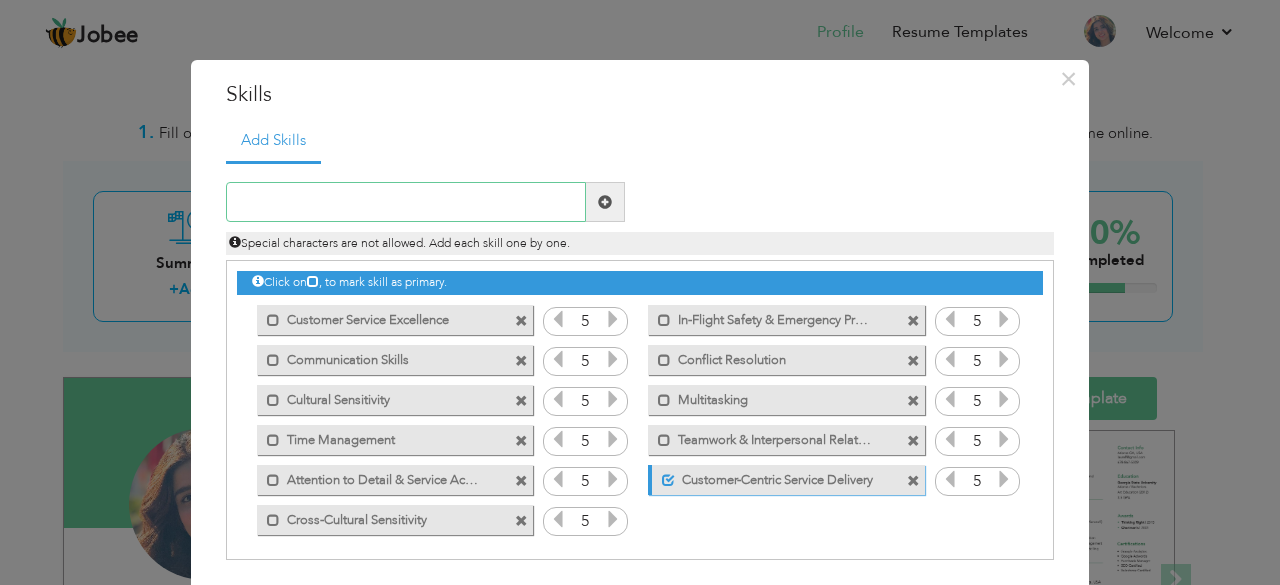 click at bounding box center (406, 202) 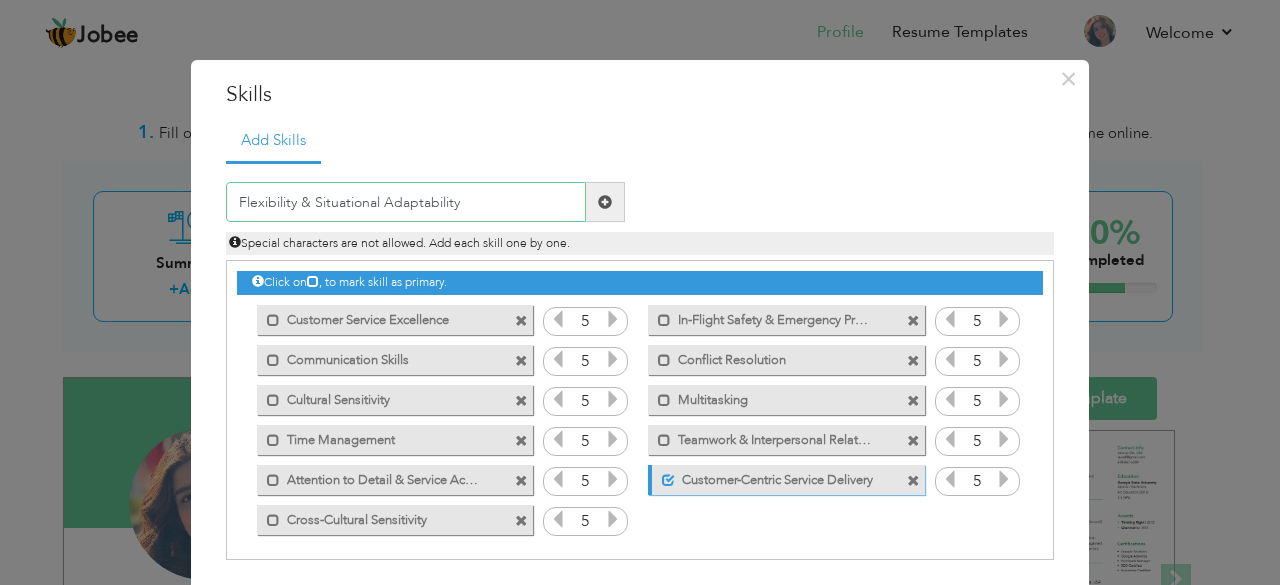 type on "Flexibility & Situational Adaptability" 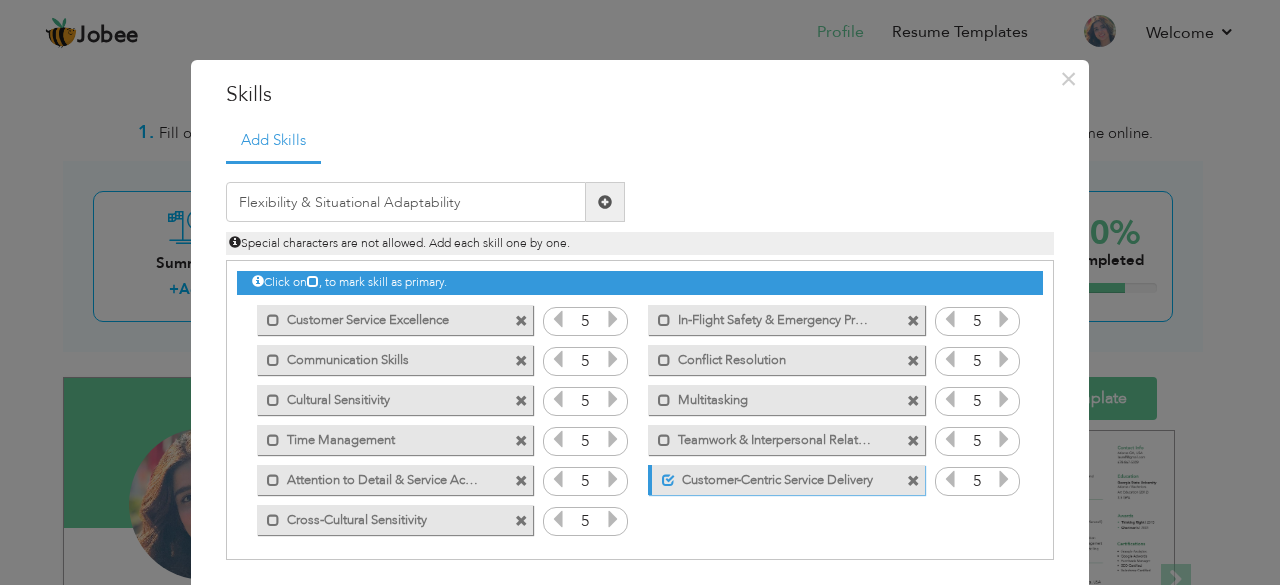 click at bounding box center (605, 202) 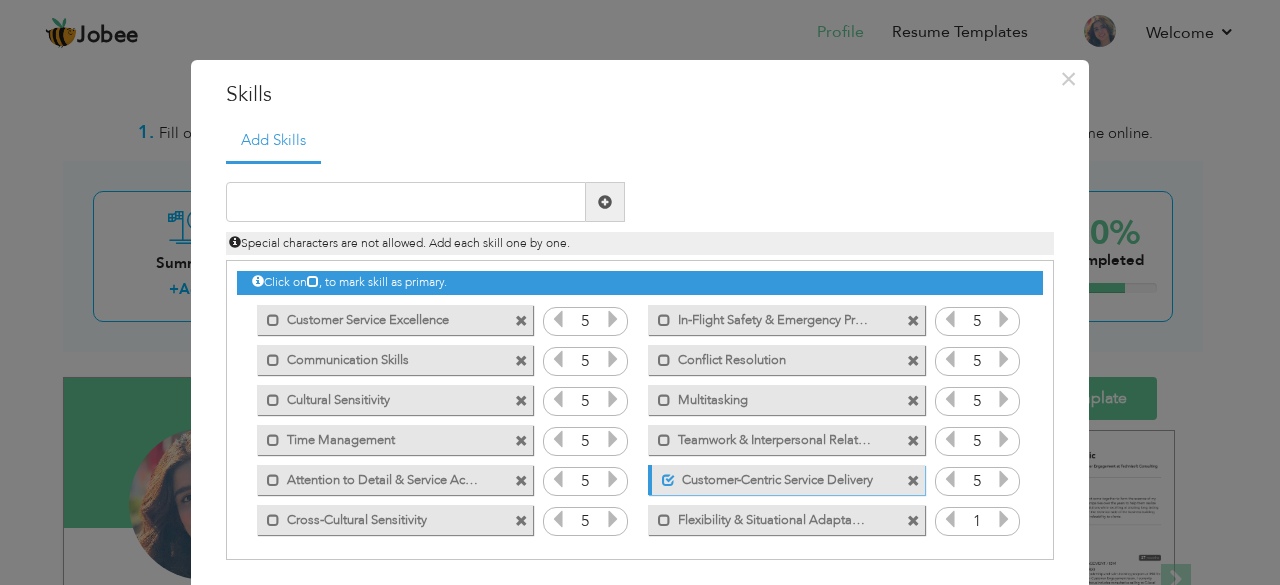 click at bounding box center [1004, 519] 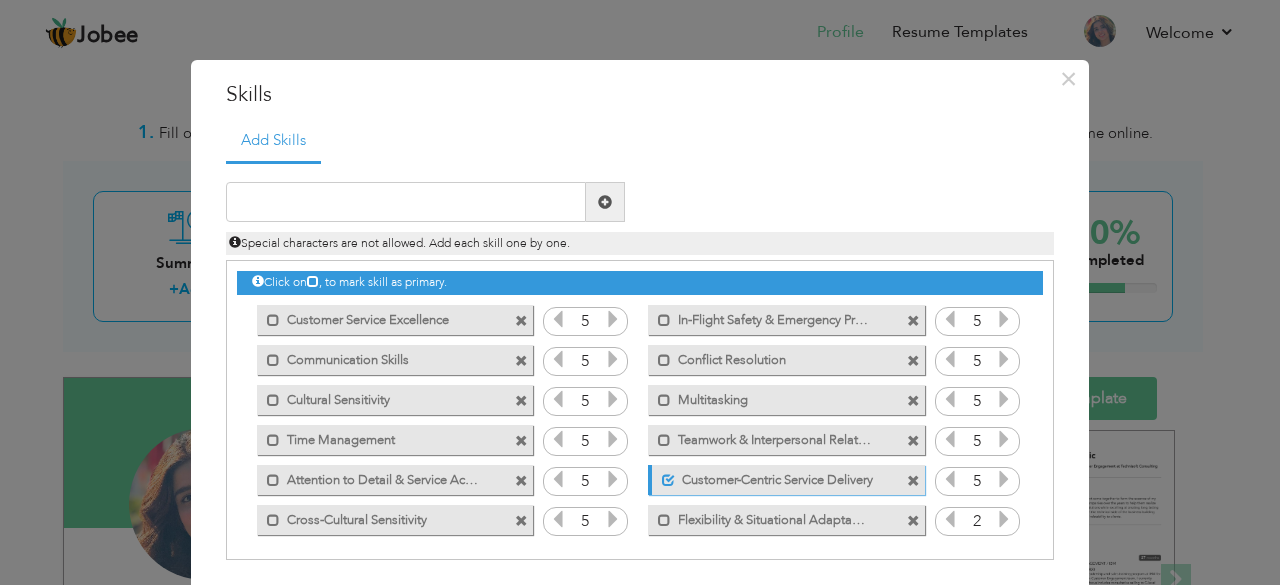 click at bounding box center (1004, 519) 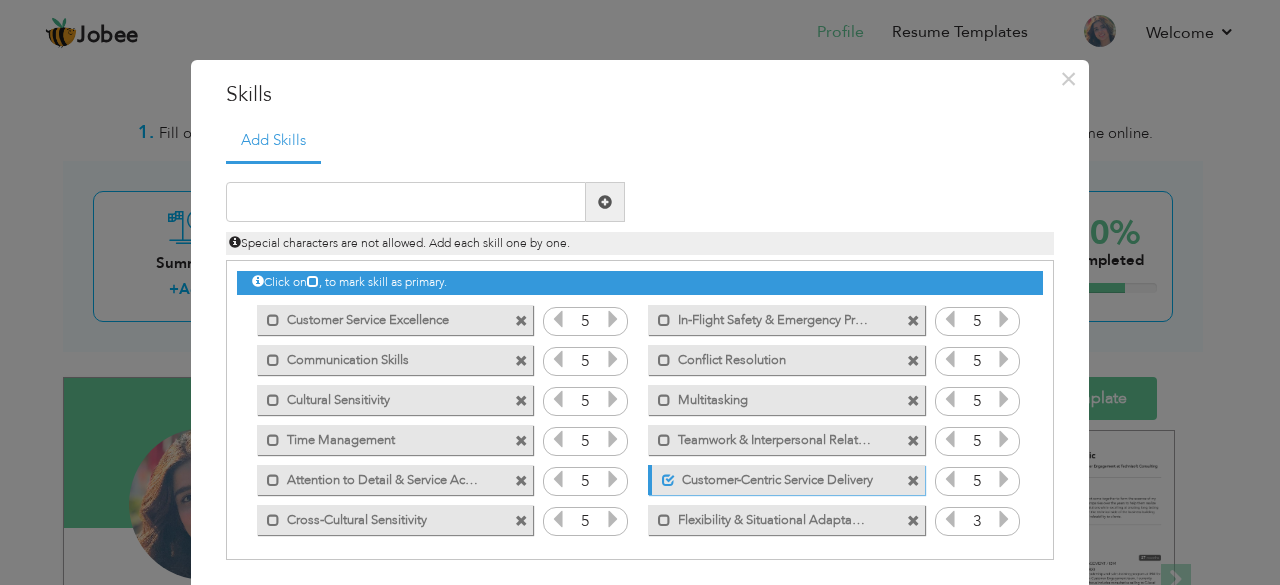 click at bounding box center [1004, 519] 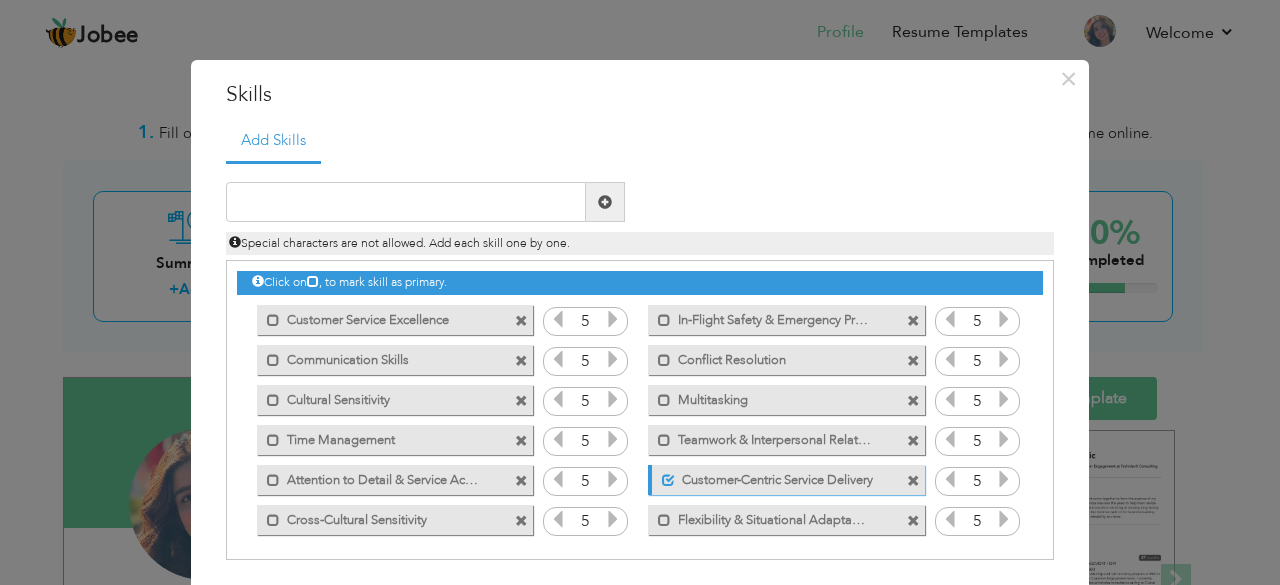 click at bounding box center (1004, 519) 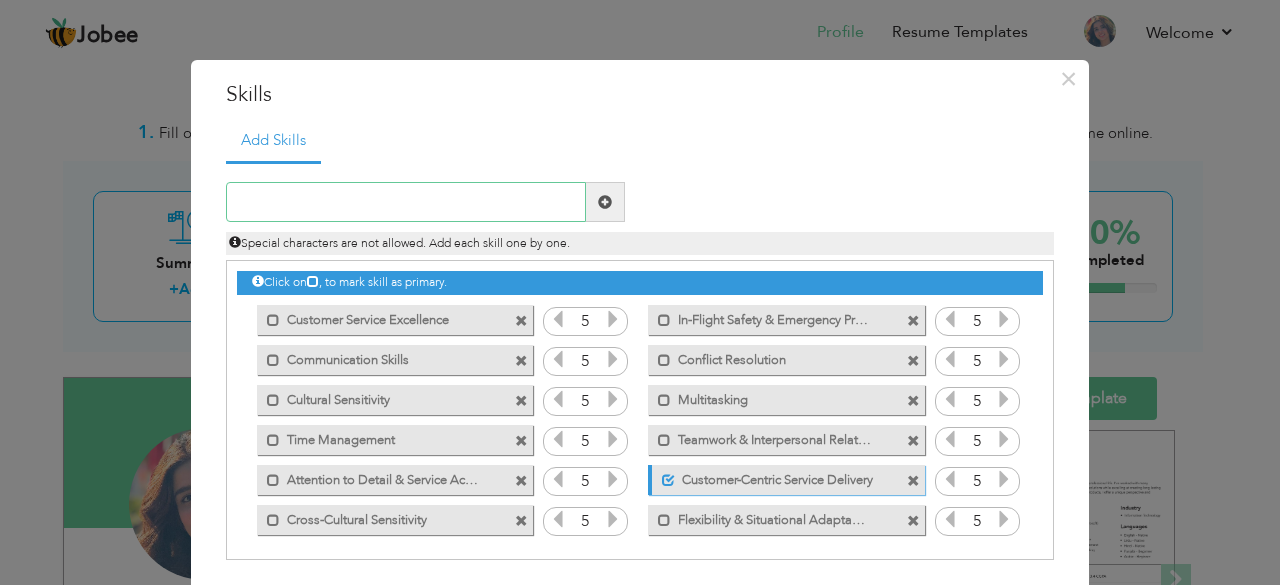 click at bounding box center [406, 202] 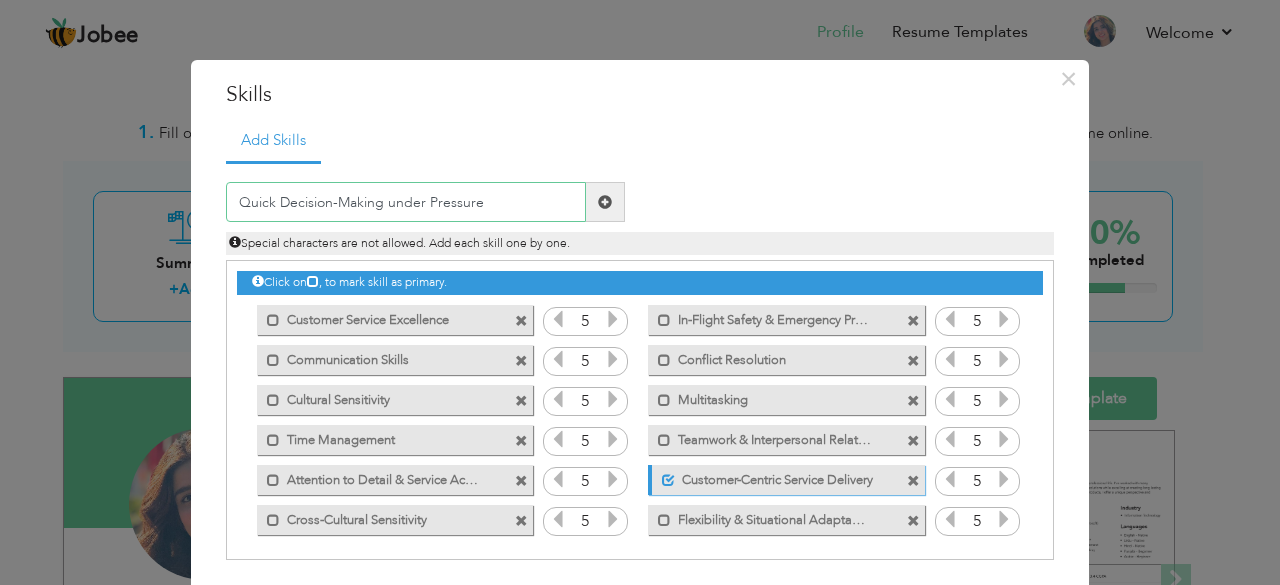 type on "Quick Decision-Making under Pressure" 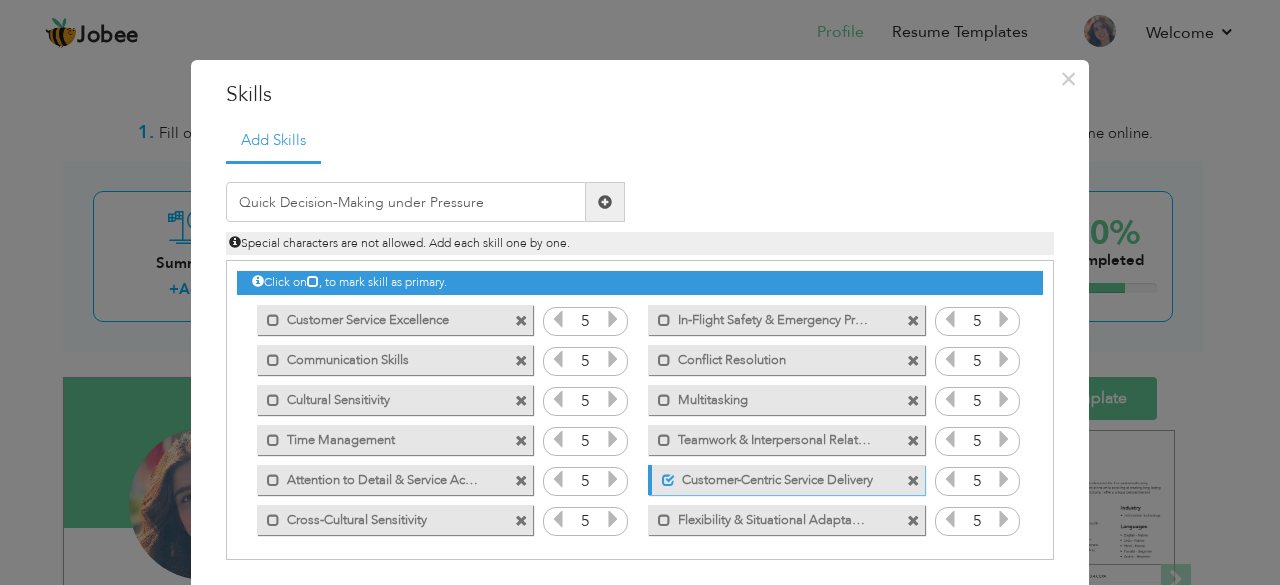 click at bounding box center [605, 202] 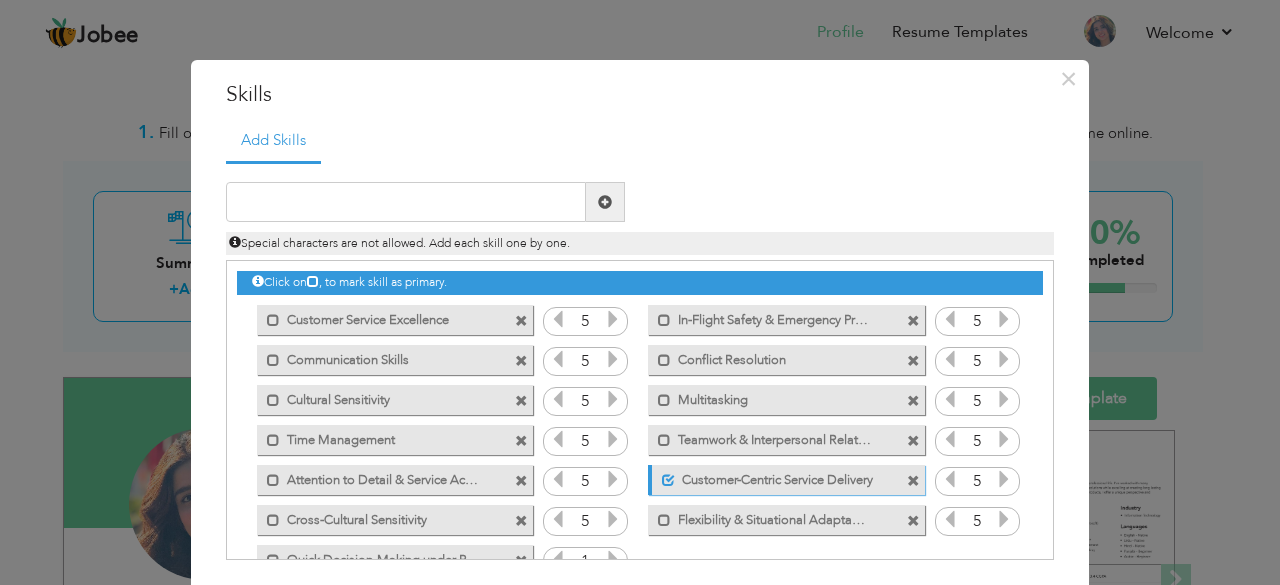 scroll, scrollTop: 44, scrollLeft: 0, axis: vertical 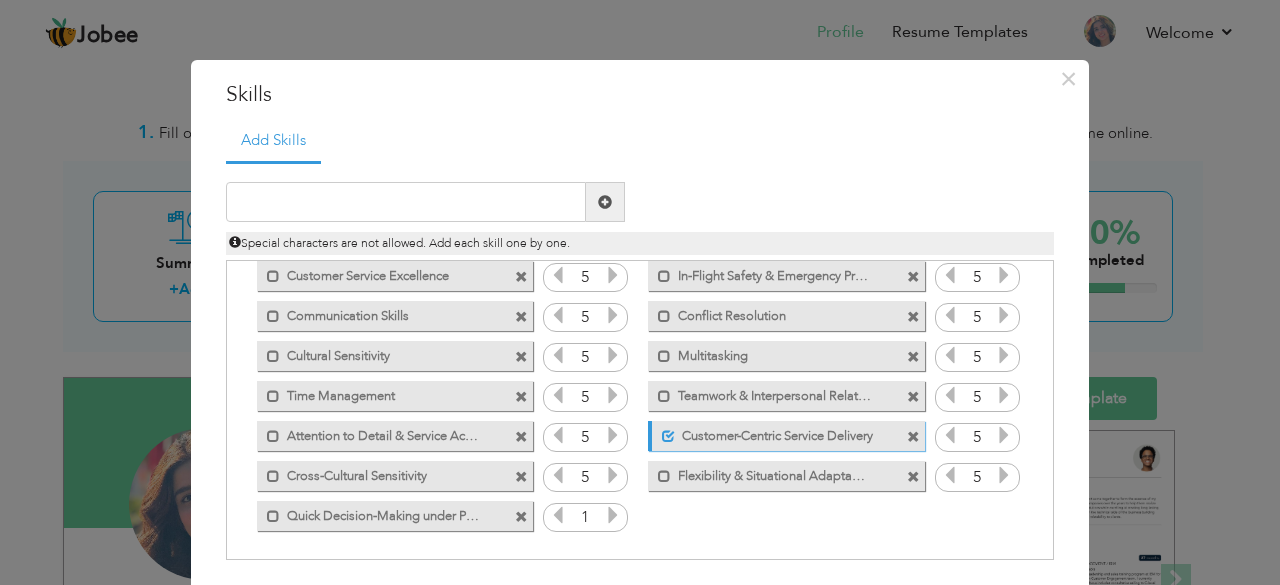click at bounding box center [613, 515] 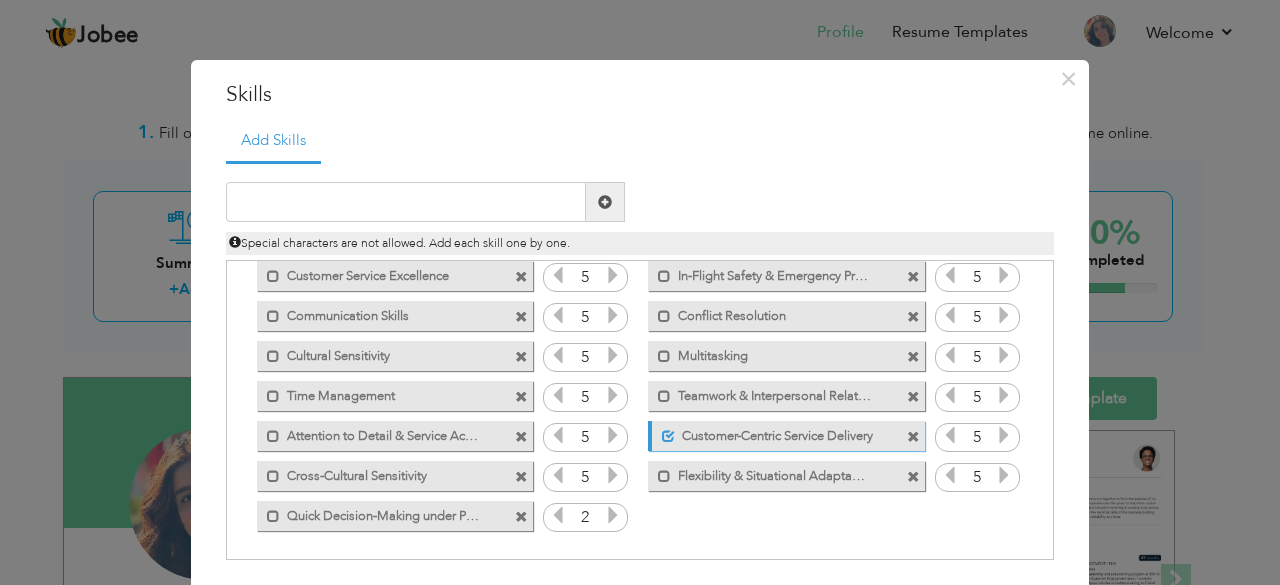 click at bounding box center (613, 515) 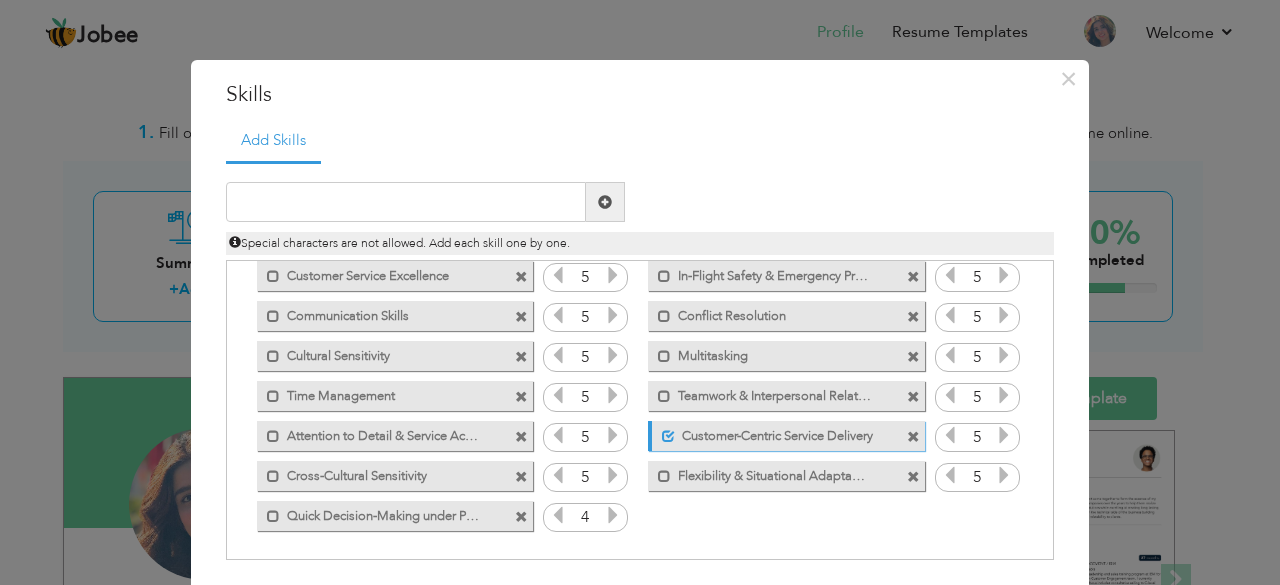 click at bounding box center (613, 515) 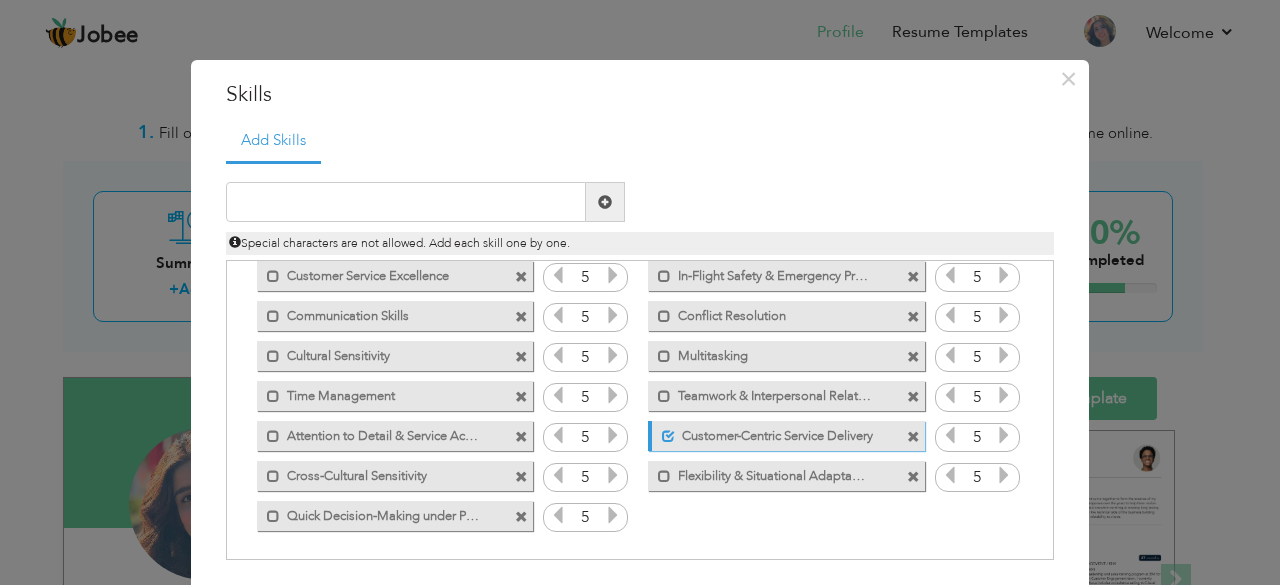 click at bounding box center (613, 515) 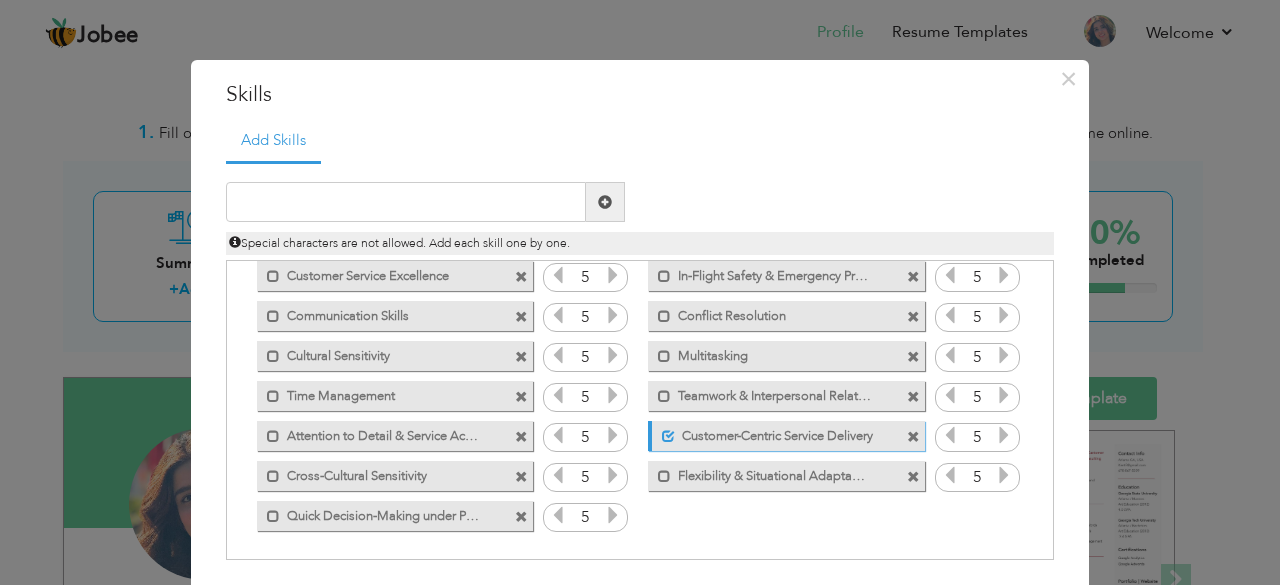 click at bounding box center [913, 317] 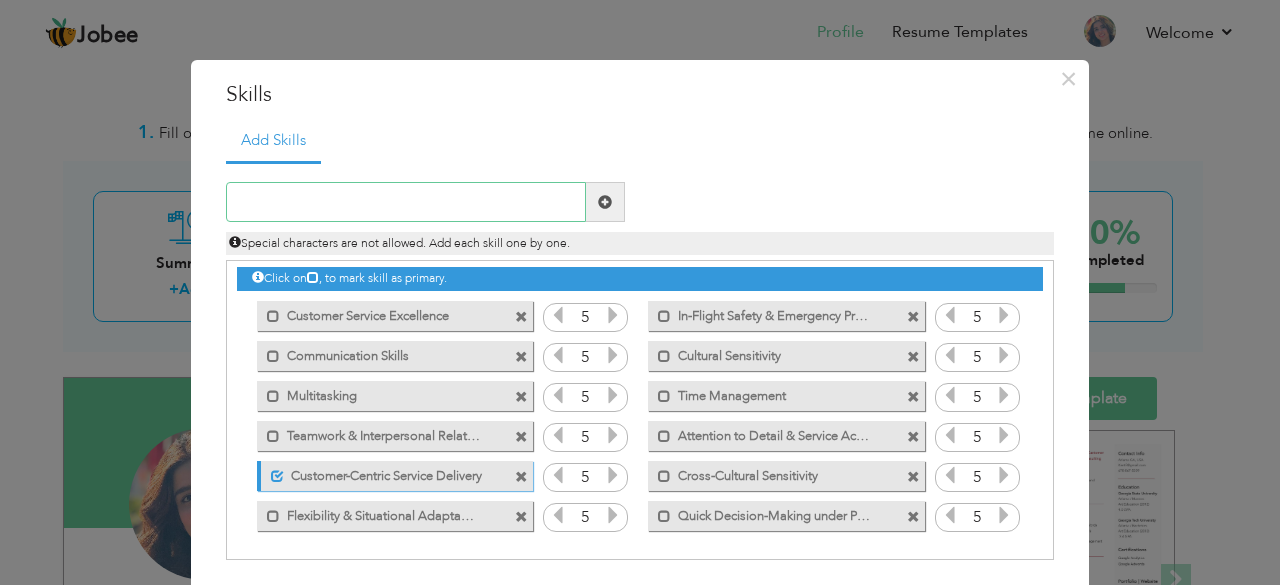 click at bounding box center (406, 202) 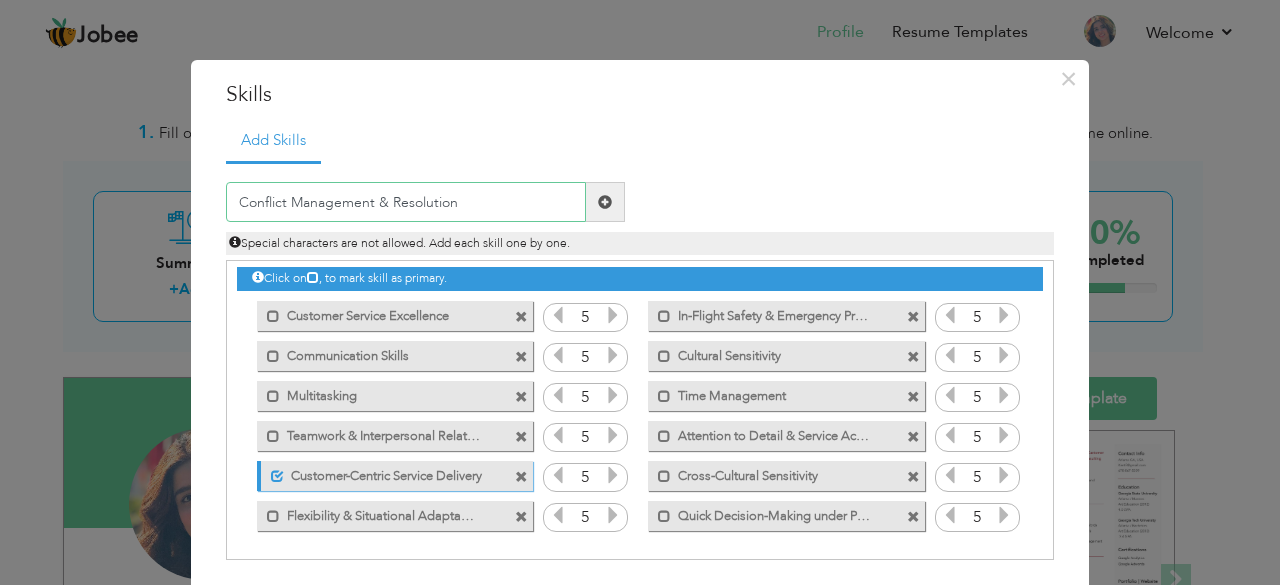 type on "Conflict Management & Resolution" 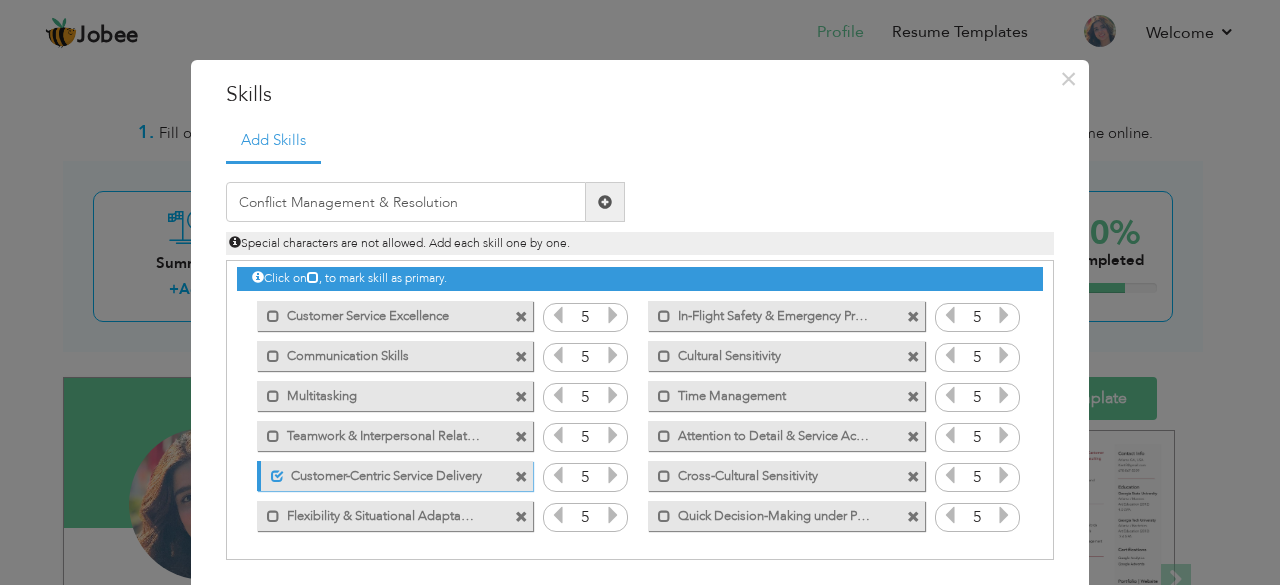 click at bounding box center [605, 202] 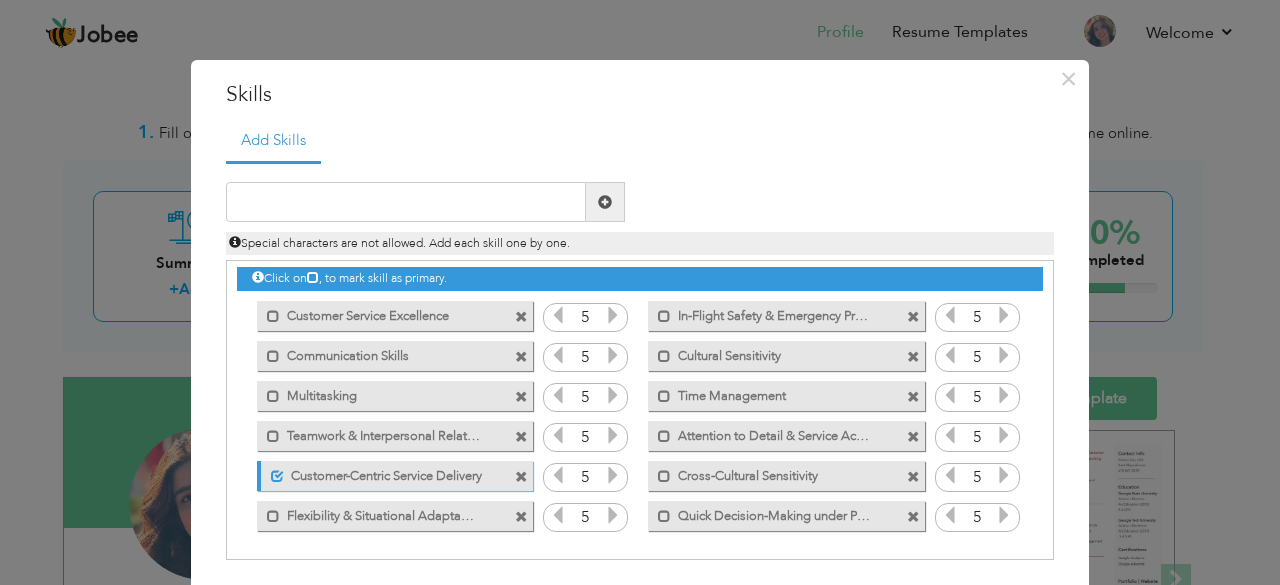 scroll, scrollTop: 44, scrollLeft: 0, axis: vertical 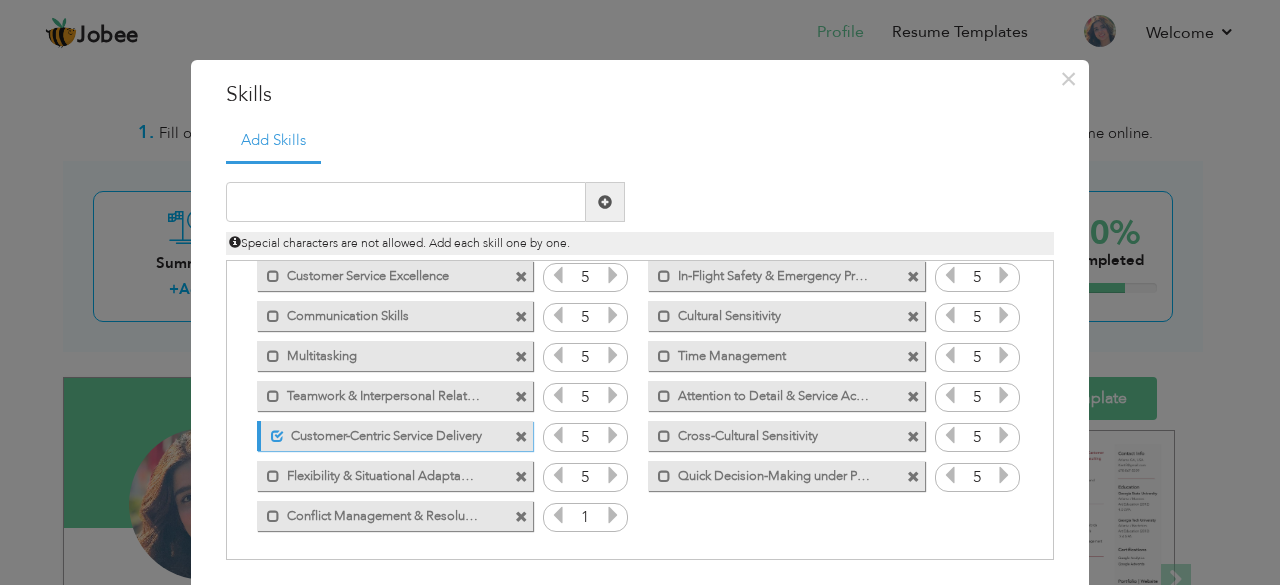 click at bounding box center [613, 515] 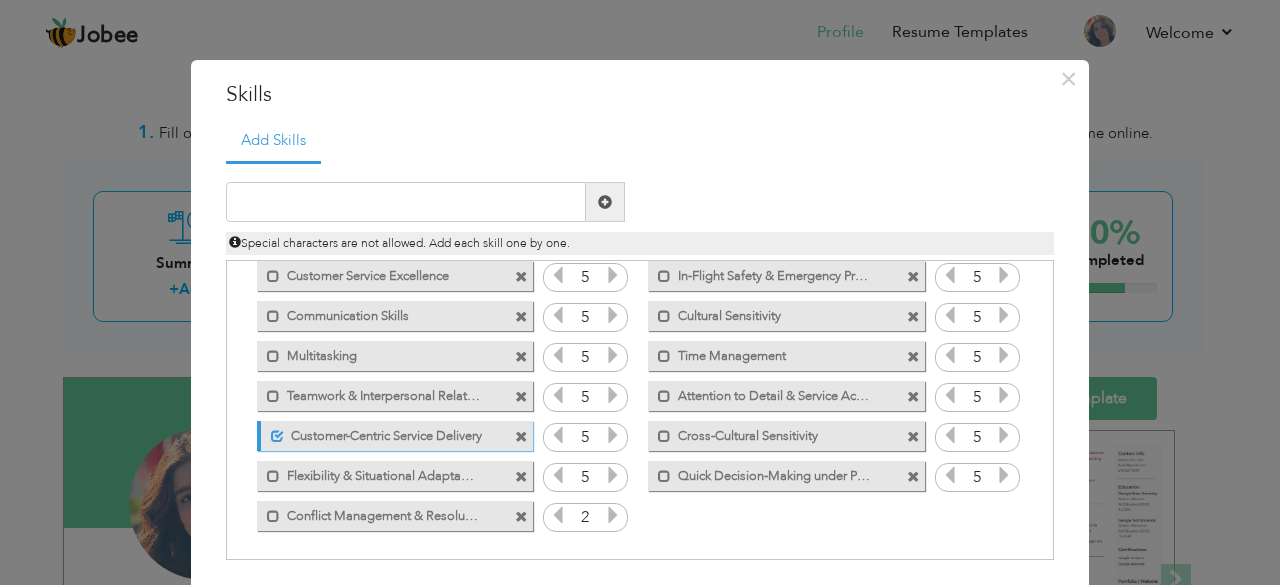 click at bounding box center [613, 515] 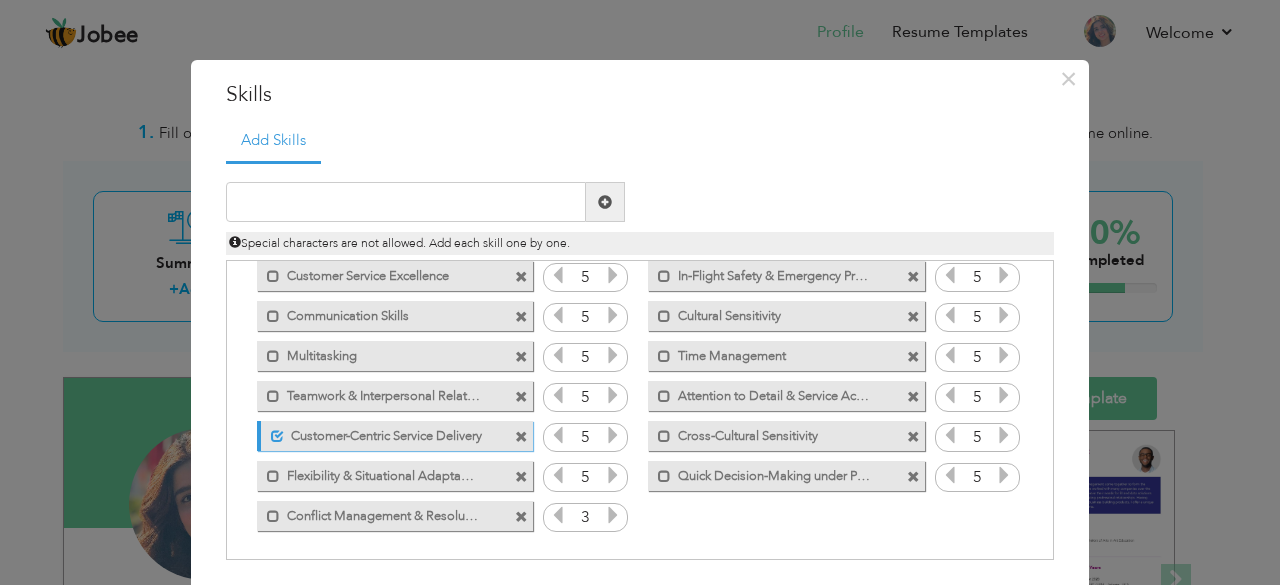 click at bounding box center [613, 515] 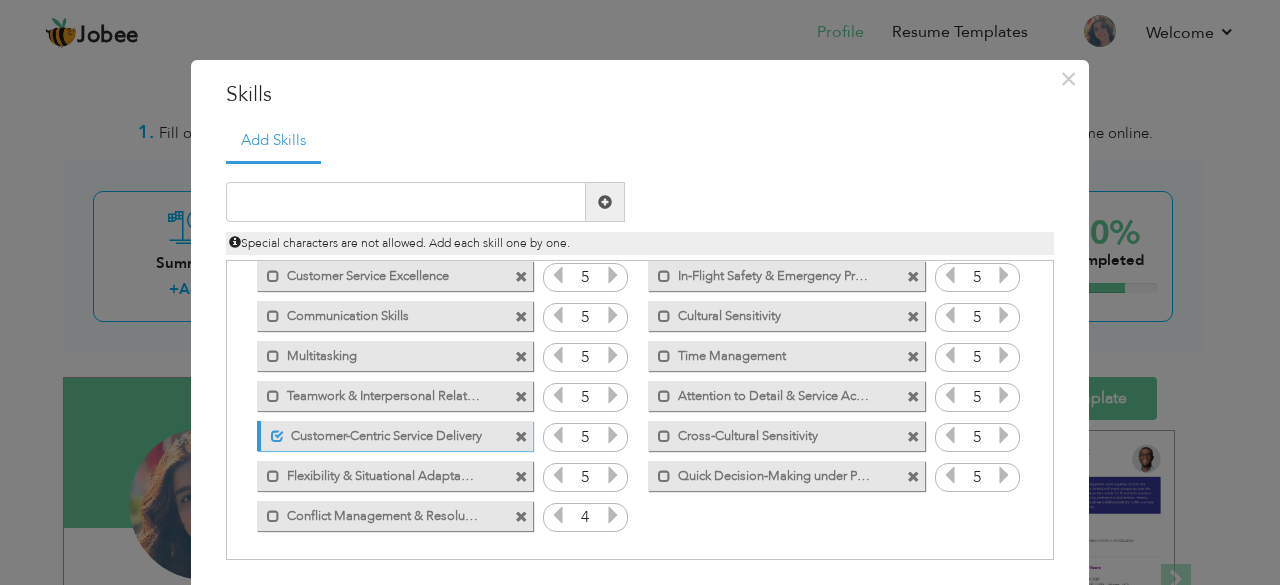 click at bounding box center [613, 515] 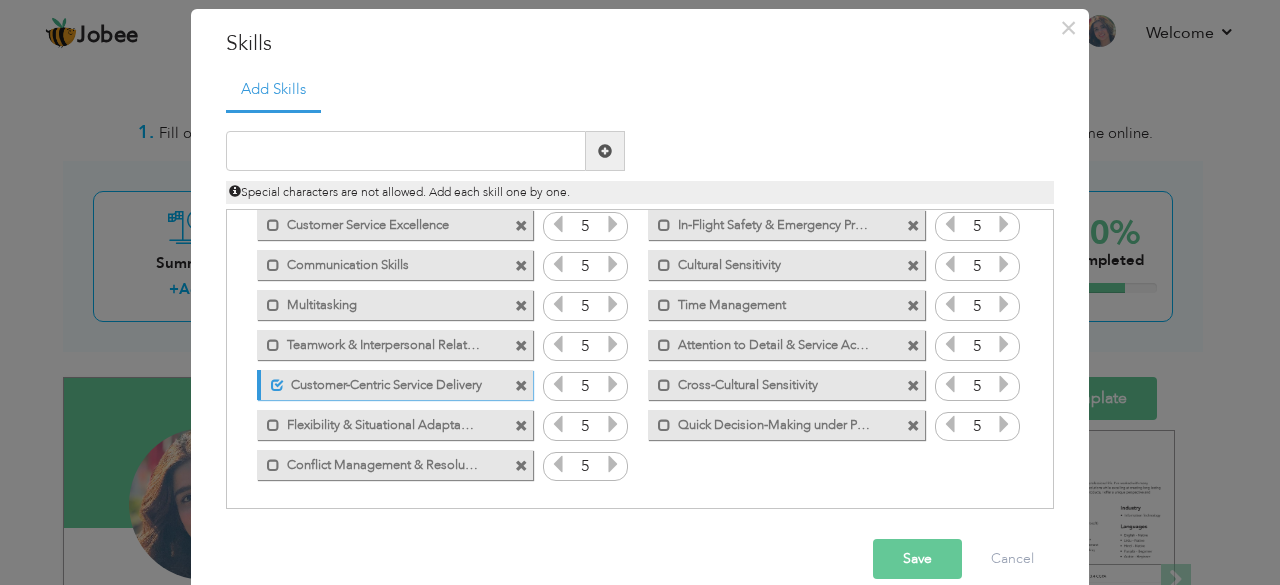 scroll, scrollTop: 79, scrollLeft: 0, axis: vertical 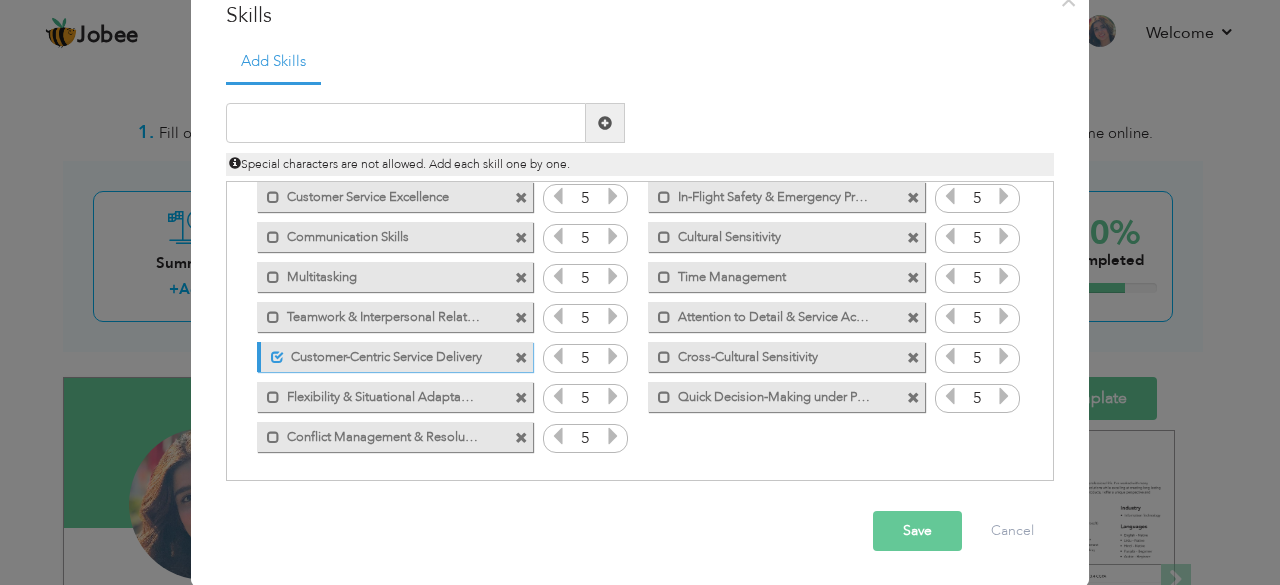 click on "Save" at bounding box center (917, 531) 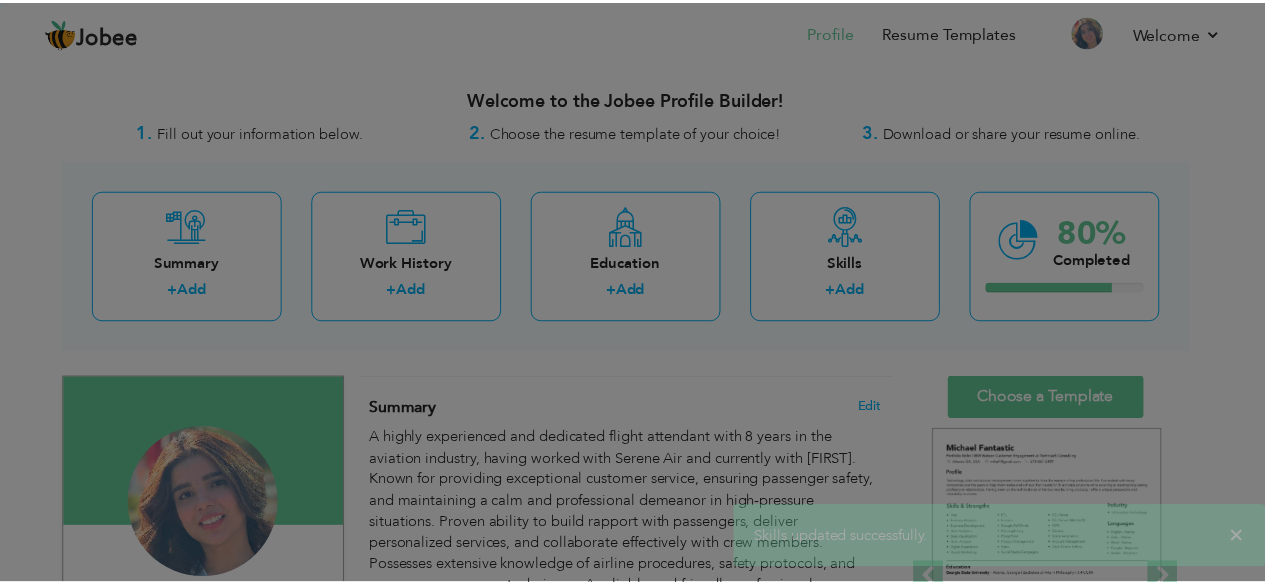scroll, scrollTop: 0, scrollLeft: 0, axis: both 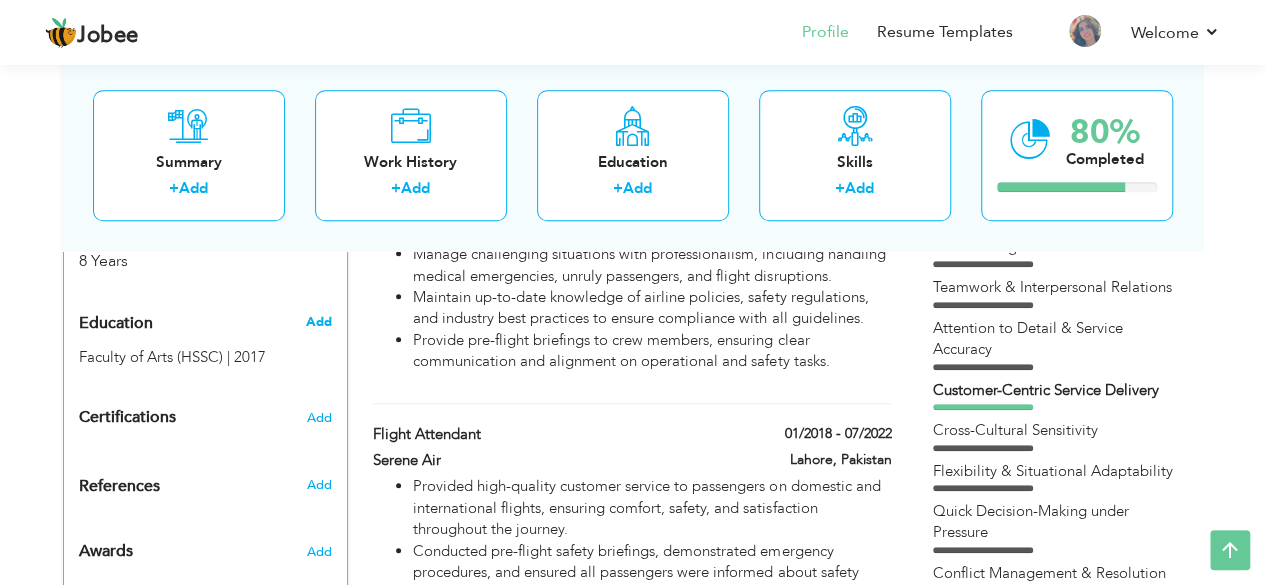 click on "Add" at bounding box center [318, 322] 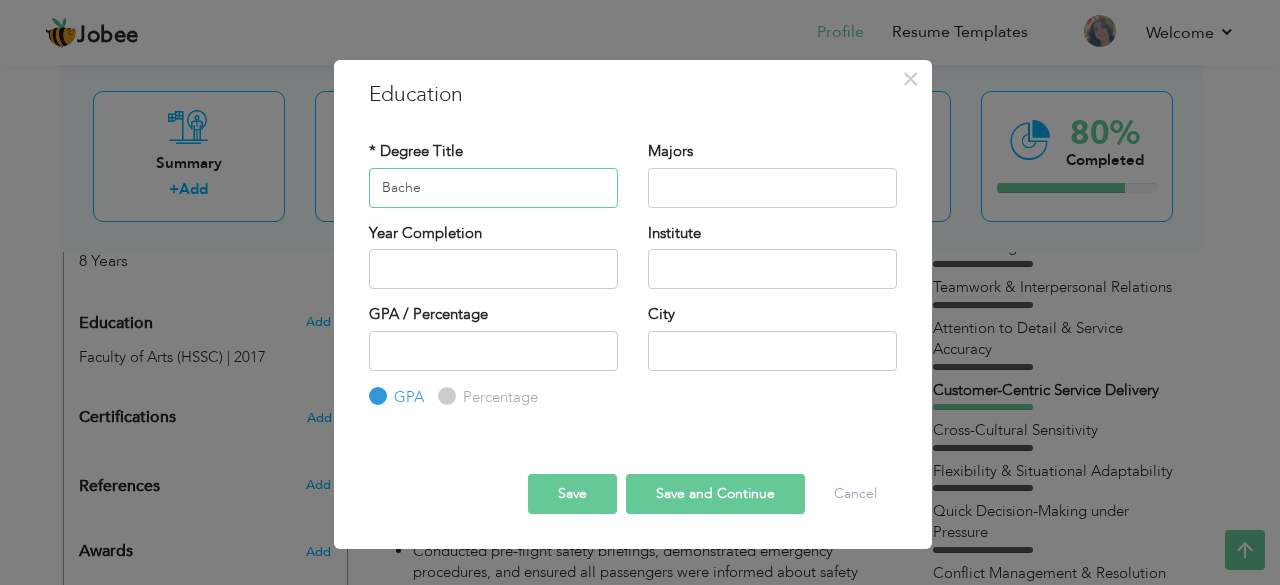 type on "Bache" 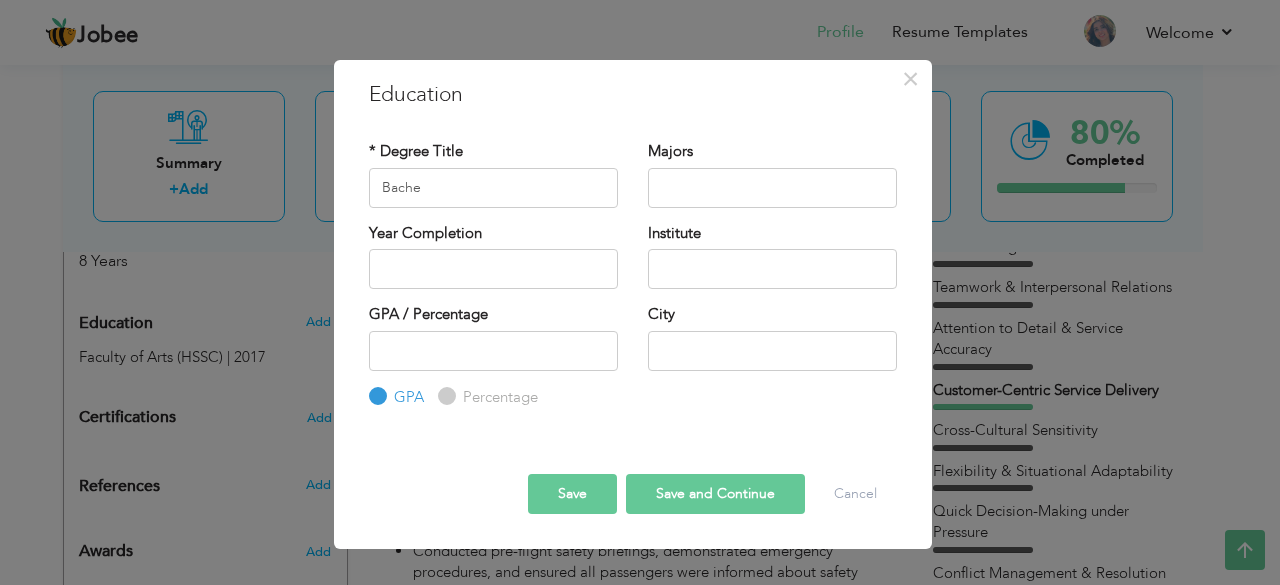 click on "Year Completion" at bounding box center (493, 263) 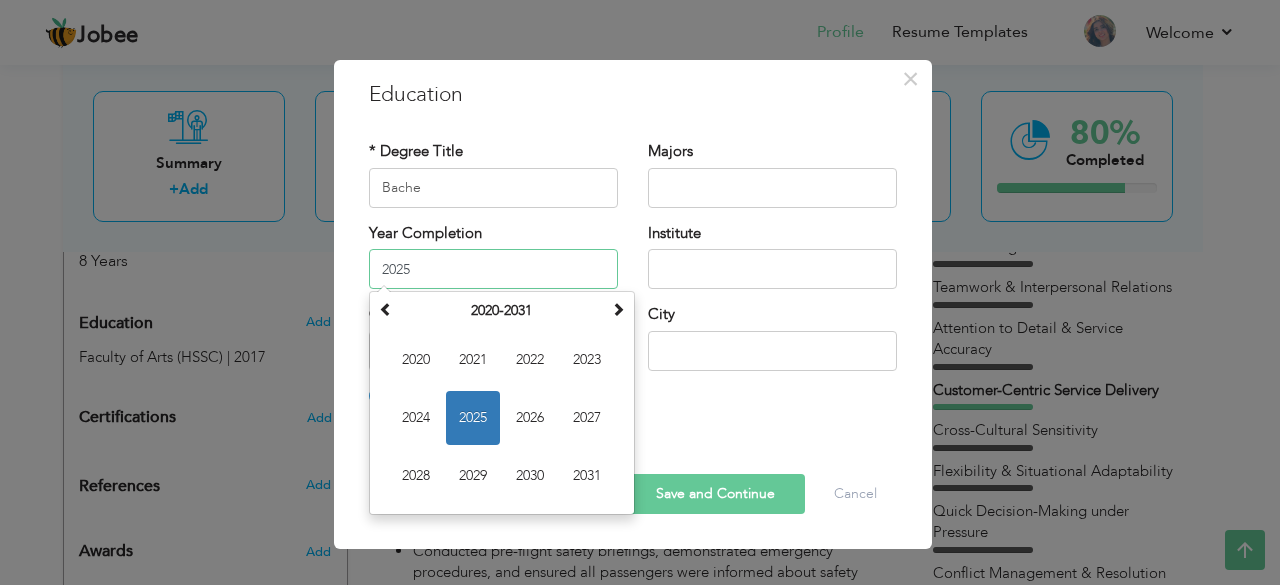 click on "2025" at bounding box center [493, 269] 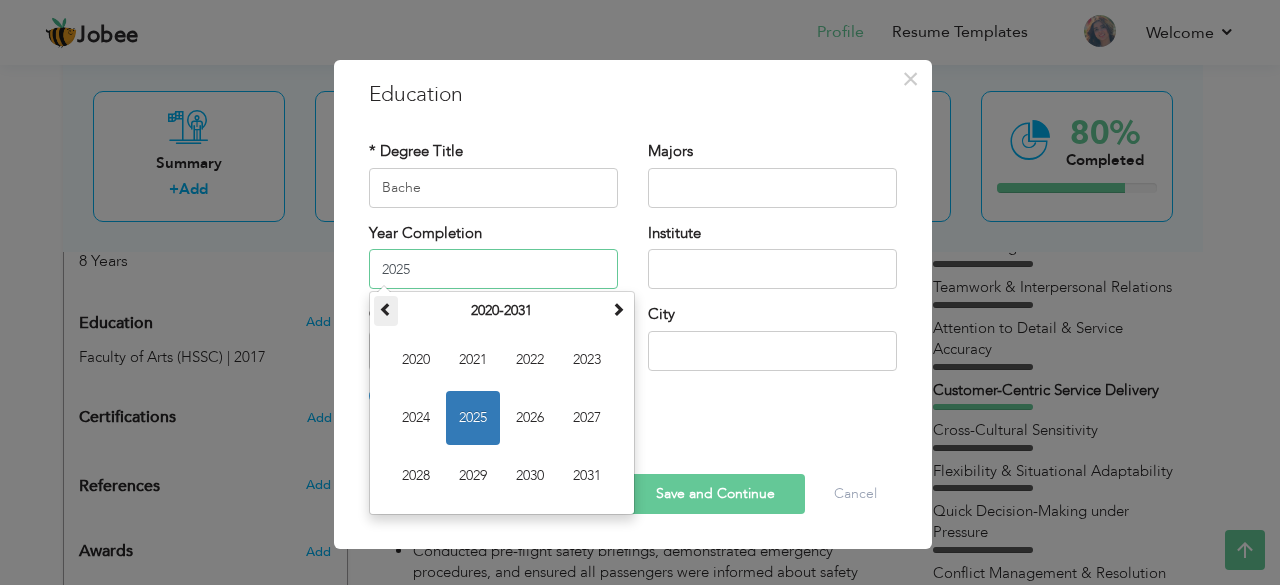click at bounding box center (386, 309) 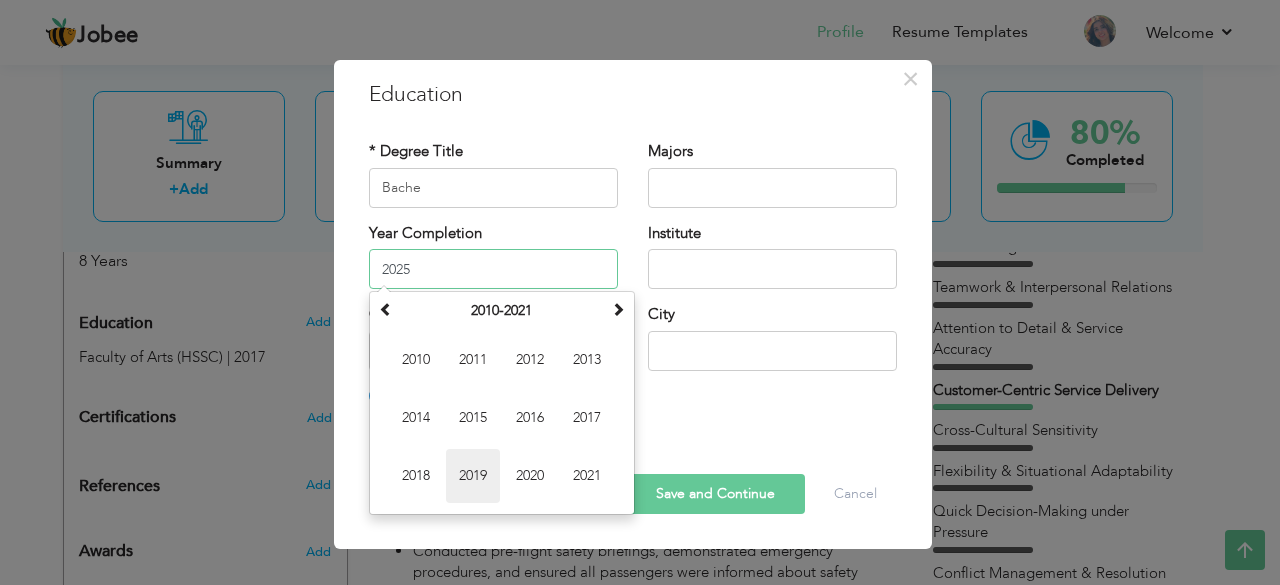 click on "2019" at bounding box center (473, 476) 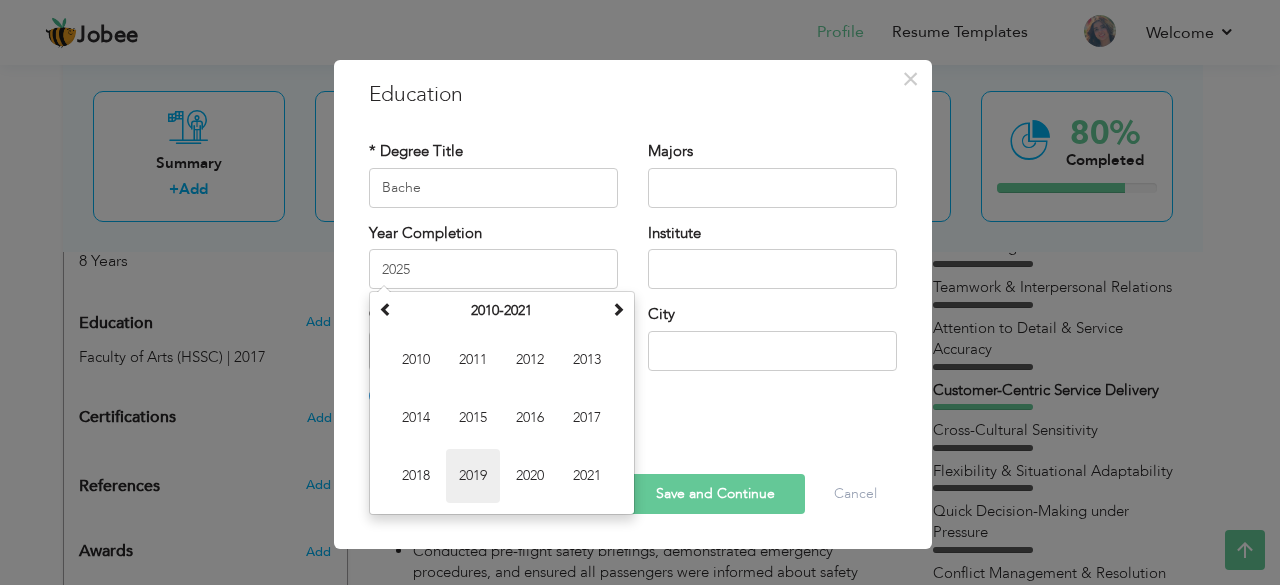 type on "2019" 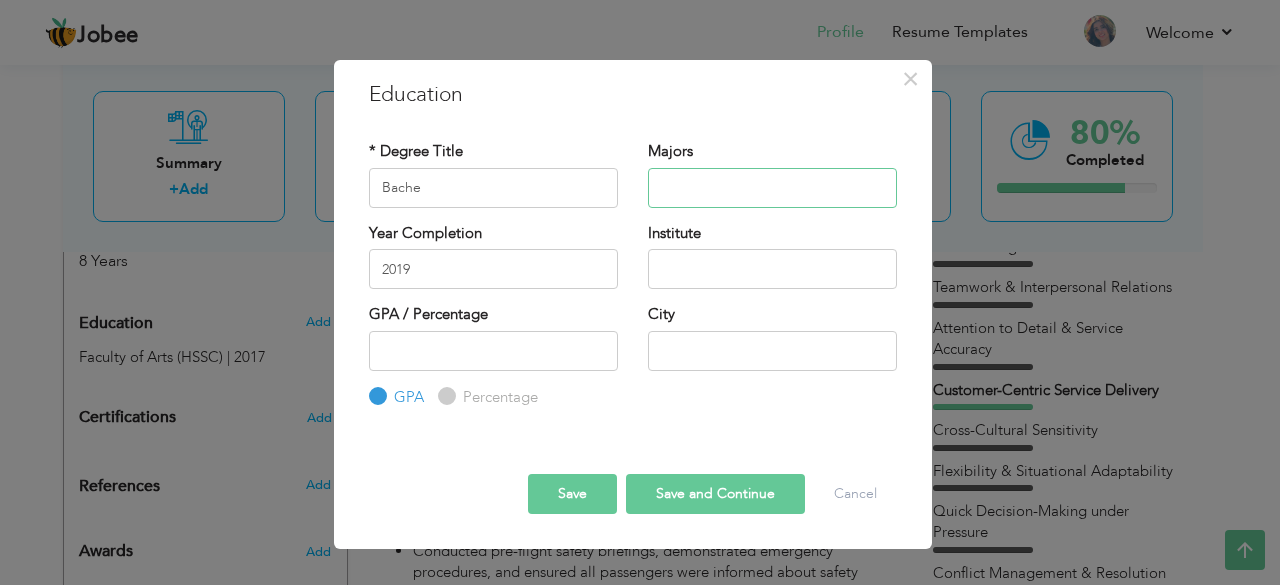 click at bounding box center [772, 188] 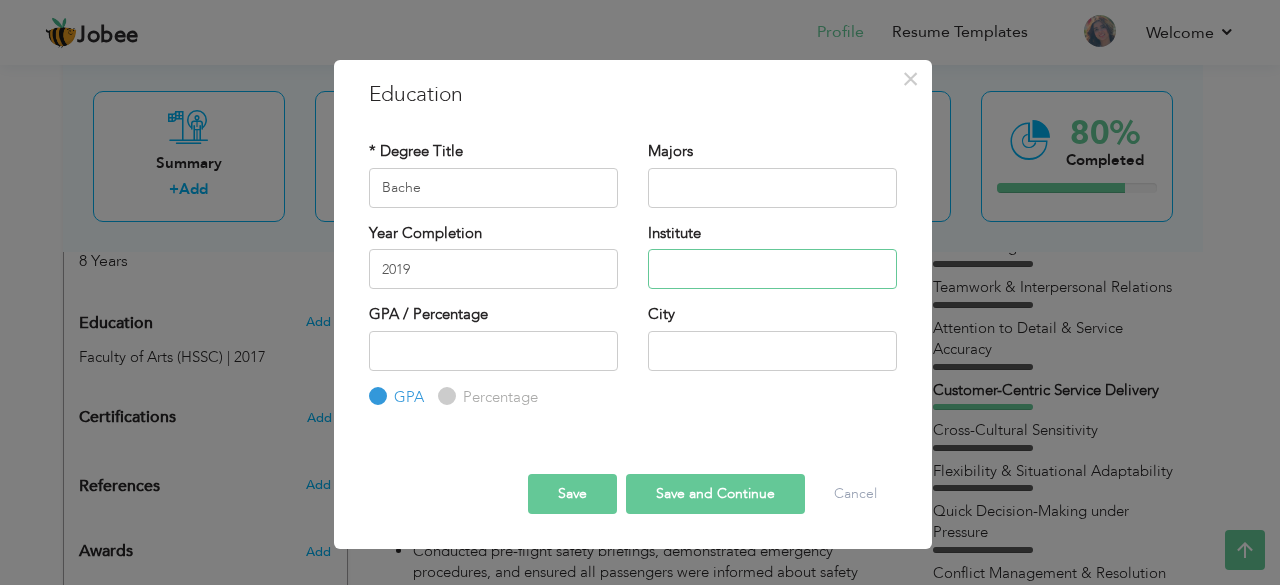 click at bounding box center [772, 269] 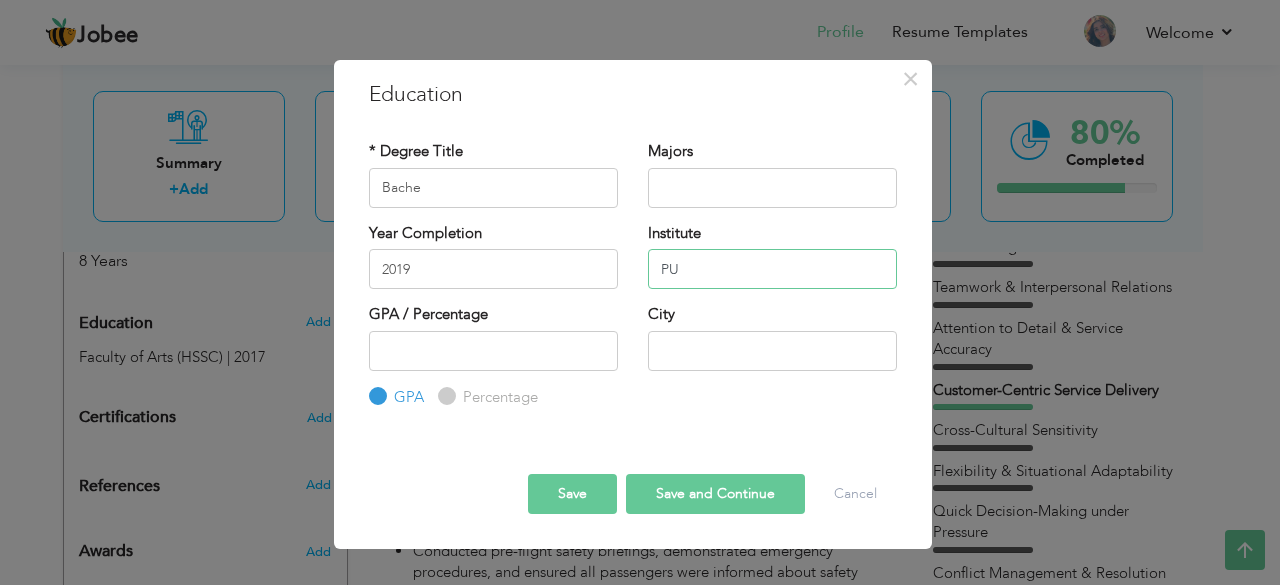 type on "PU" 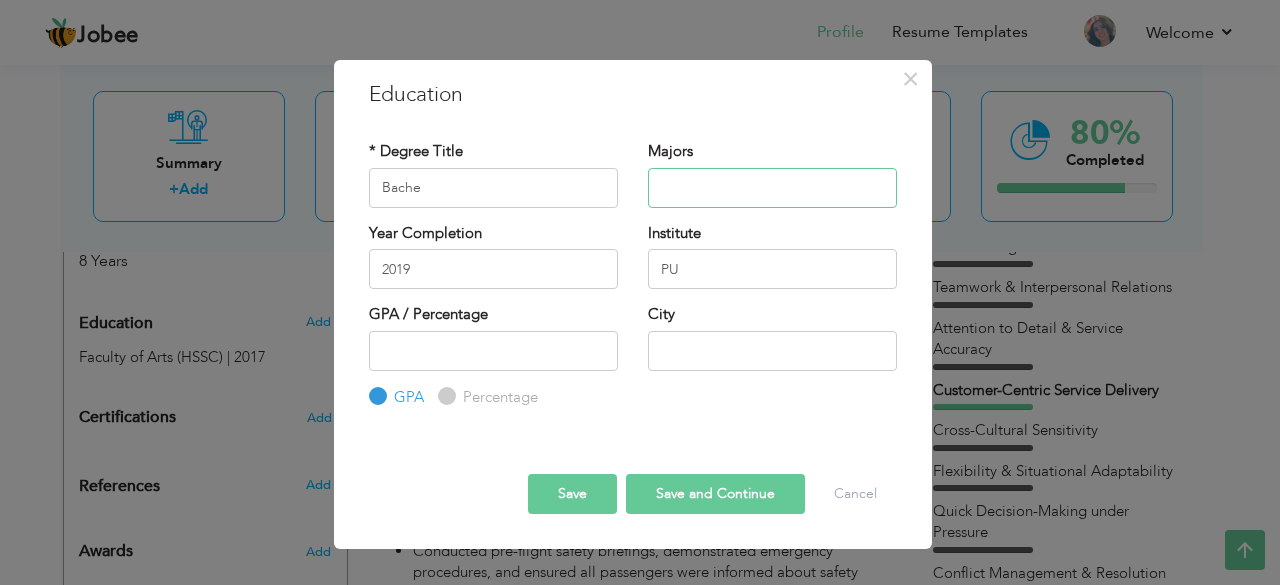 click at bounding box center [772, 188] 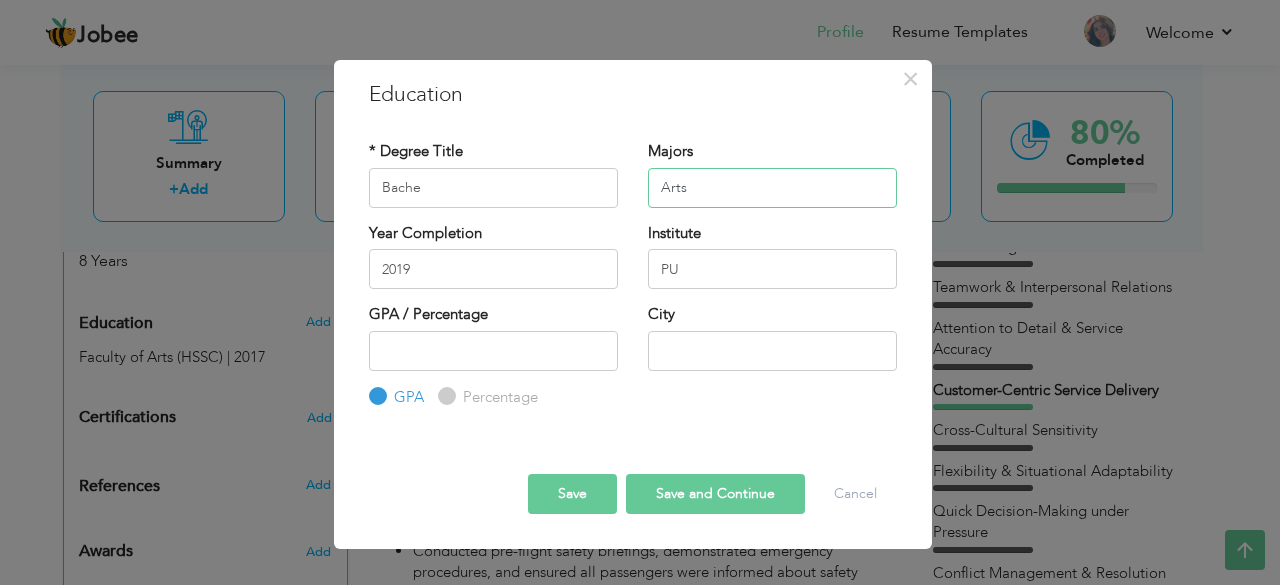 type on "Arts" 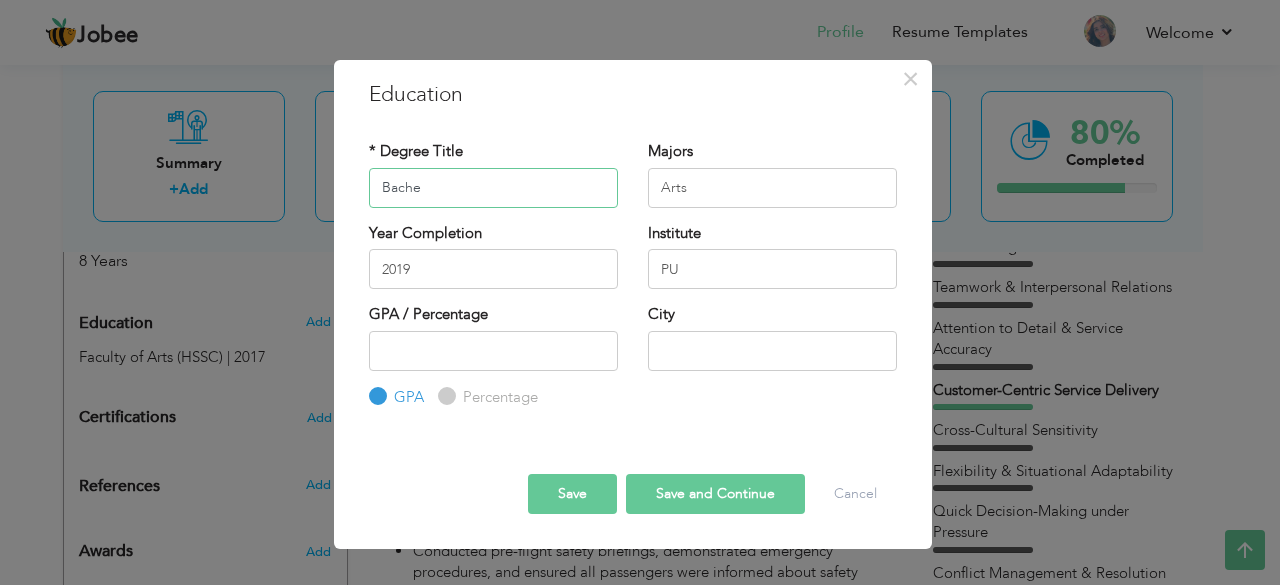 click on "Bache" at bounding box center (493, 188) 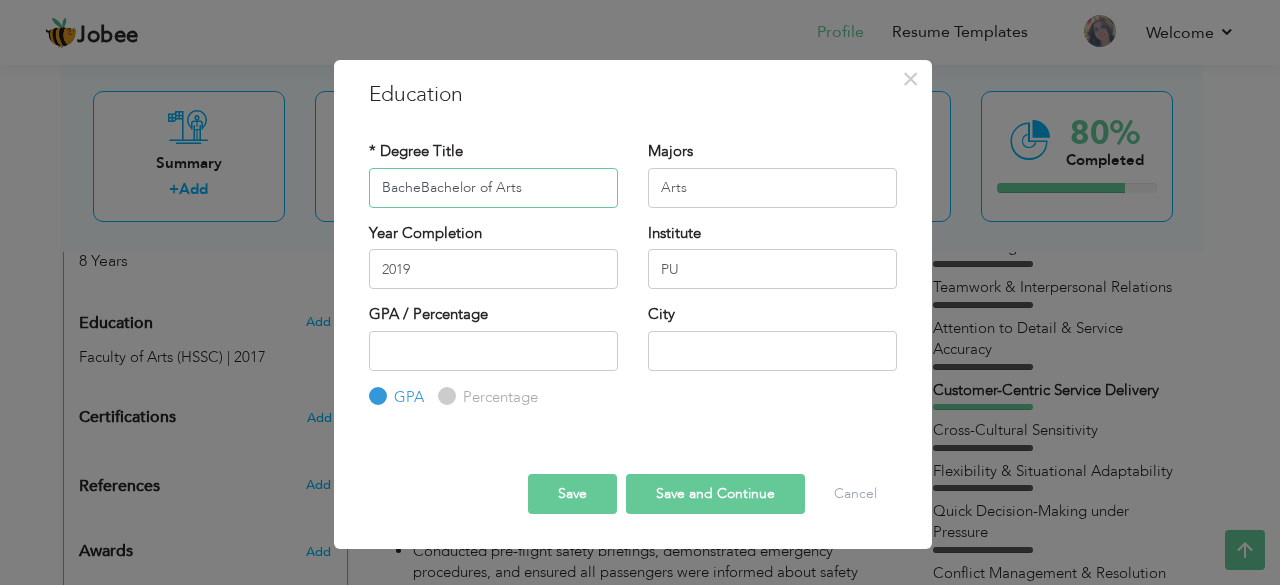 drag, startPoint x: 419, startPoint y: 192, endPoint x: 317, endPoint y: 203, distance: 102.59142 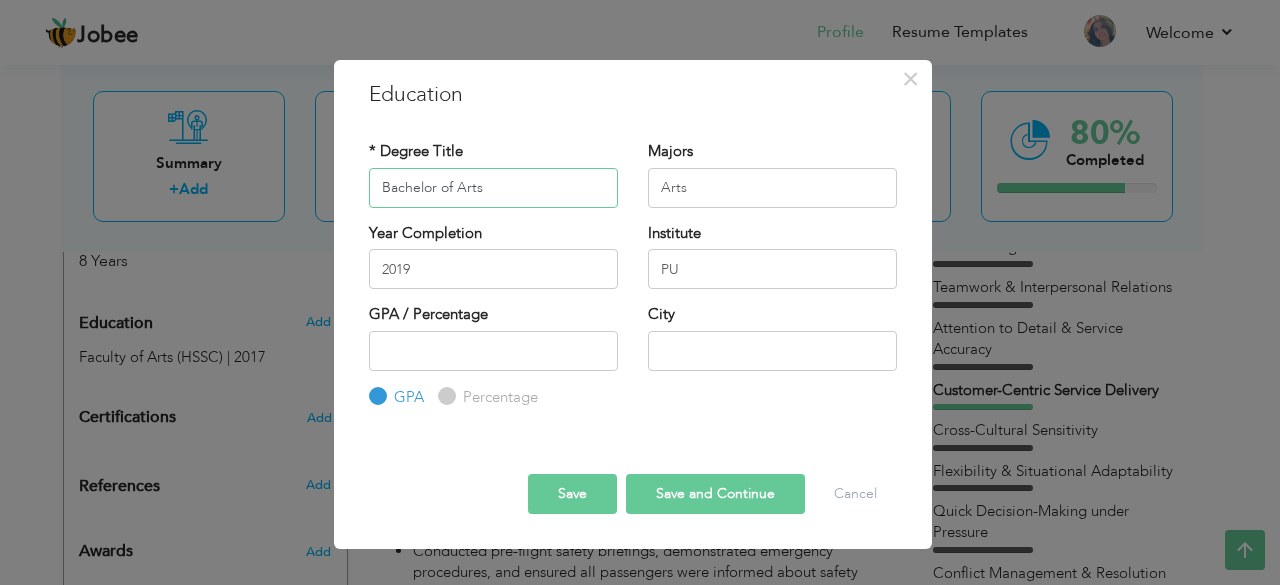 click on "Bachelor of Arts" at bounding box center (493, 188) 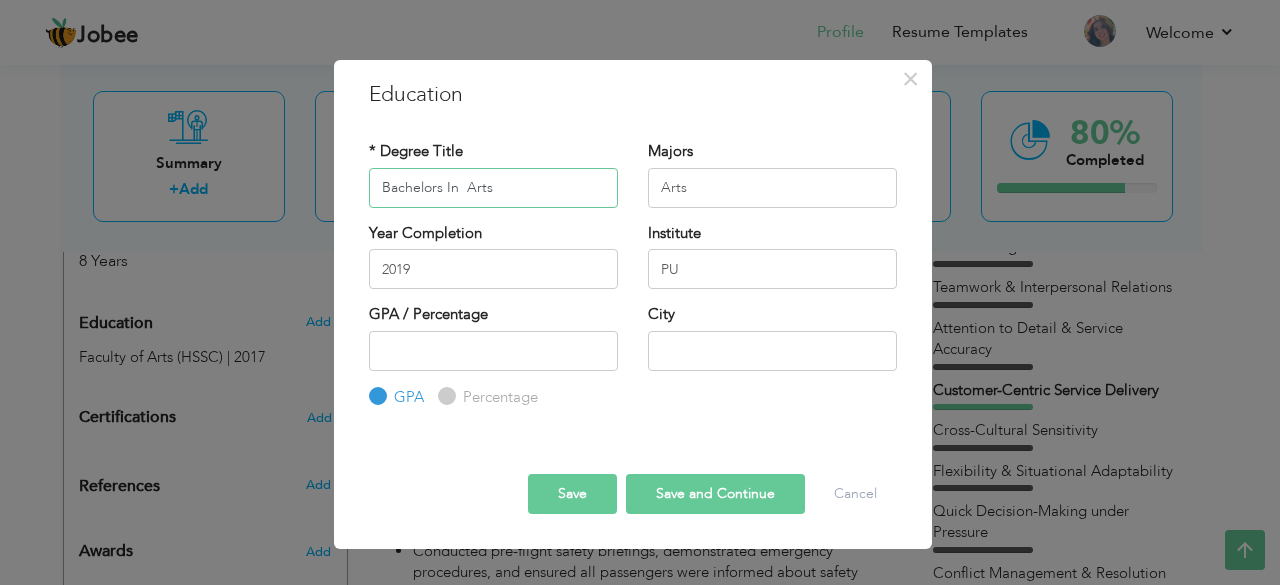 type on "Bachelors In  Arts" 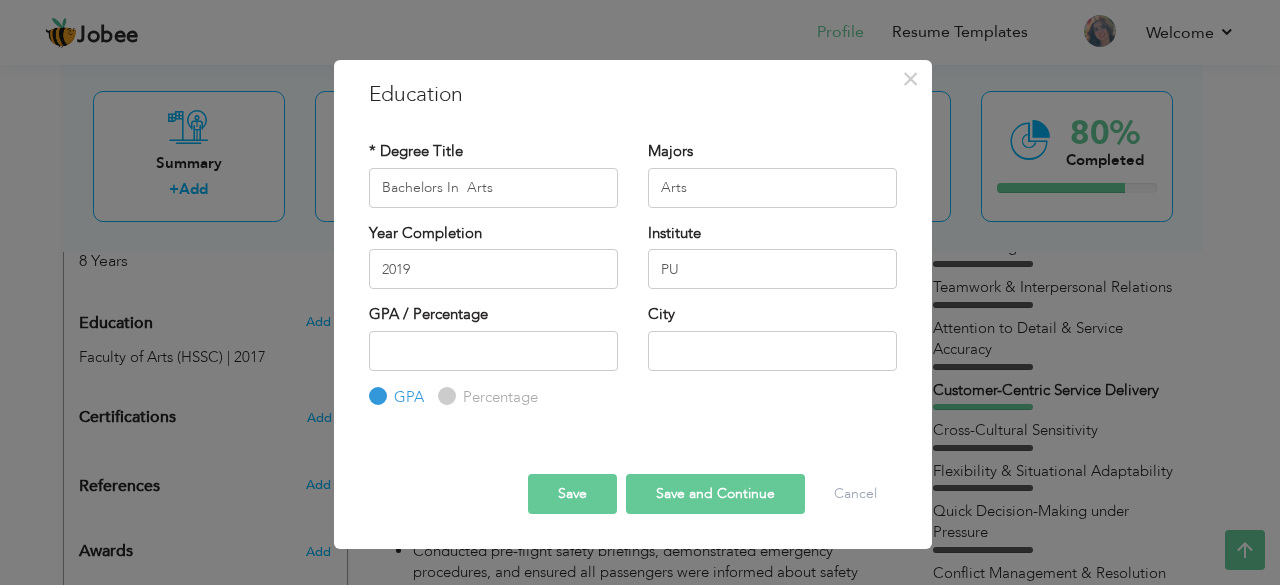 click on "Save and Continue" at bounding box center (715, 494) 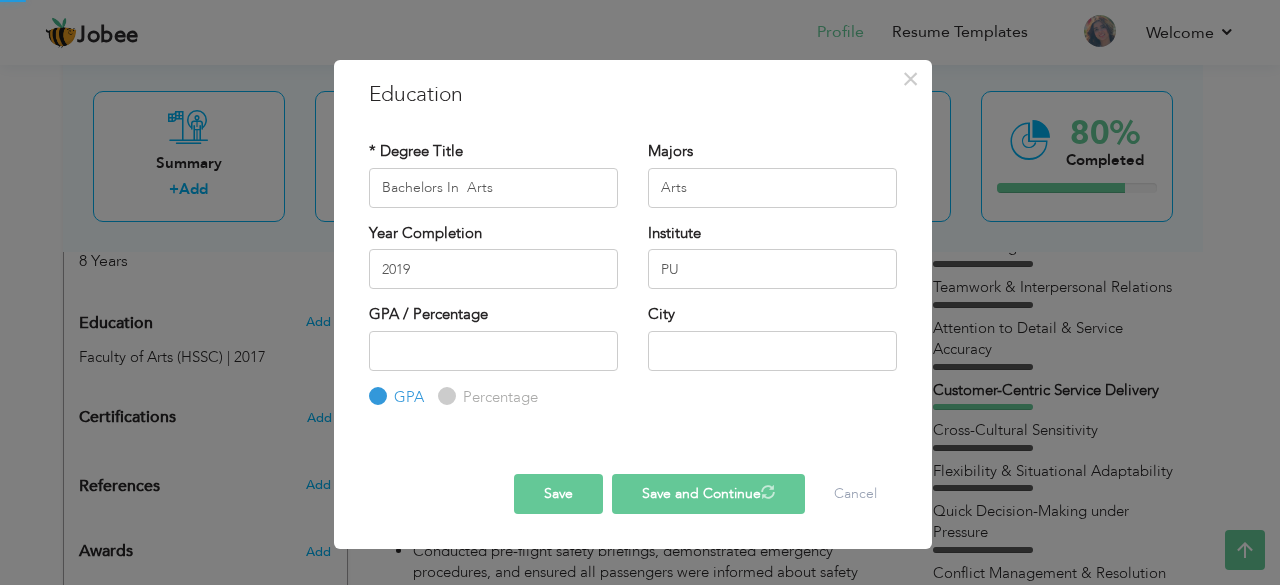 type 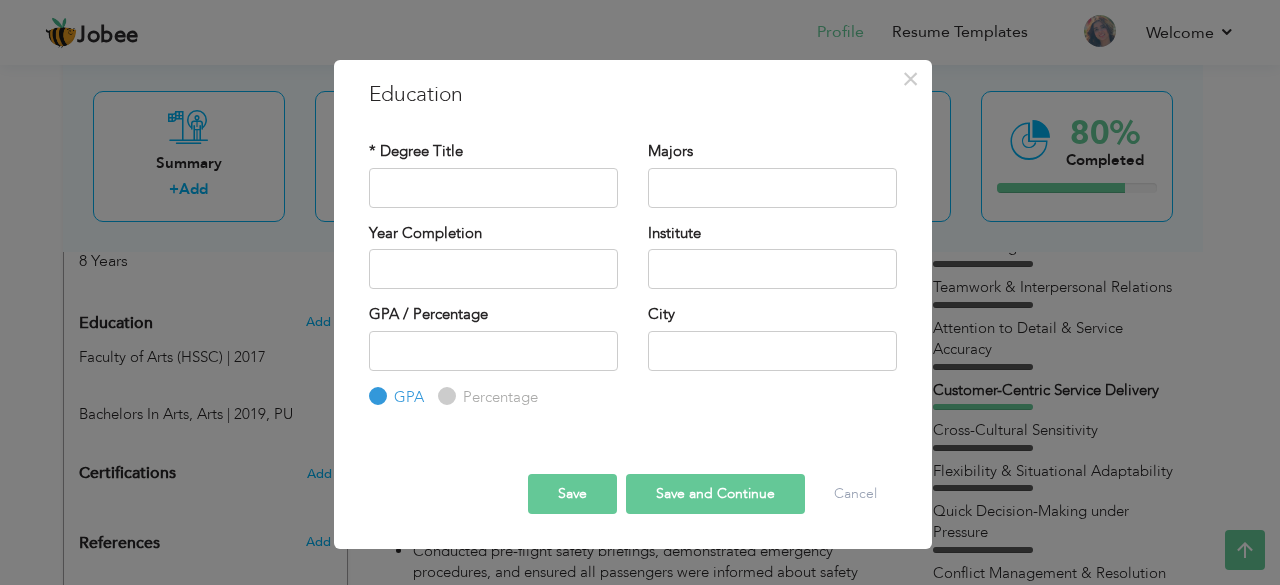 click on "×
Education
* Degree Title
Majors
Year Completion Institute GPA" at bounding box center (640, 292) 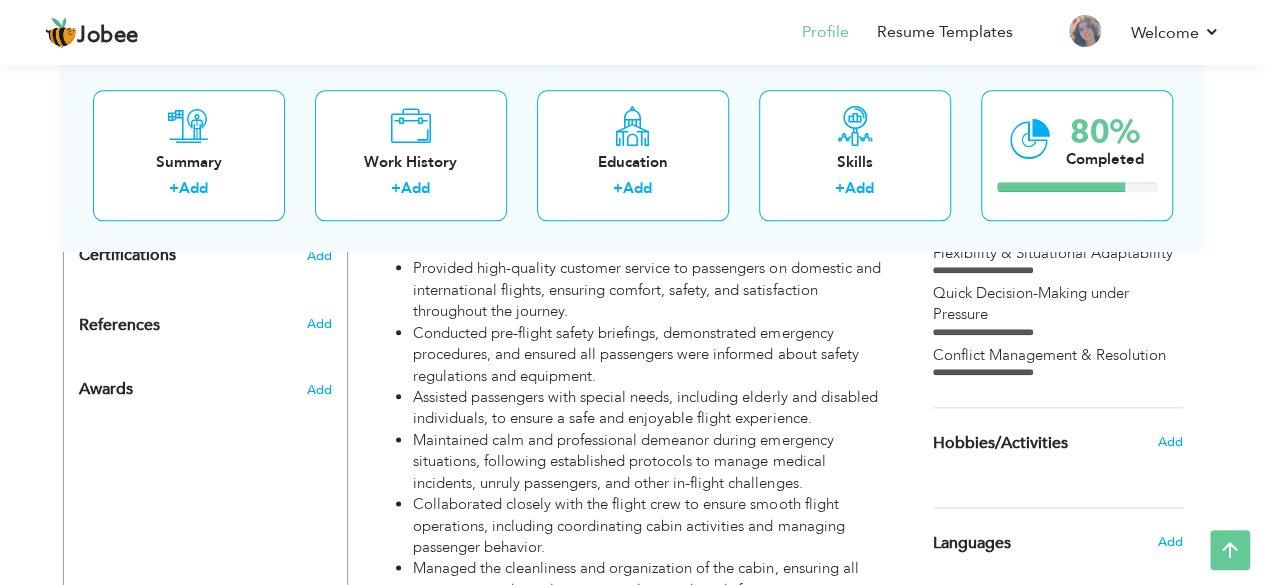 scroll, scrollTop: 1000, scrollLeft: 0, axis: vertical 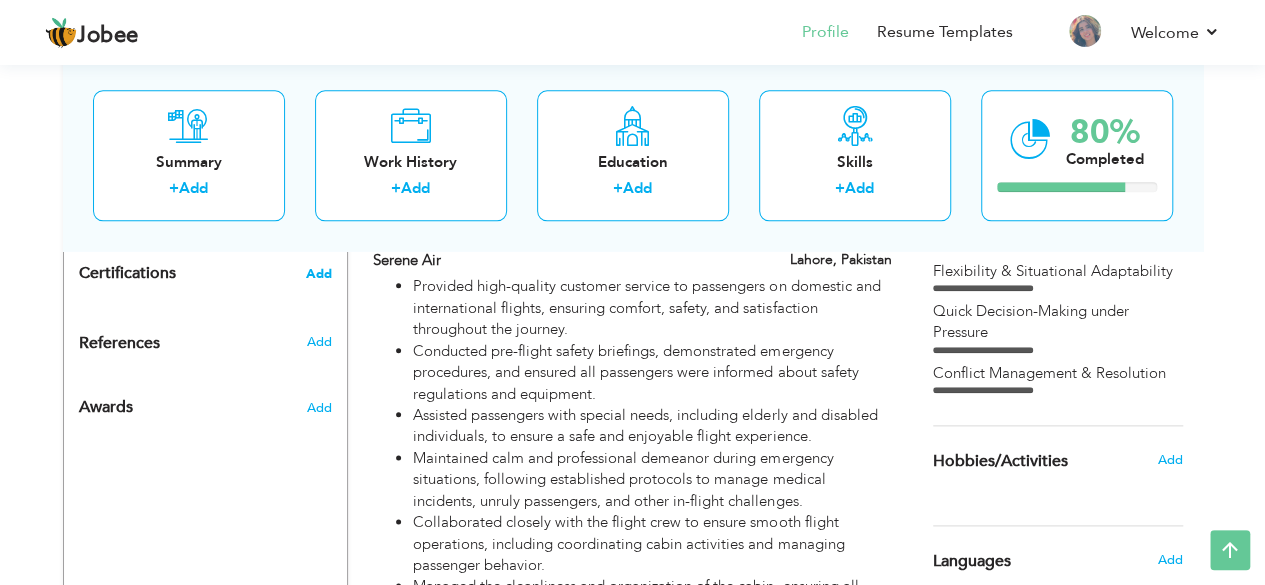 click on "Add" at bounding box center [319, 274] 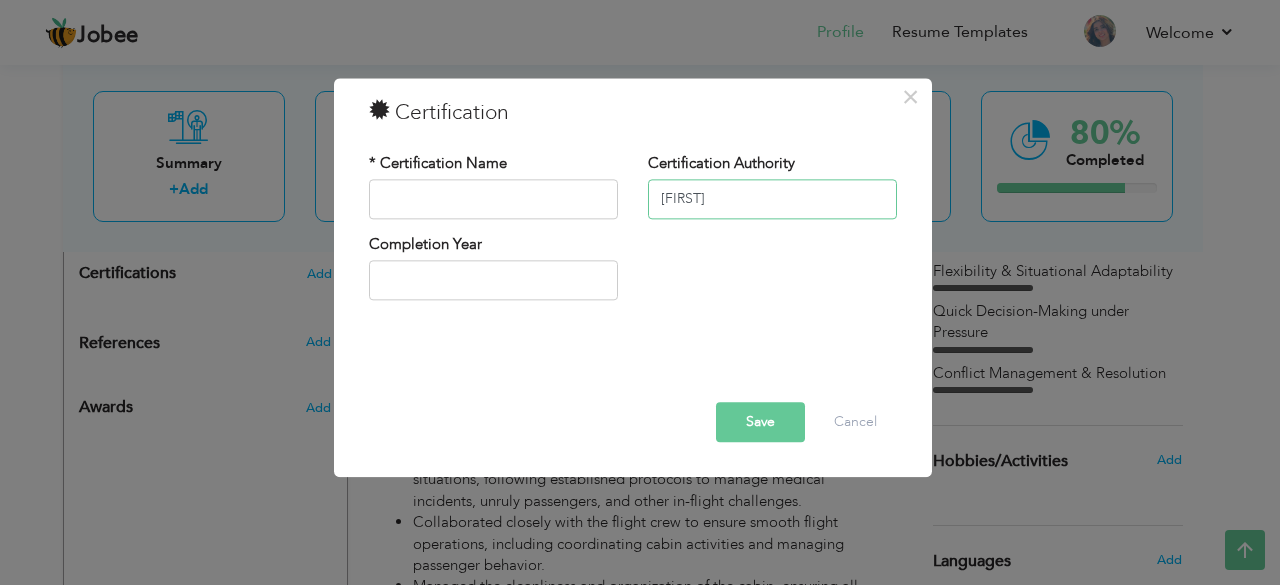type on "A" 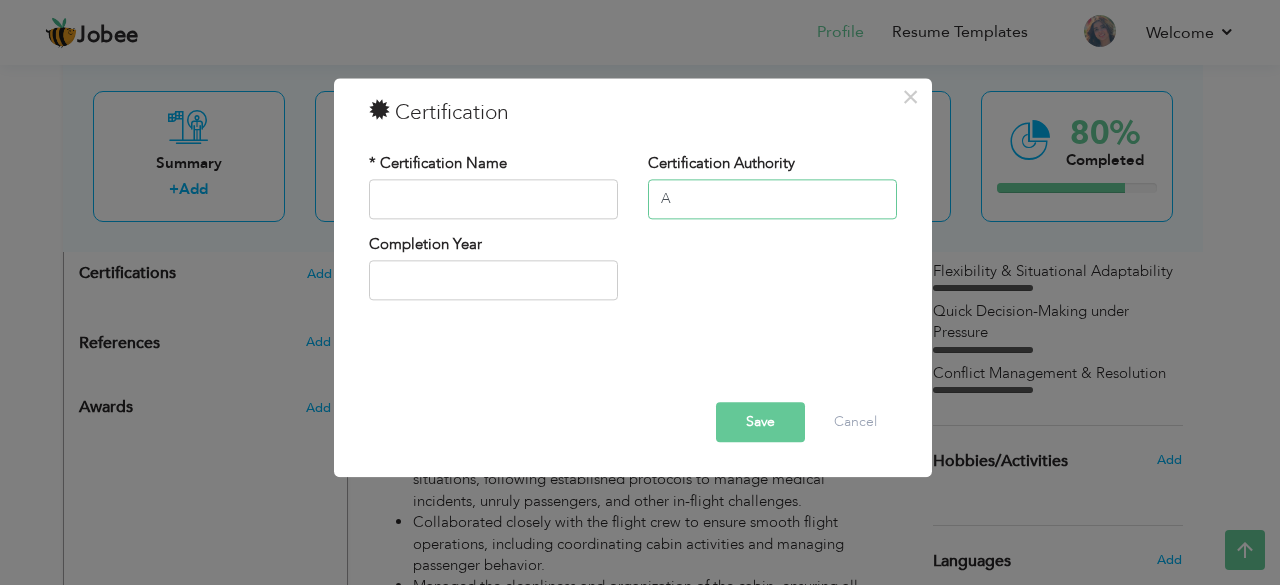 type 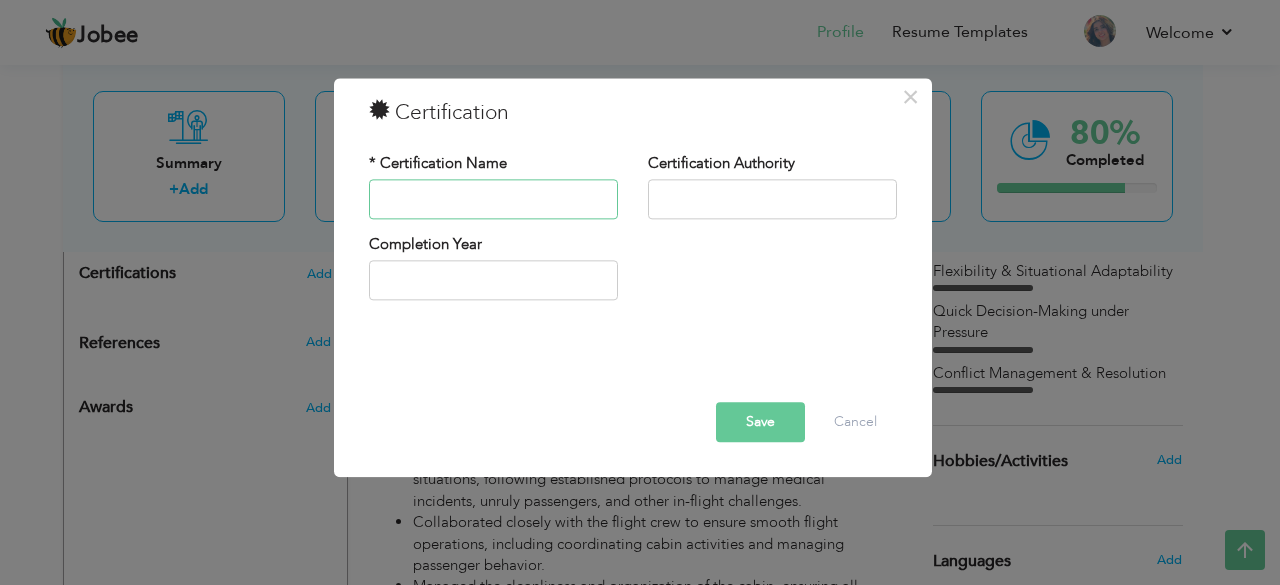 click at bounding box center [493, 199] 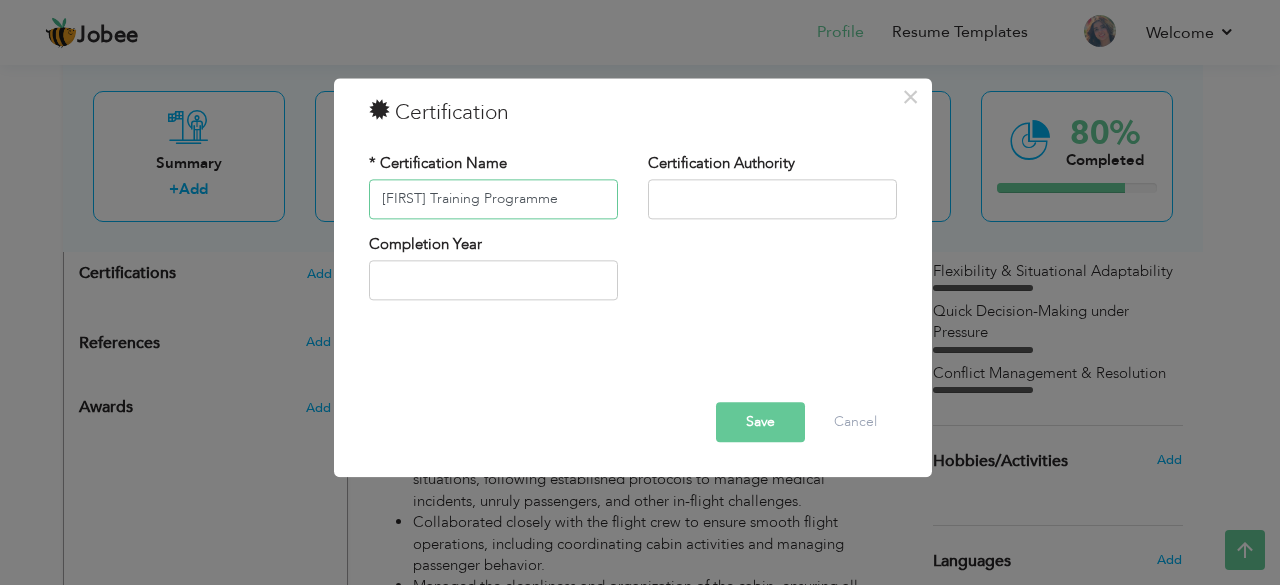 type on "[FIRST] Training Programme" 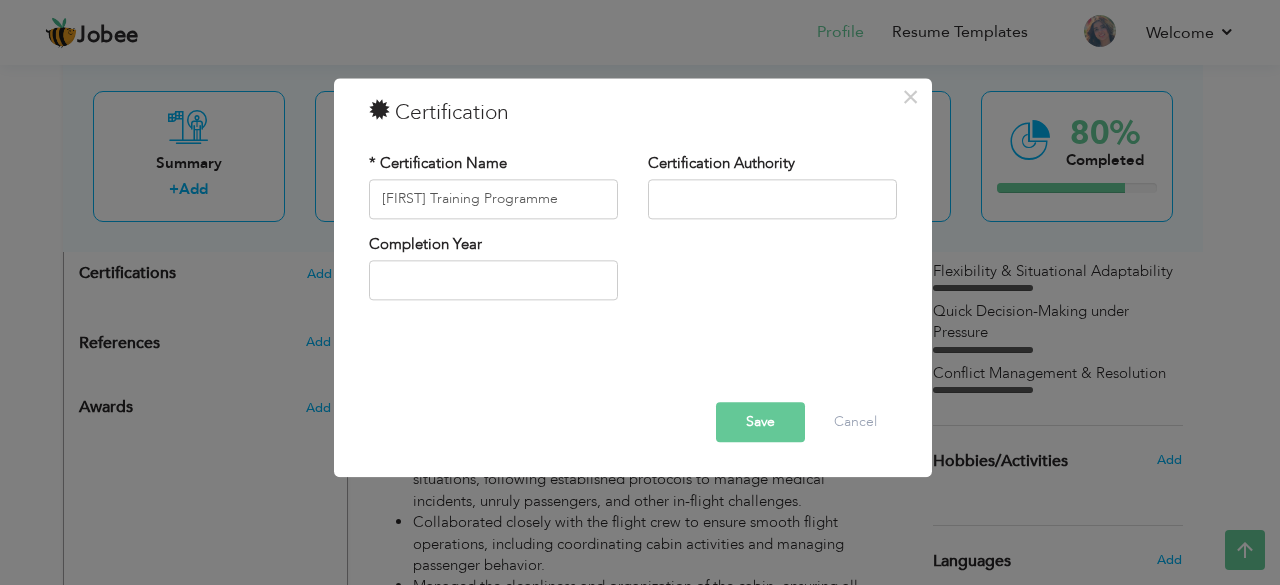 click on "Completion Year" at bounding box center (633, 274) 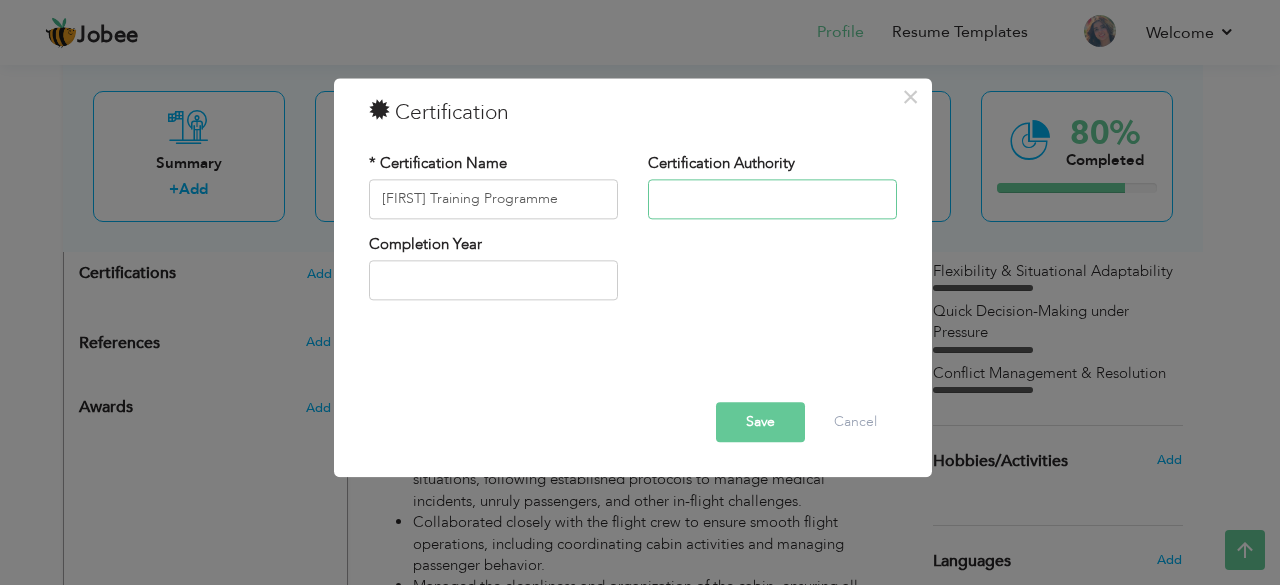 click at bounding box center (772, 199) 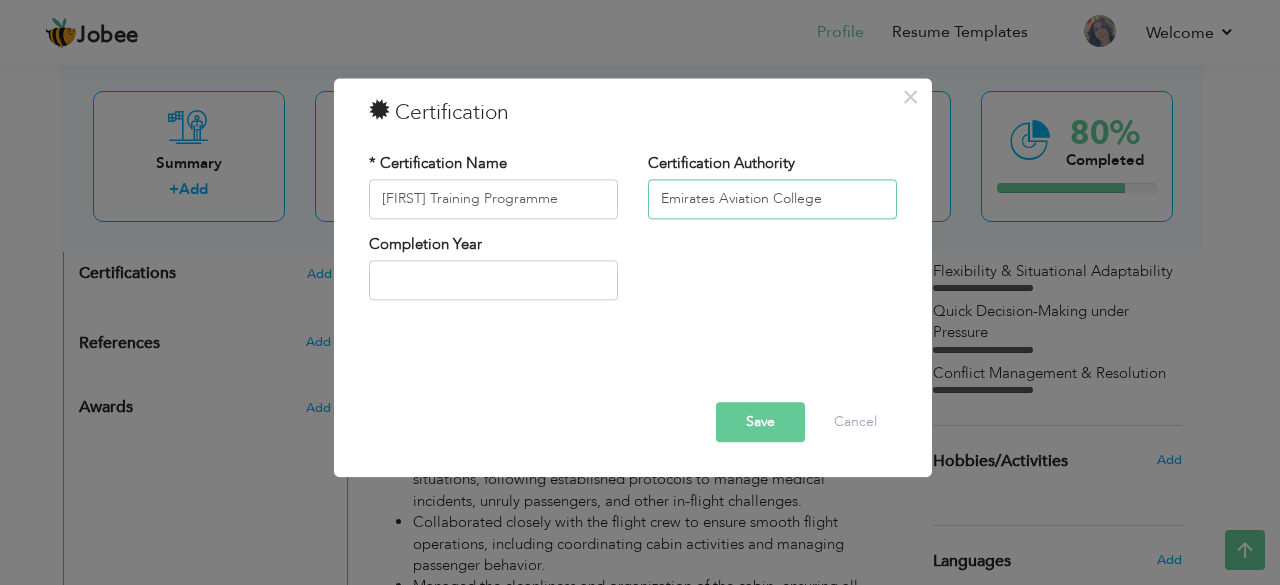 type on "Emirates Aviation College" 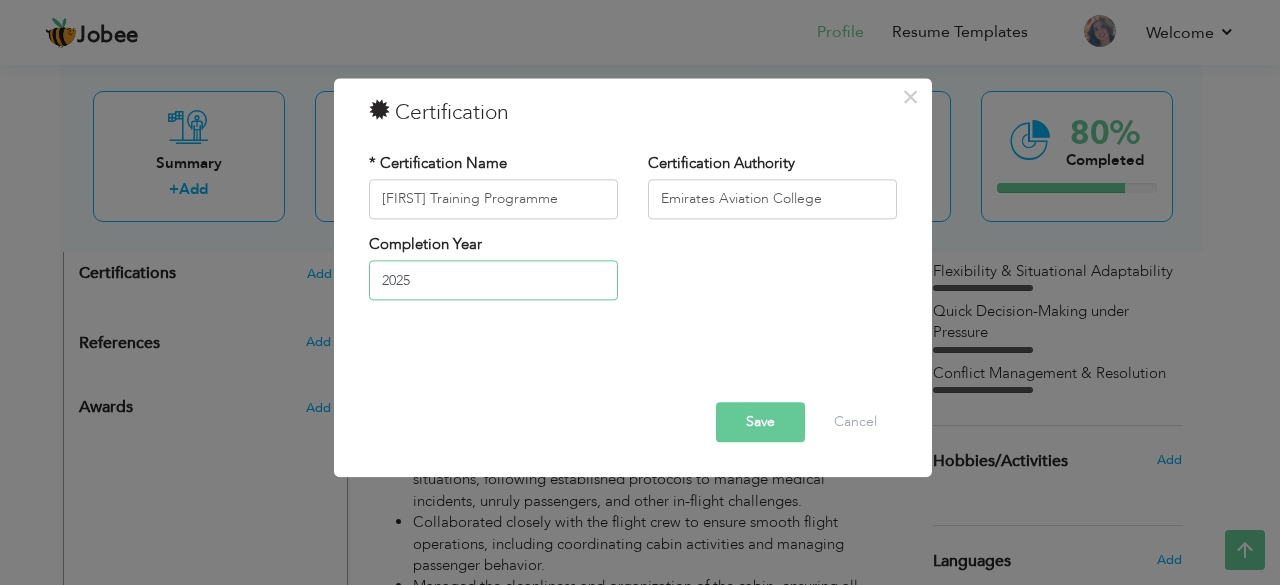click on "2025" at bounding box center [493, 281] 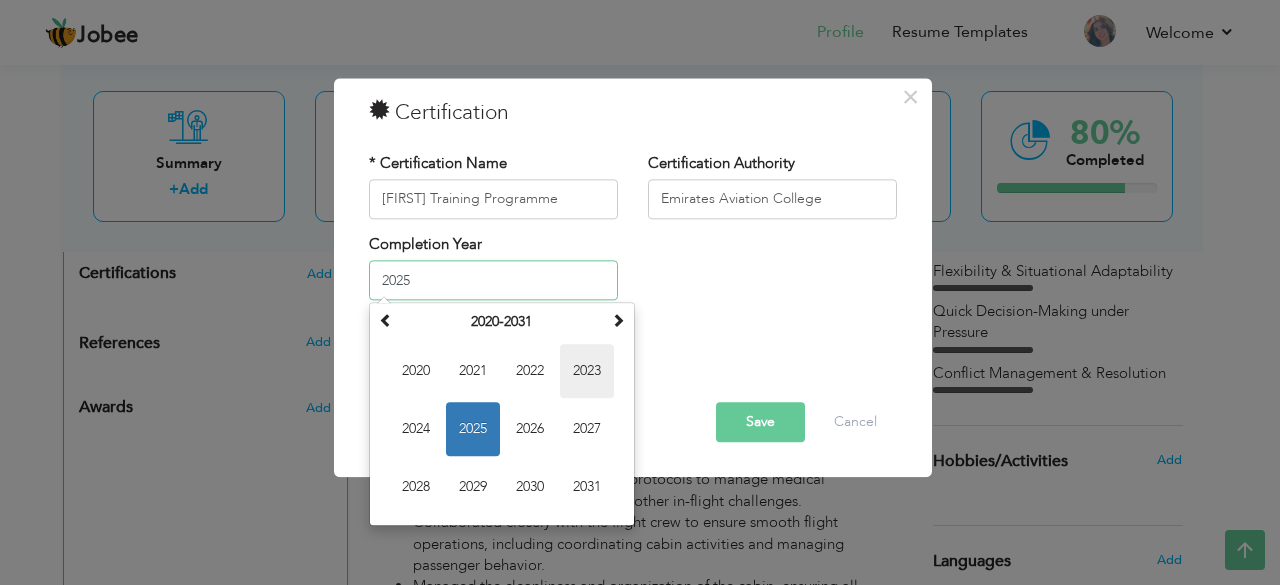 click on "2023" at bounding box center (587, 372) 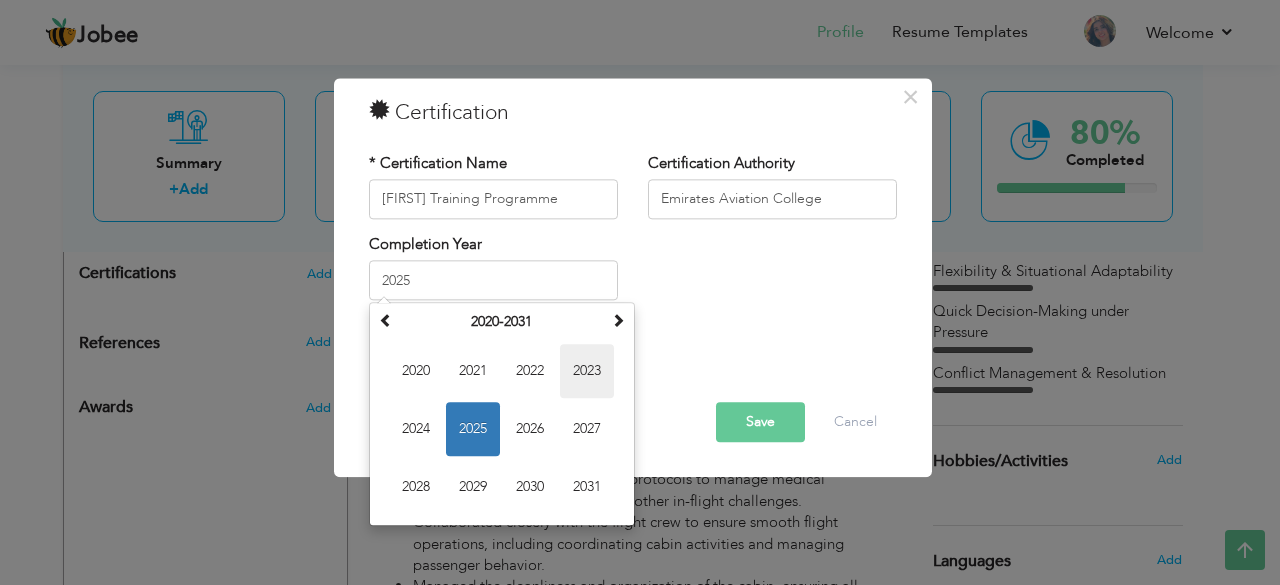 type on "2023" 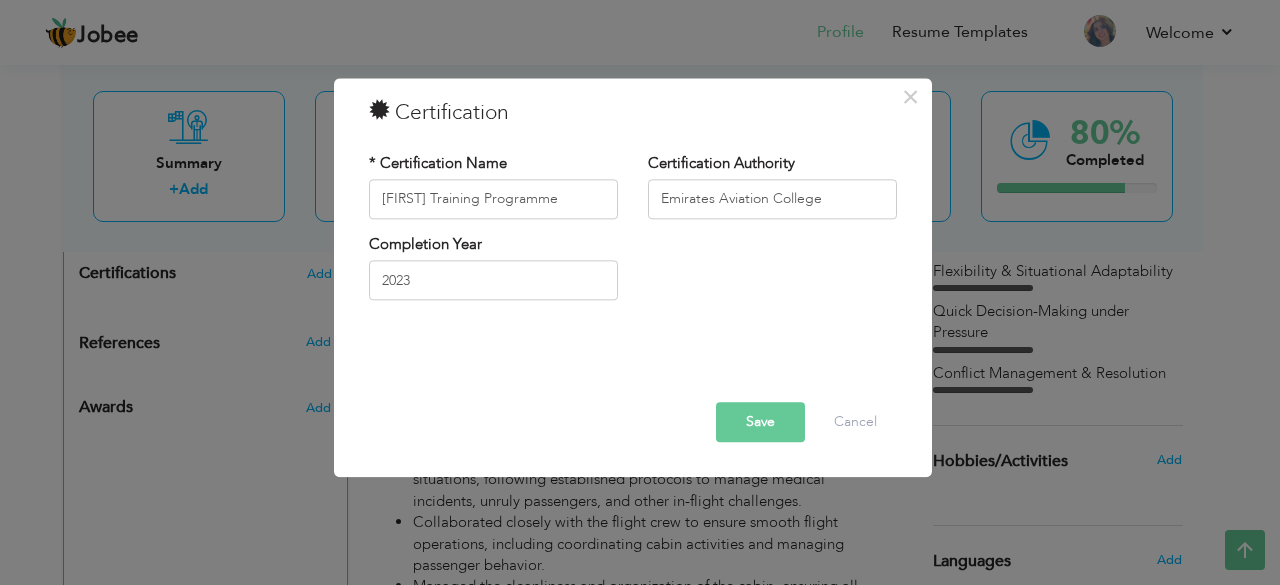 click on "Save" at bounding box center (760, 422) 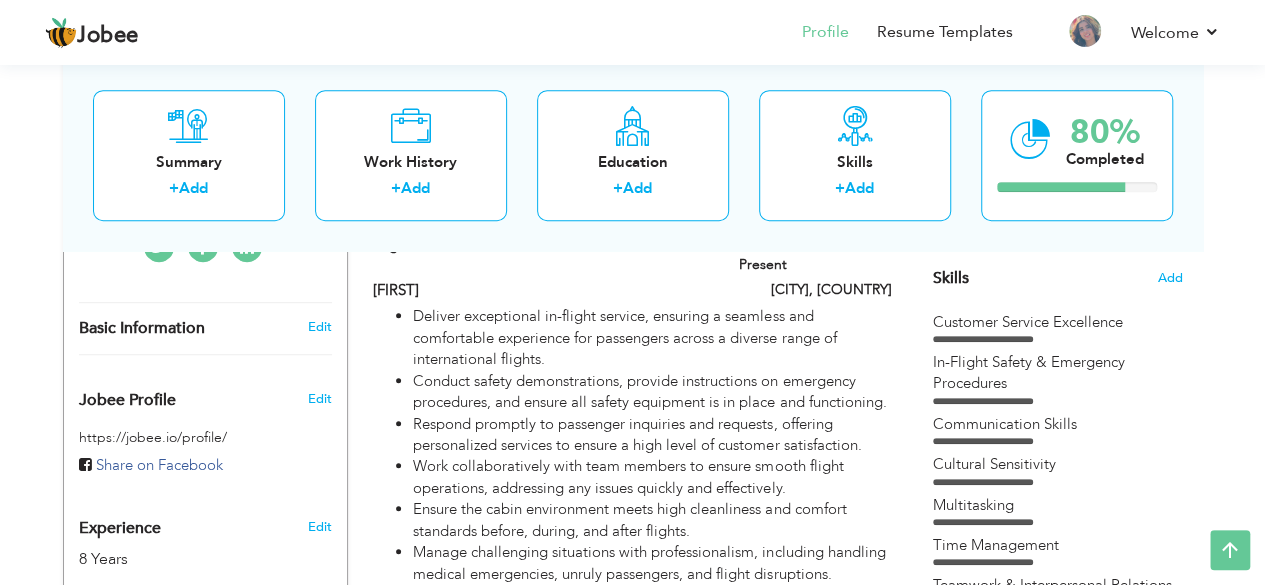 scroll, scrollTop: 498, scrollLeft: 0, axis: vertical 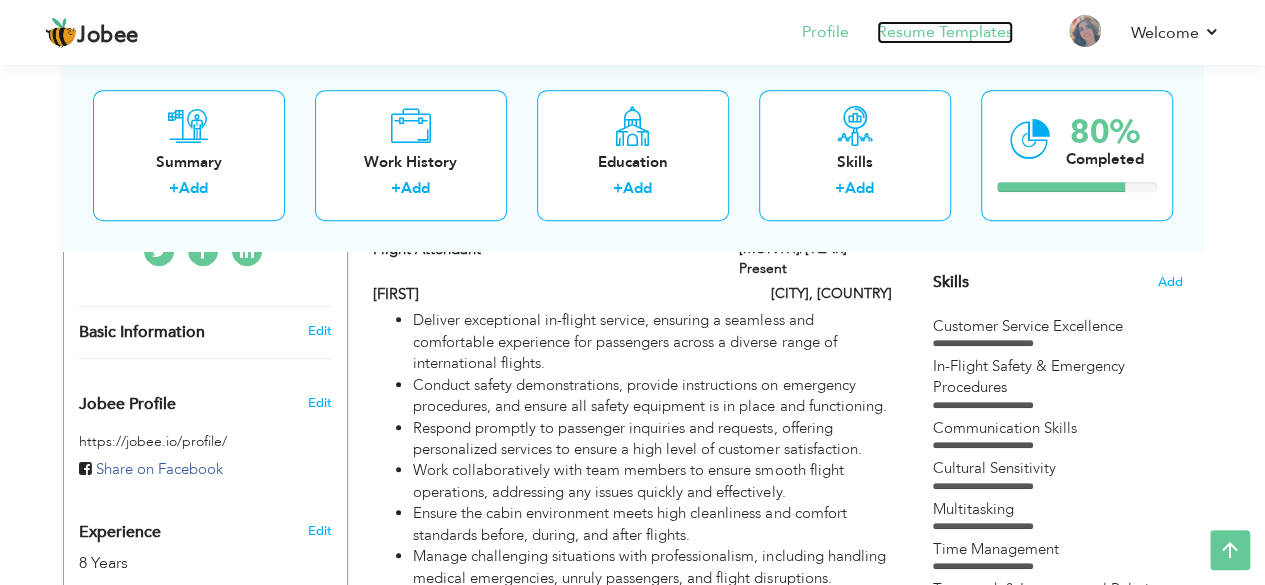 click on "Resume Templates" at bounding box center [945, 32] 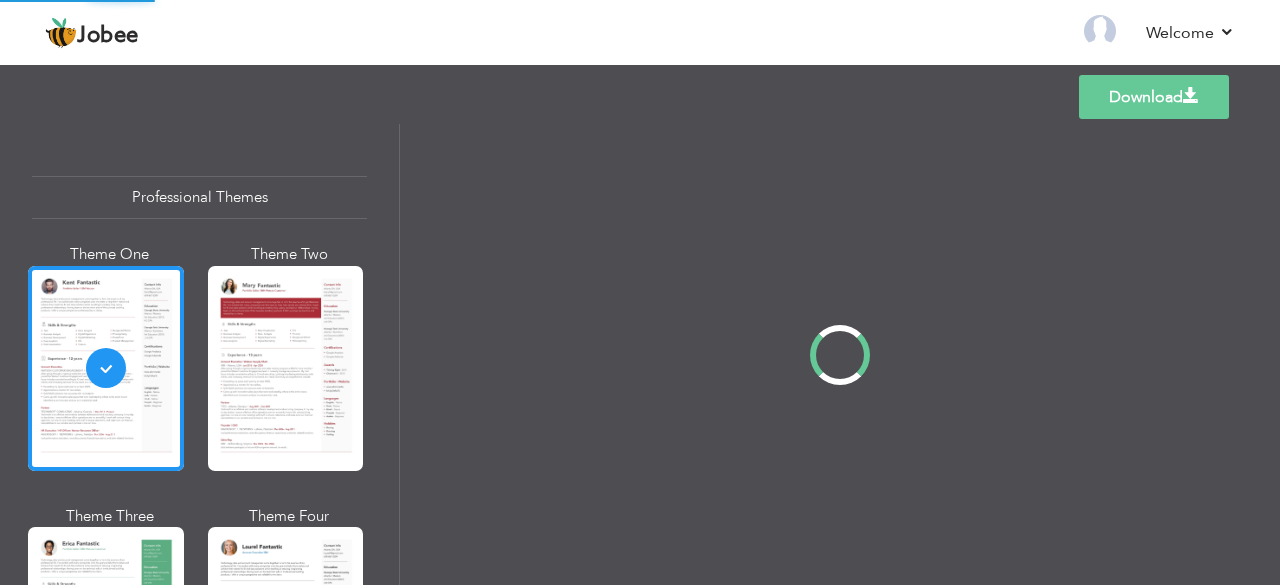 scroll, scrollTop: 0, scrollLeft: 0, axis: both 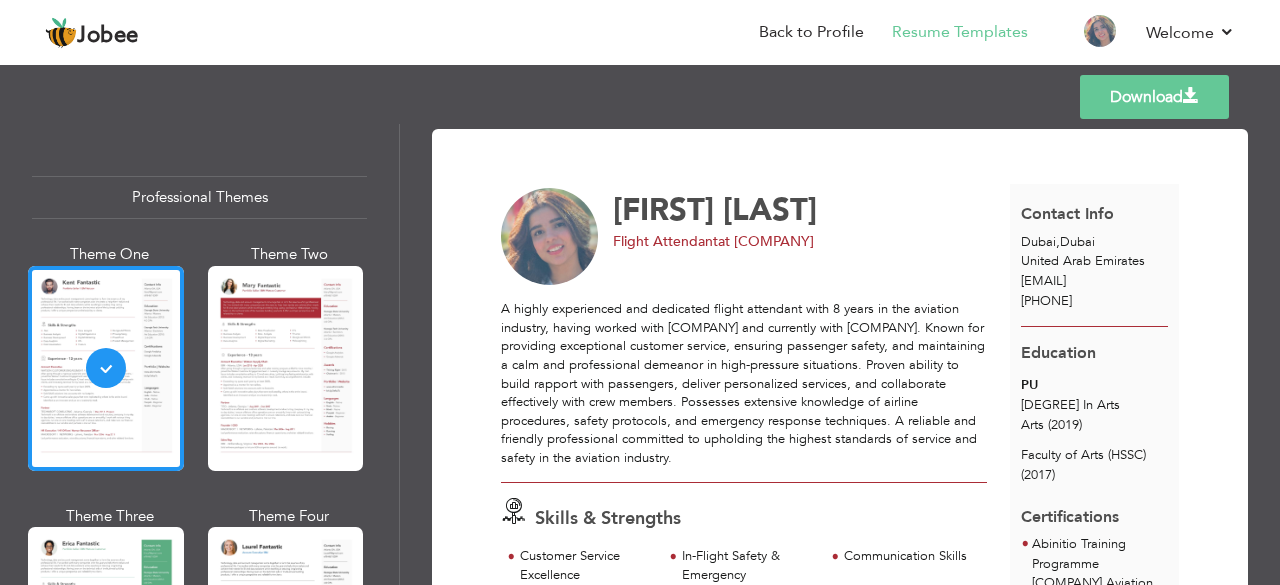 click at bounding box center (286, 368) 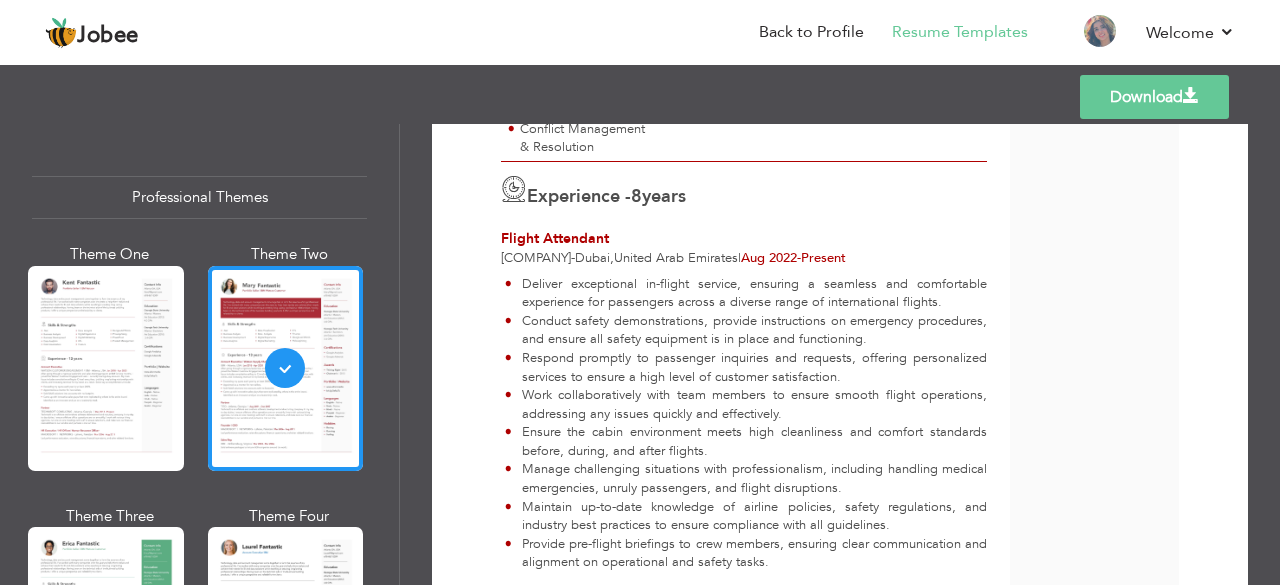 scroll, scrollTop: 700, scrollLeft: 0, axis: vertical 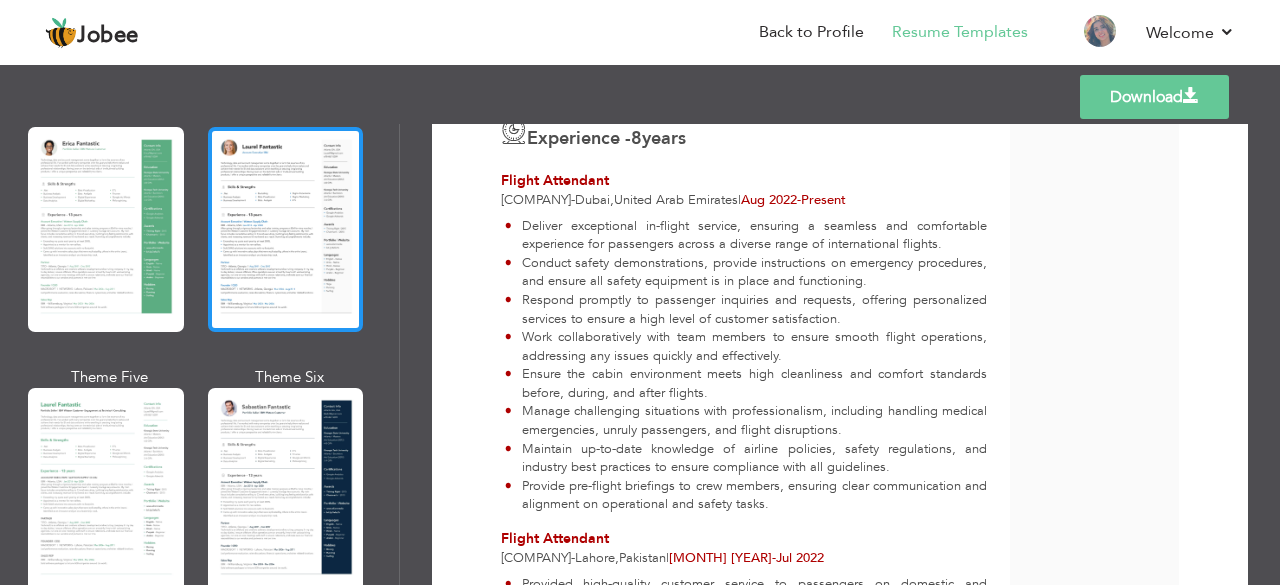click at bounding box center [286, 229] 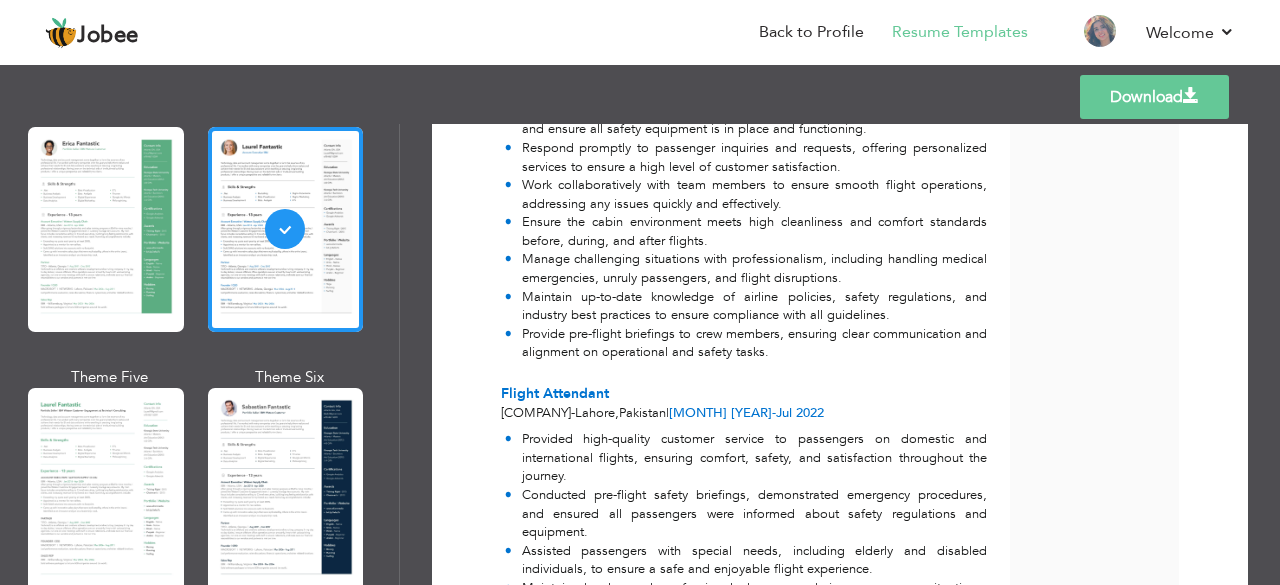 scroll, scrollTop: 1138, scrollLeft: 0, axis: vertical 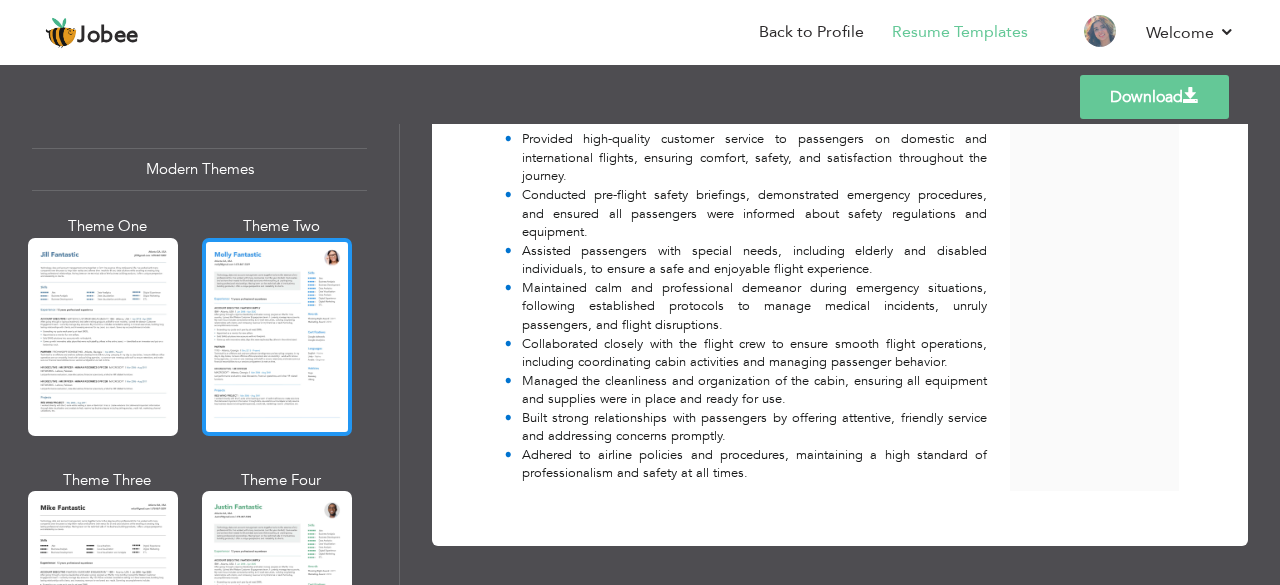 click at bounding box center (277, 337) 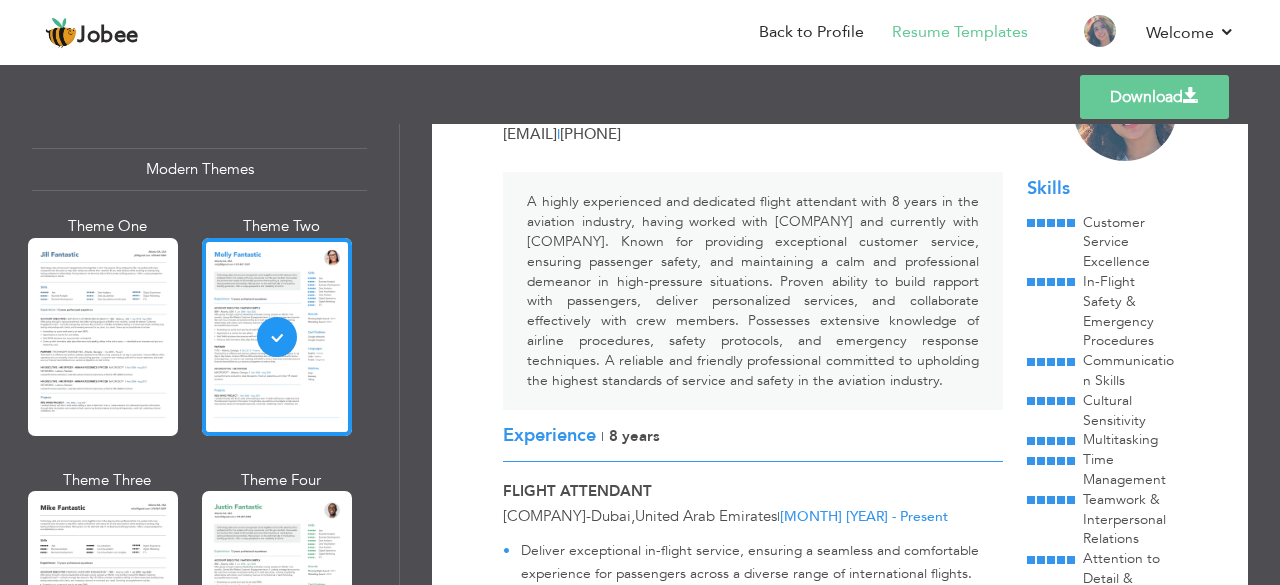 scroll, scrollTop: 400, scrollLeft: 0, axis: vertical 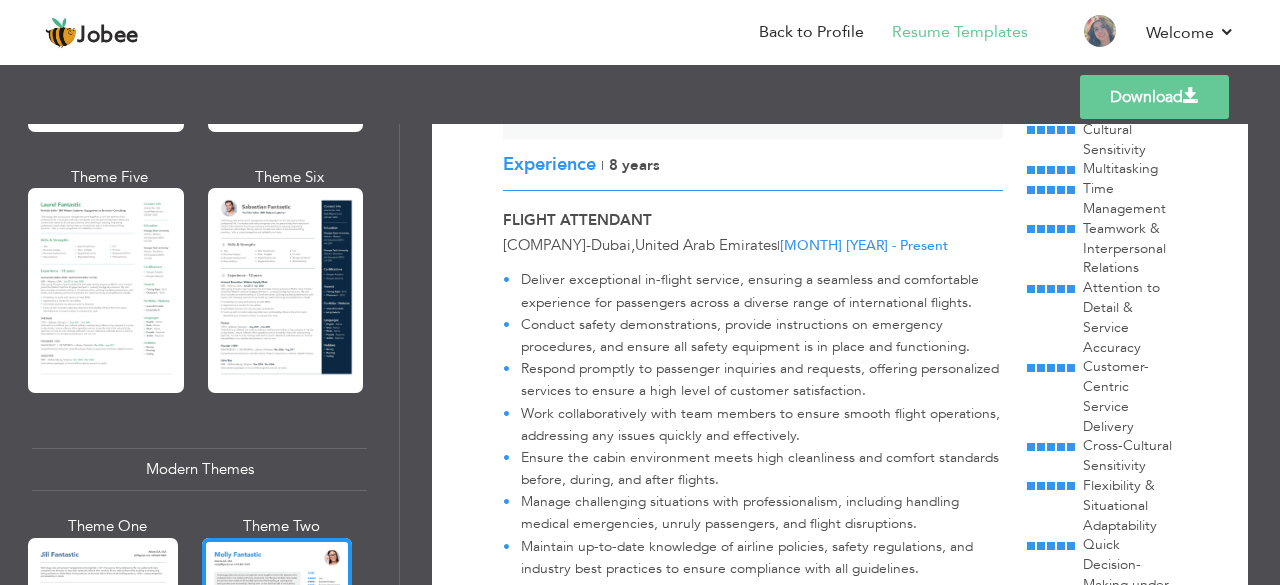 click on "Theme Six" at bounding box center (290, 287) 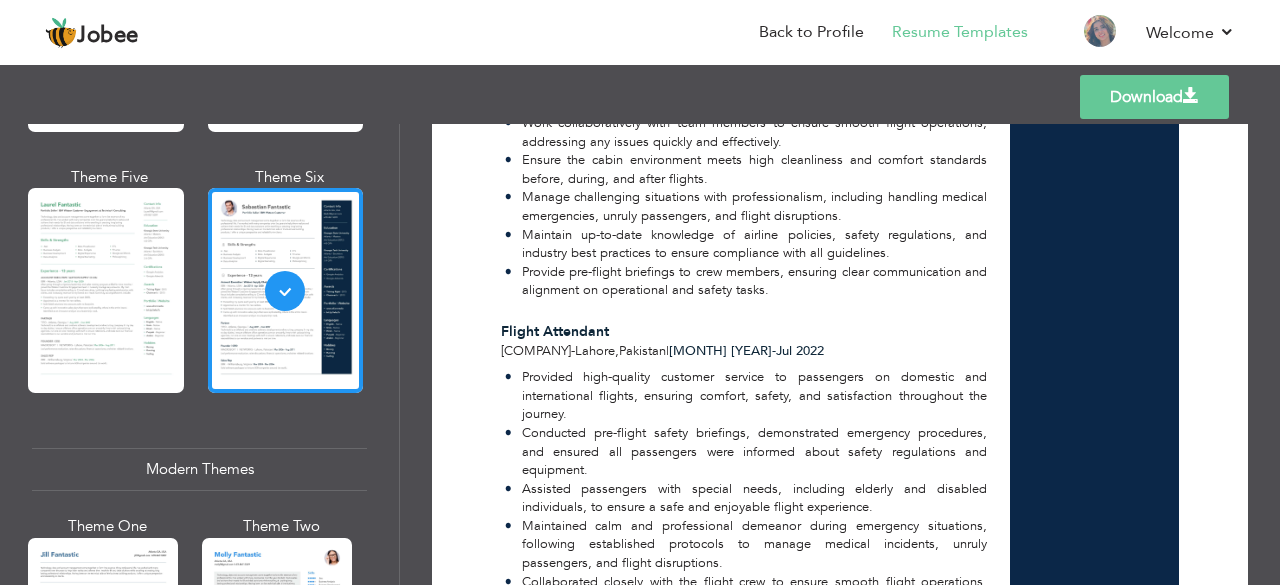 scroll, scrollTop: 1138, scrollLeft: 0, axis: vertical 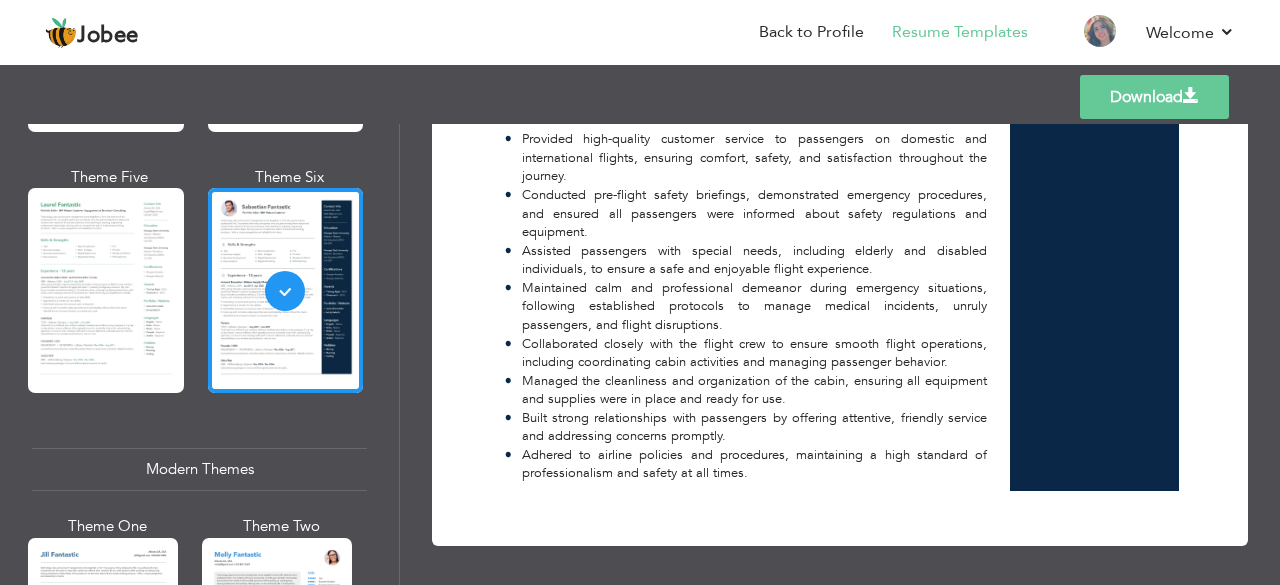 click at bounding box center [1191, 96] 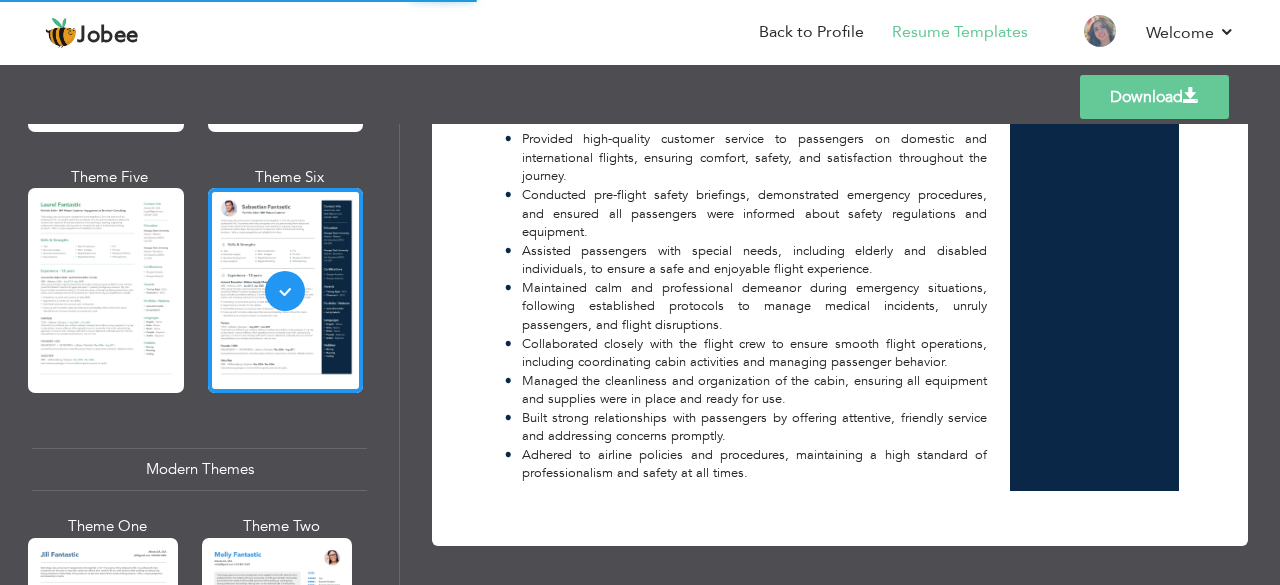 click on "Download" at bounding box center (1154, 97) 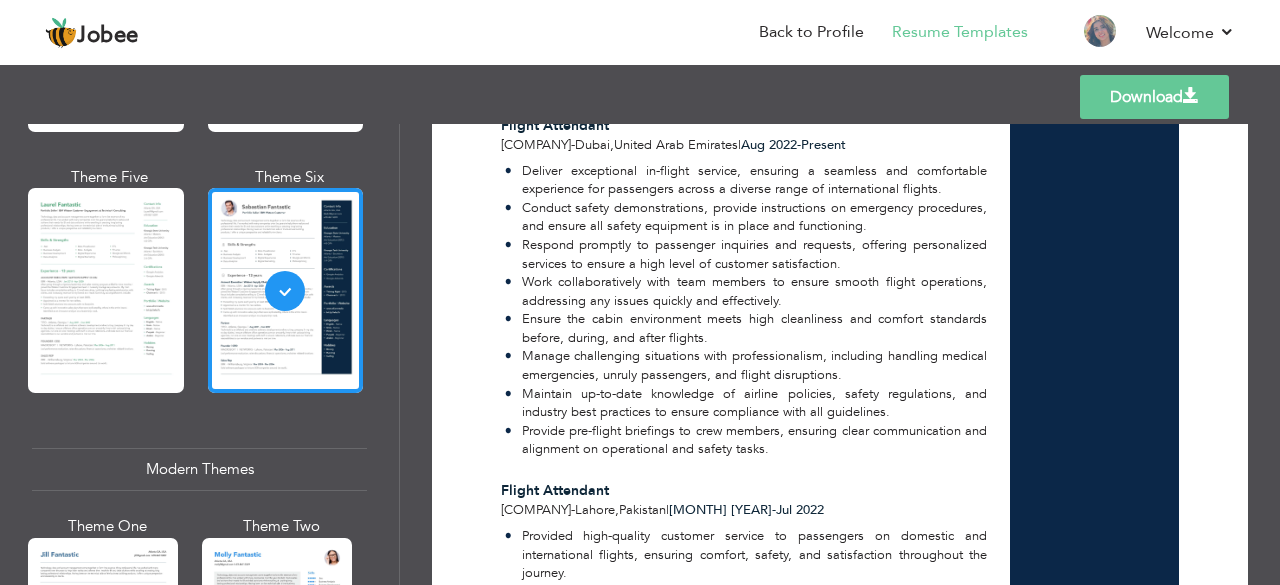 scroll, scrollTop: 738, scrollLeft: 0, axis: vertical 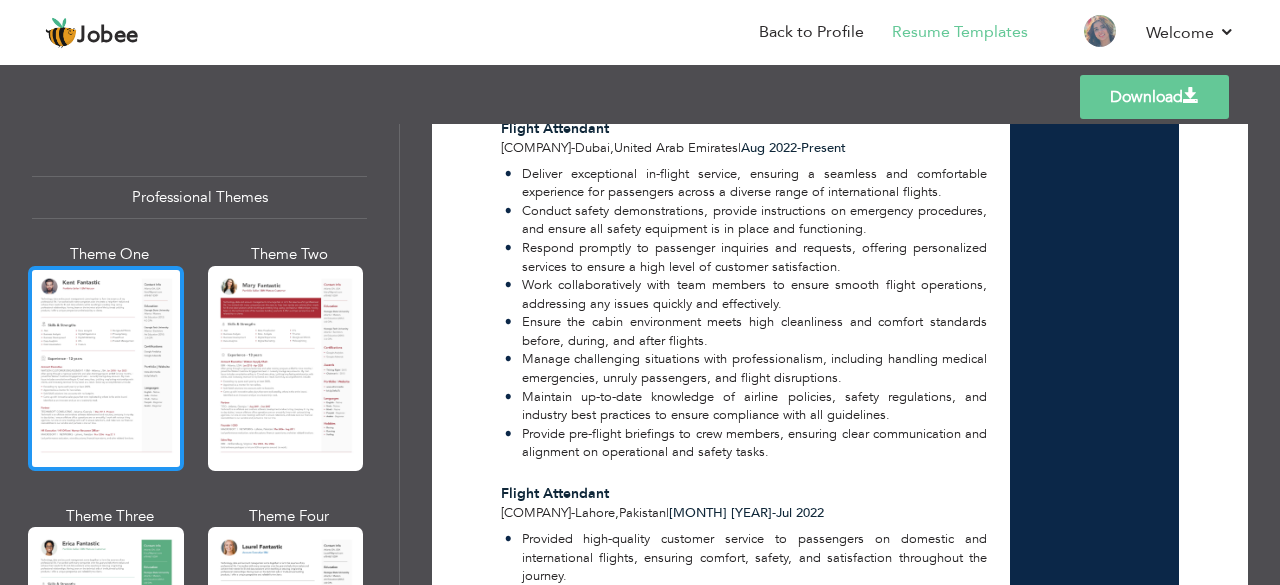 click at bounding box center [106, 368] 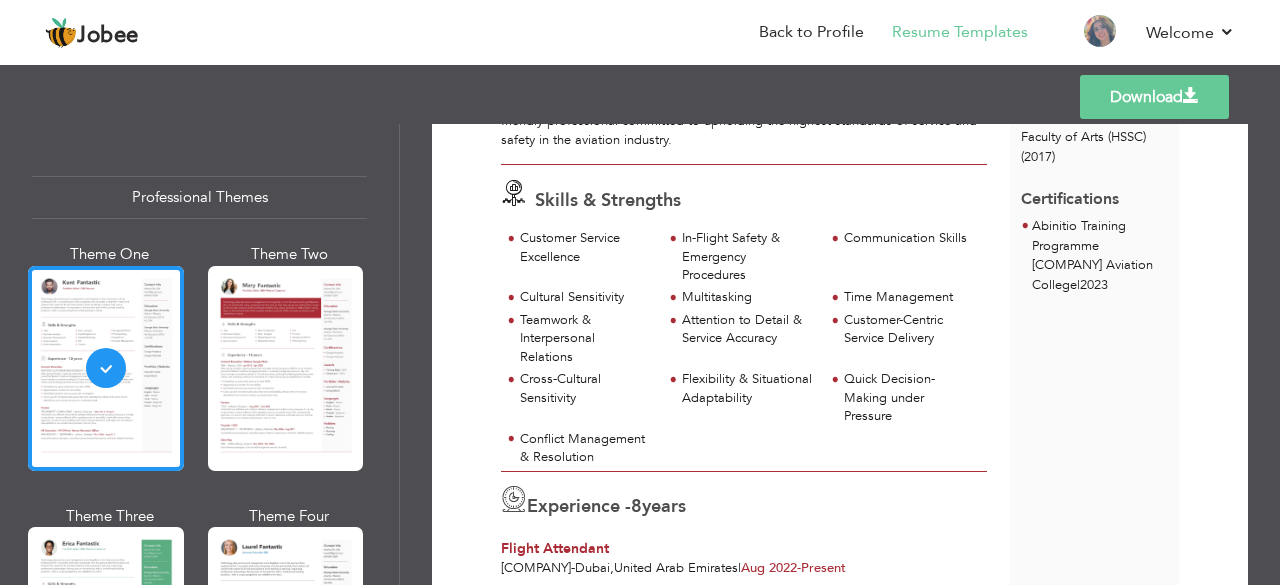 scroll, scrollTop: 338, scrollLeft: 0, axis: vertical 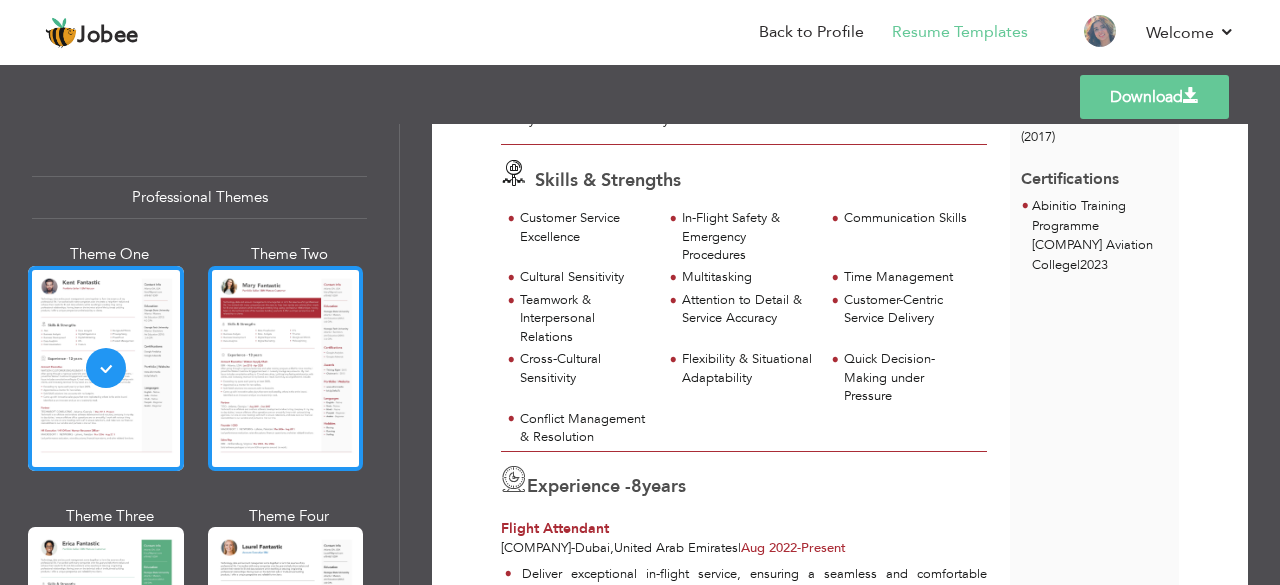 click at bounding box center (286, 368) 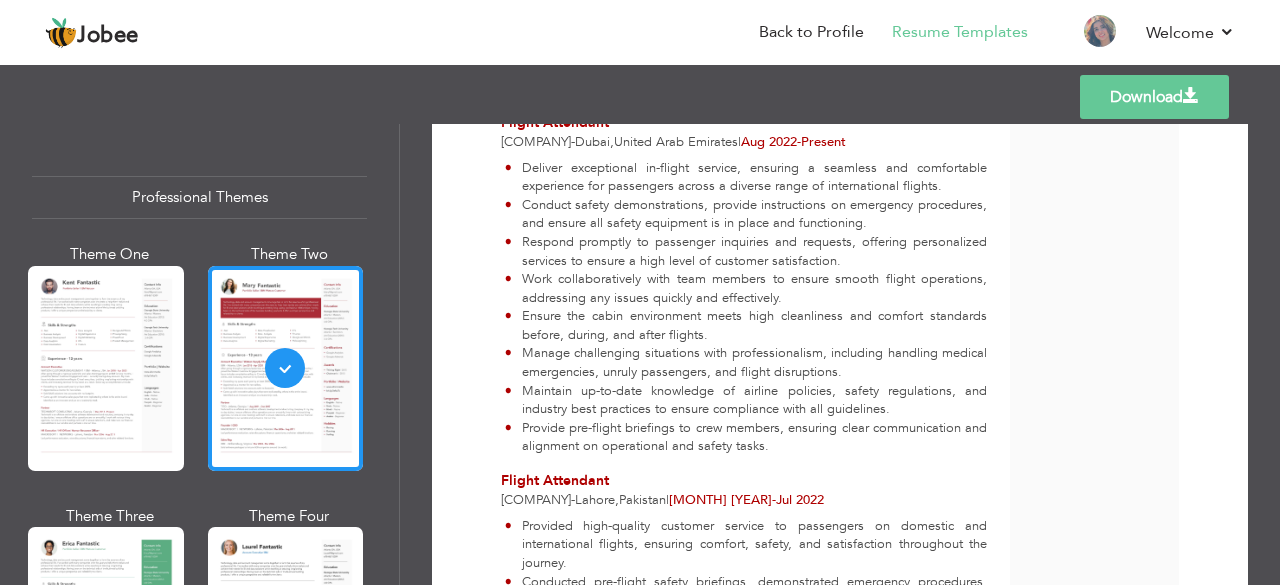 scroll, scrollTop: 738, scrollLeft: 0, axis: vertical 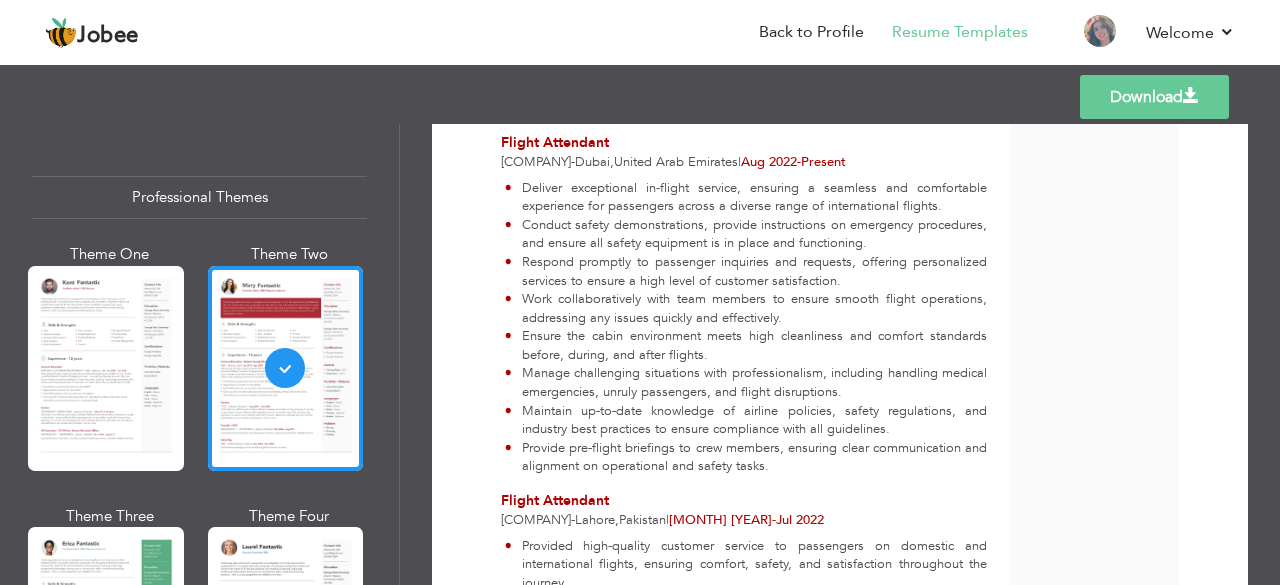 click on "Download" at bounding box center [1154, 97] 